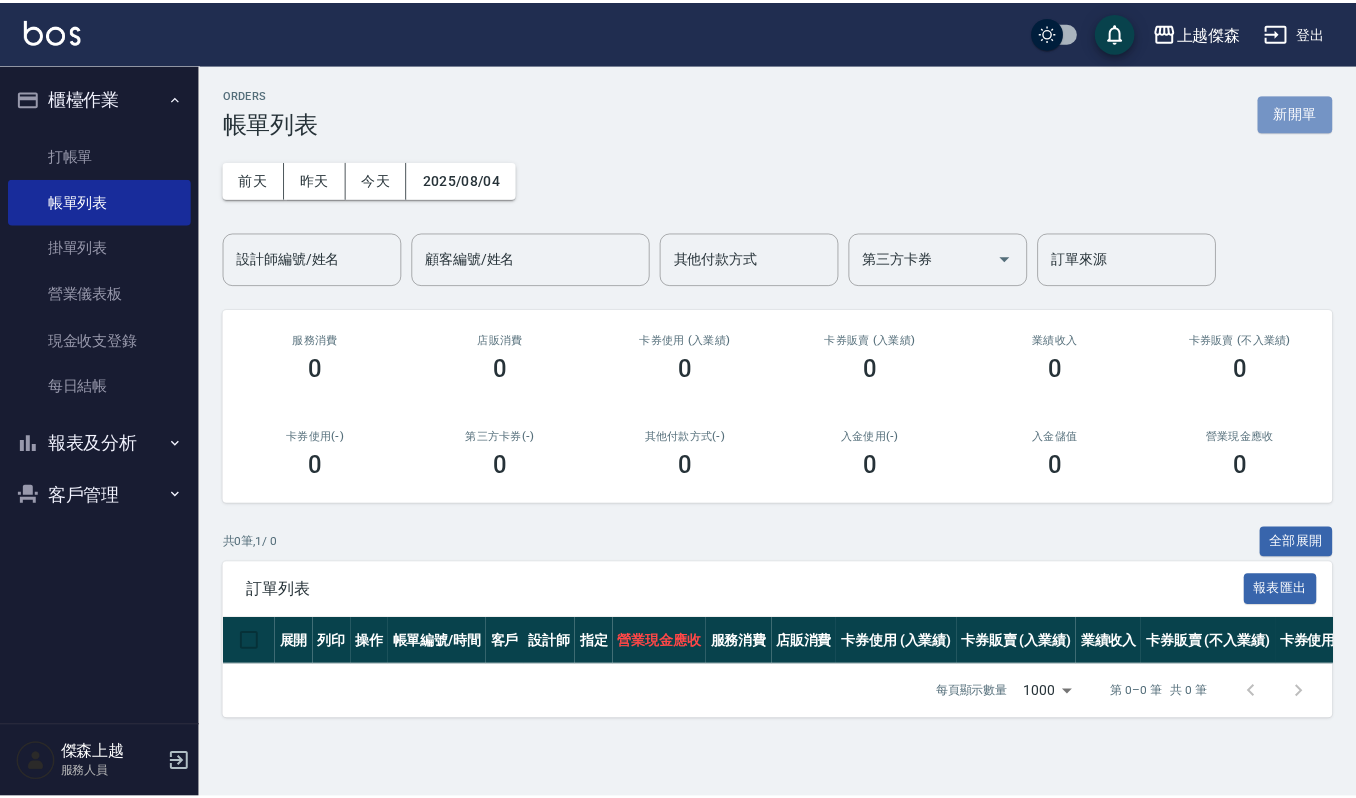 scroll, scrollTop: 0, scrollLeft: 0, axis: both 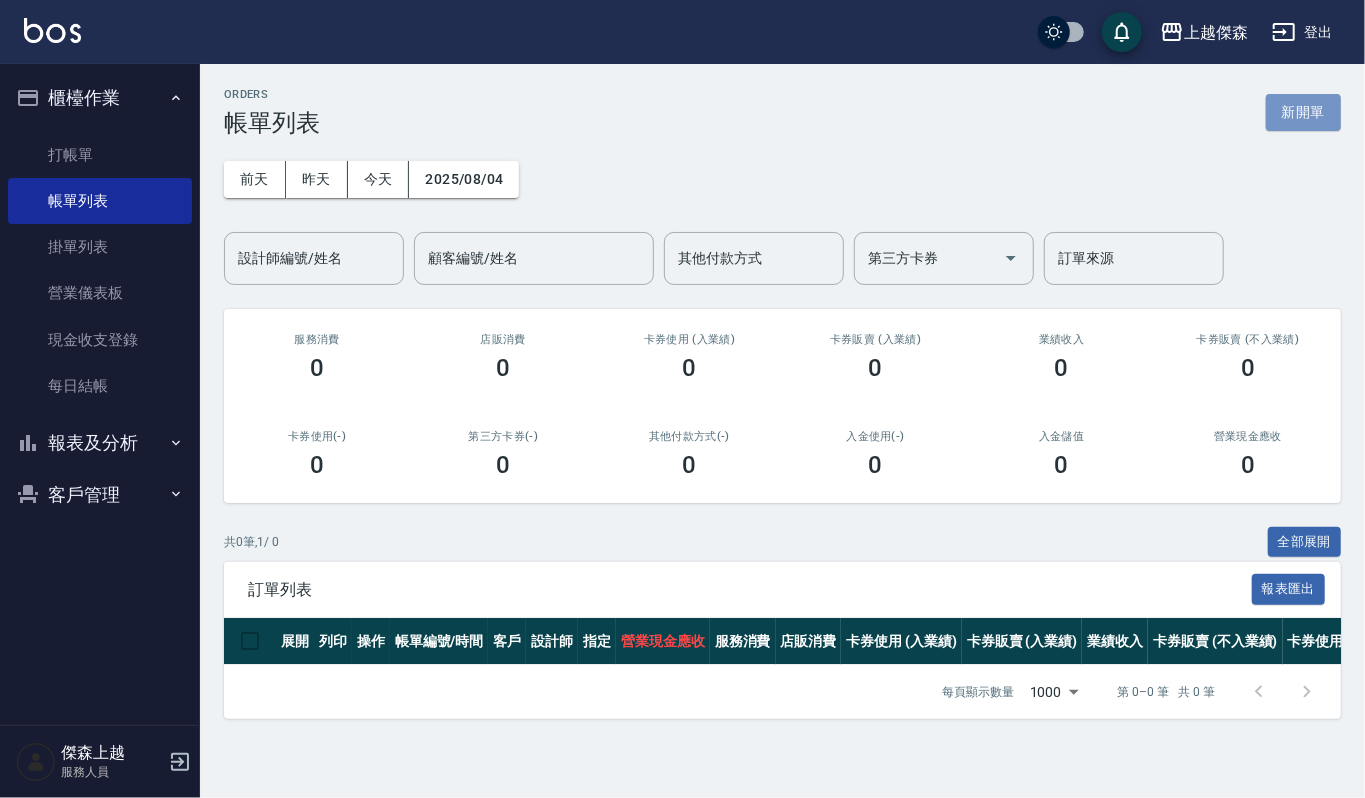 click on "新開單" at bounding box center [1303, 112] 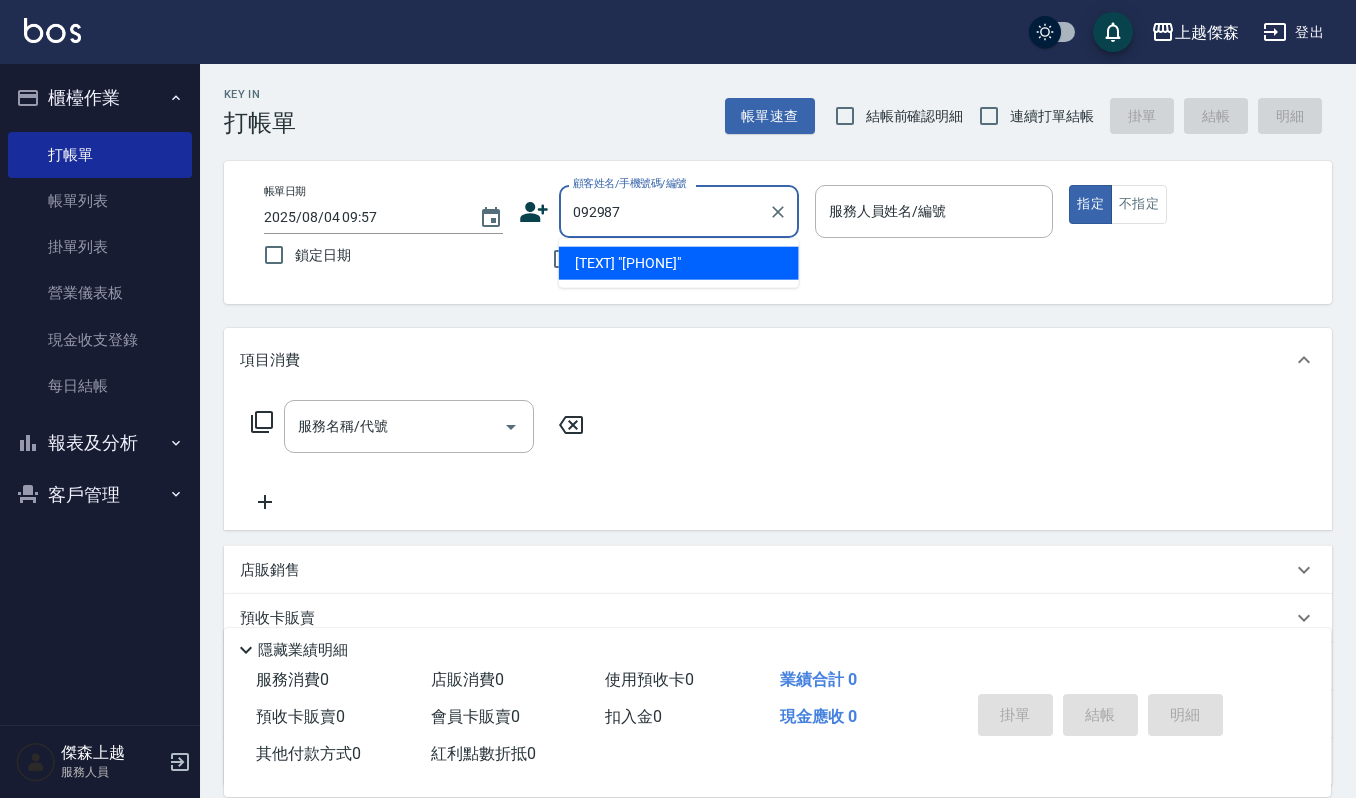 type on "0929877" 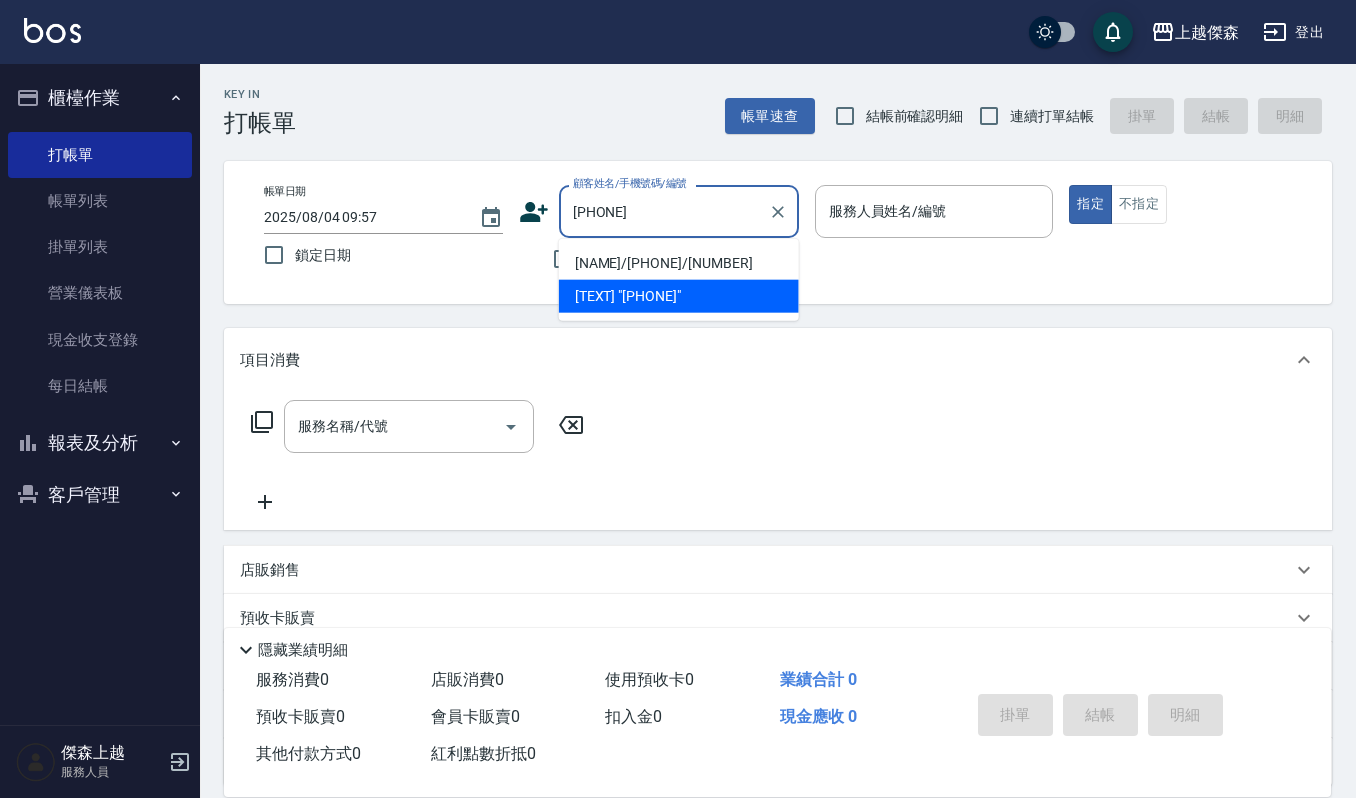 click on "[PHONE]" at bounding box center [664, 211] 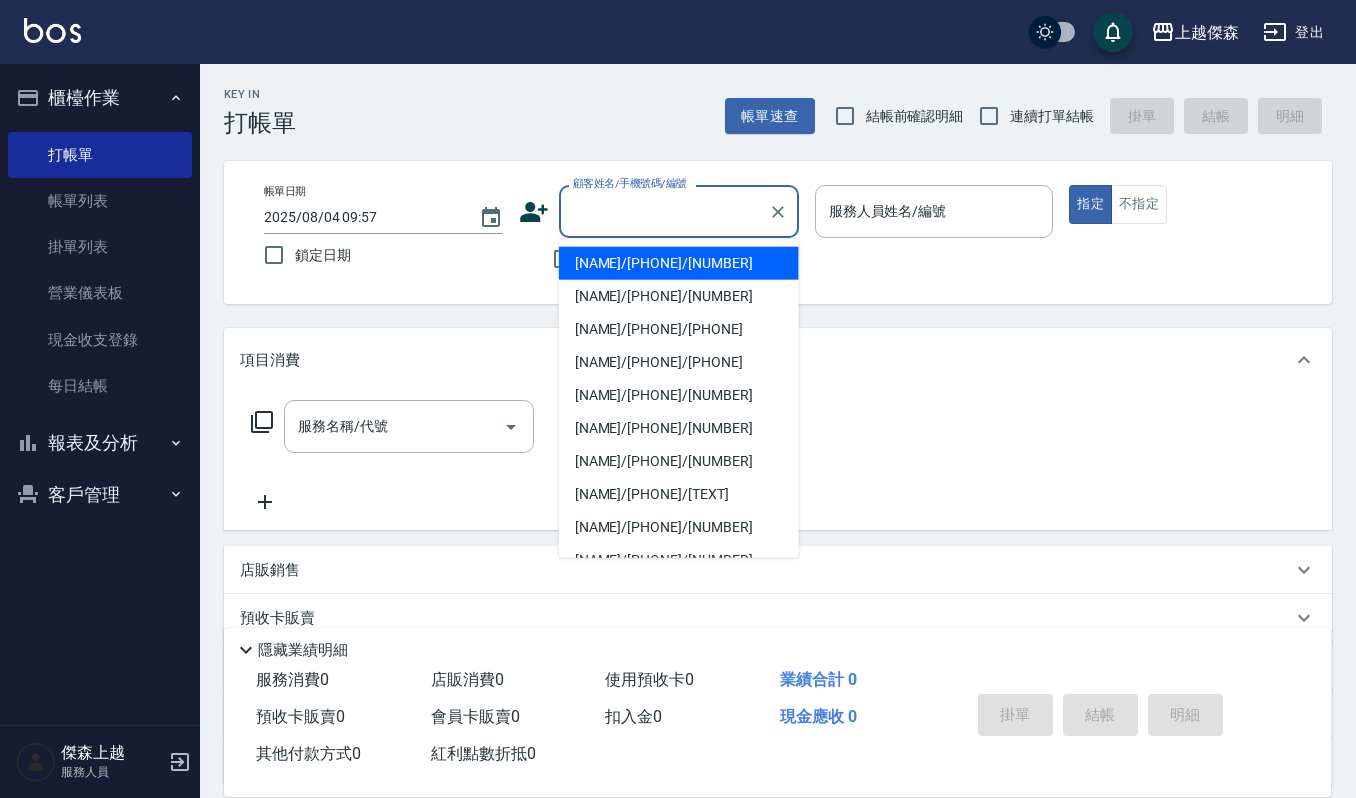 click on "報表及分析" at bounding box center (100, 443) 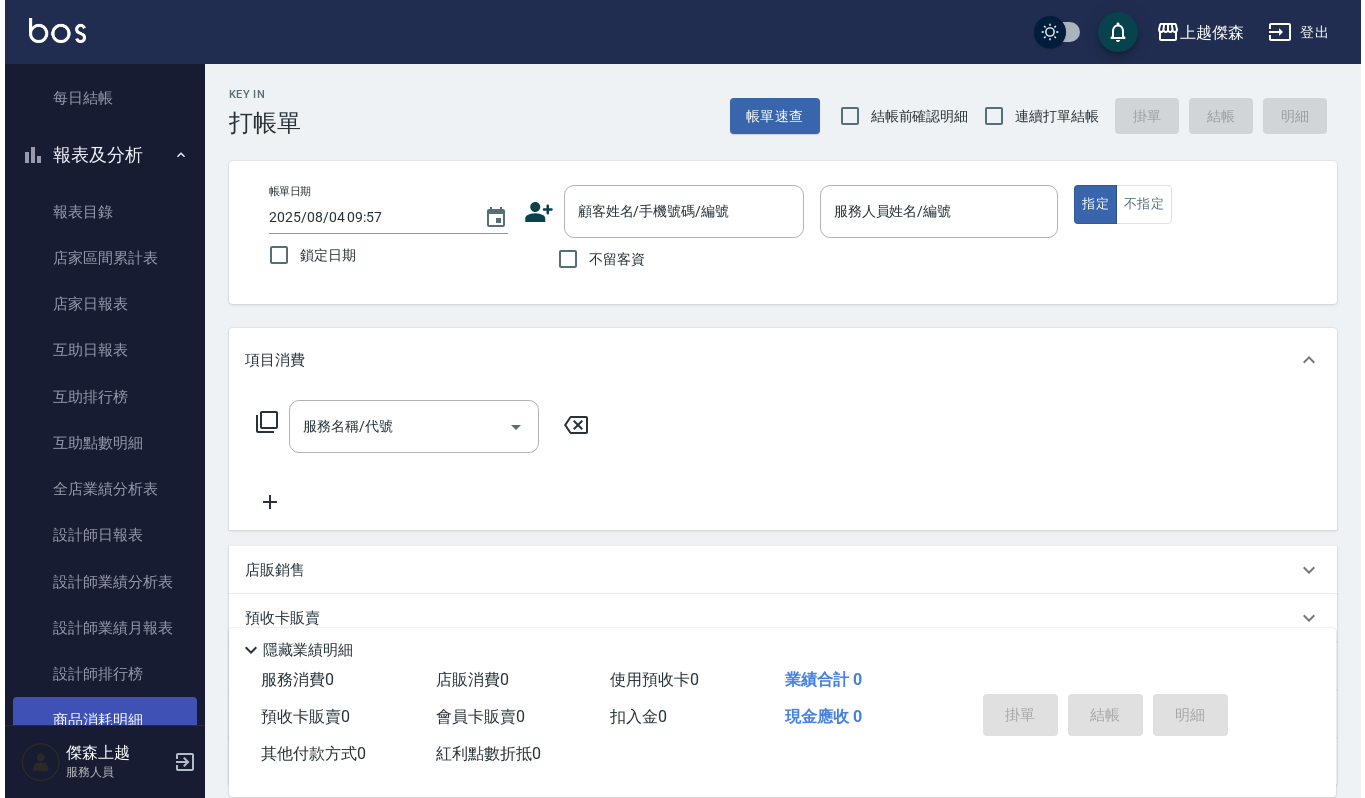 scroll, scrollTop: 482, scrollLeft: 0, axis: vertical 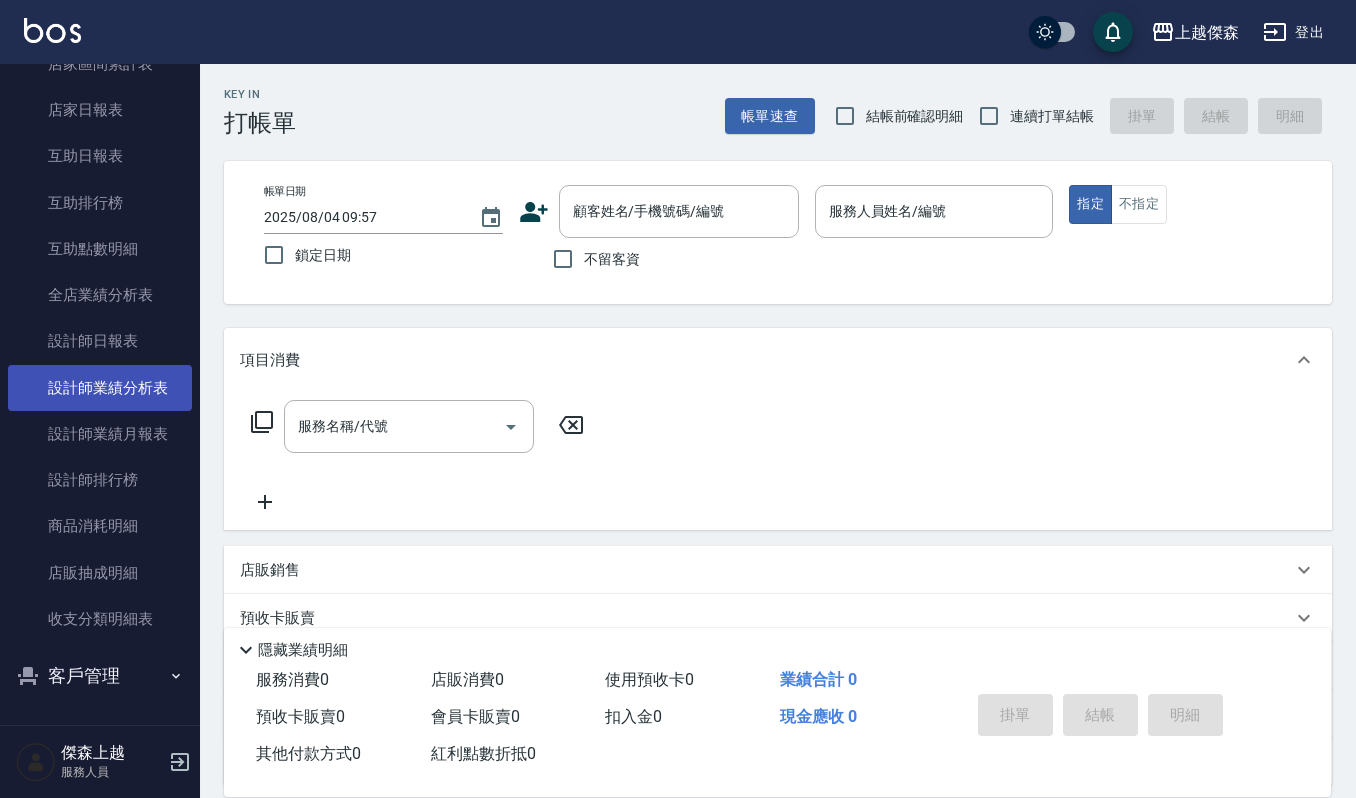 click on "設計師業績分析表" at bounding box center [100, 388] 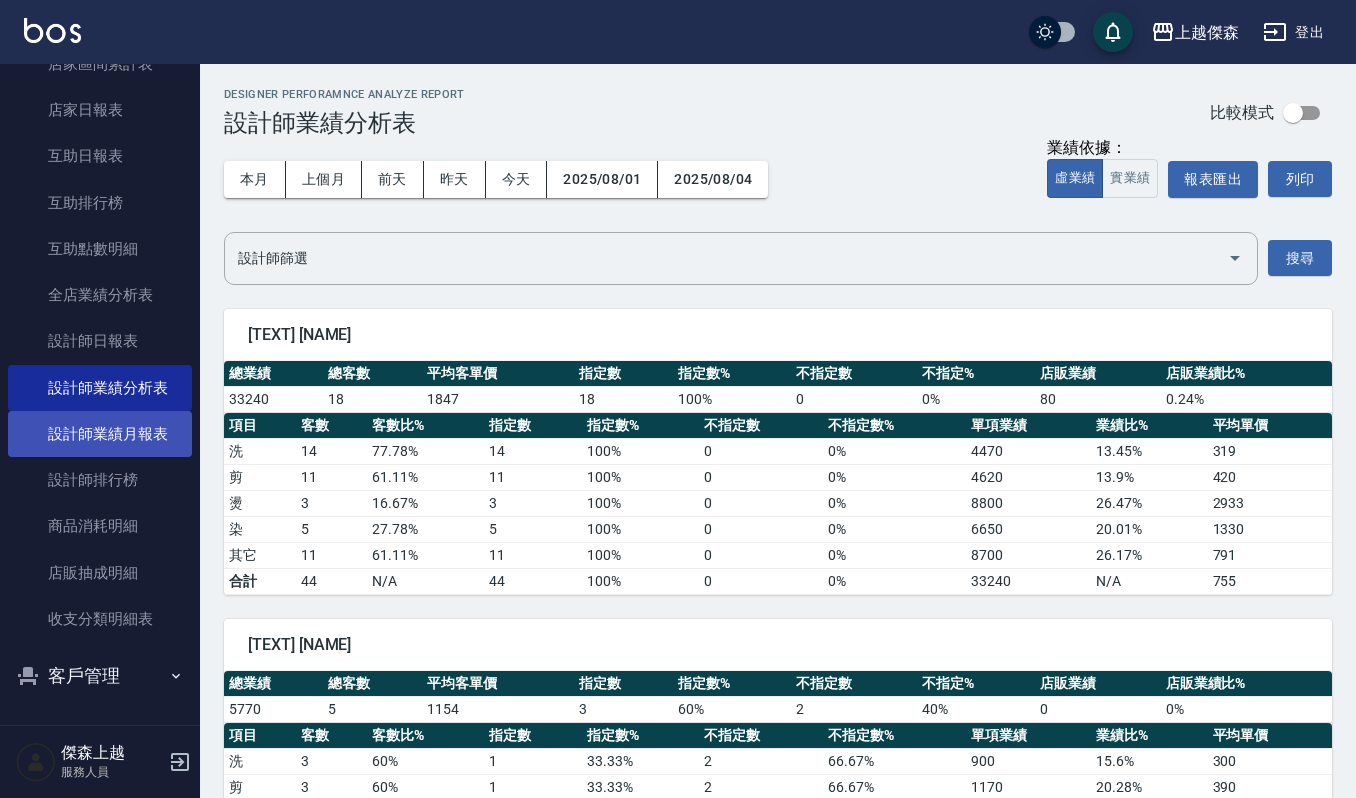 click on "設計師業績月報表" at bounding box center (100, 434) 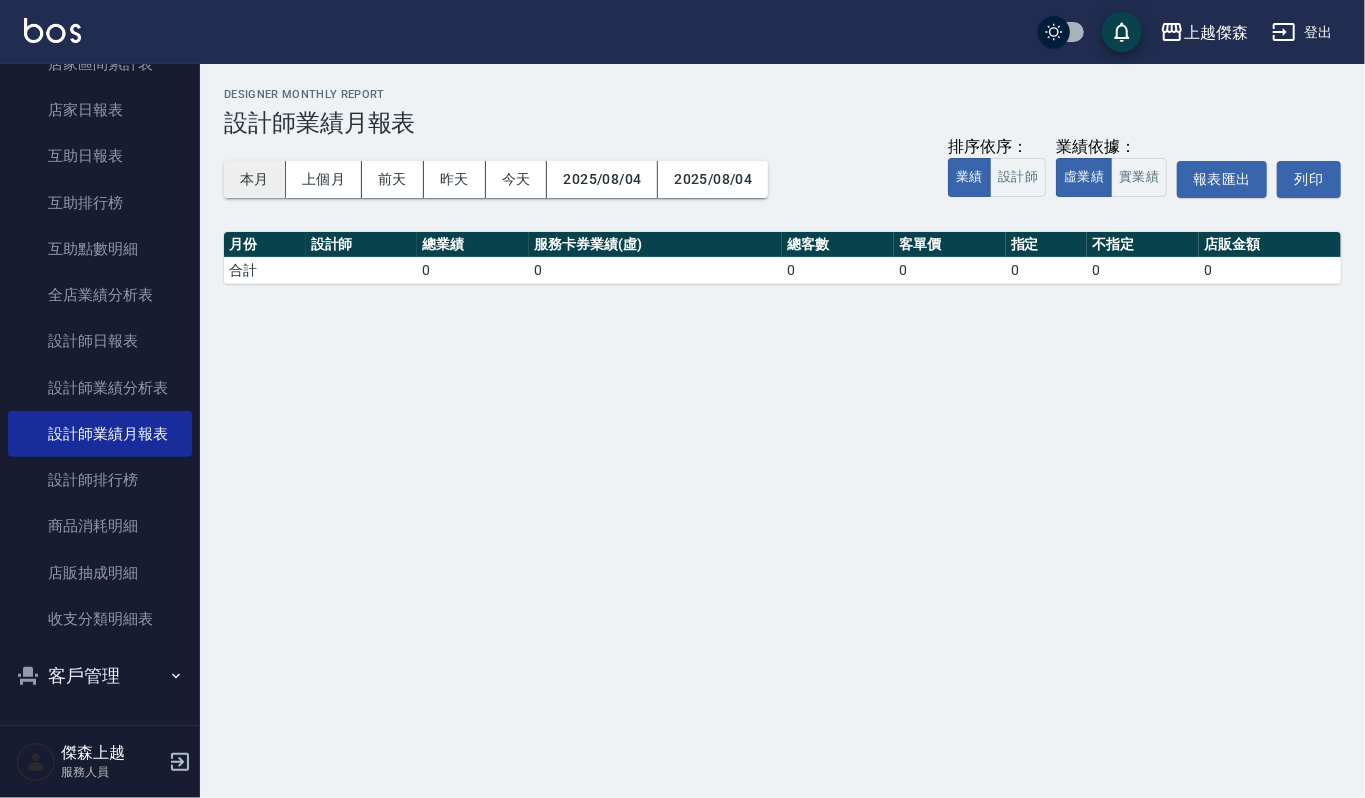 click on "本月" at bounding box center (255, 179) 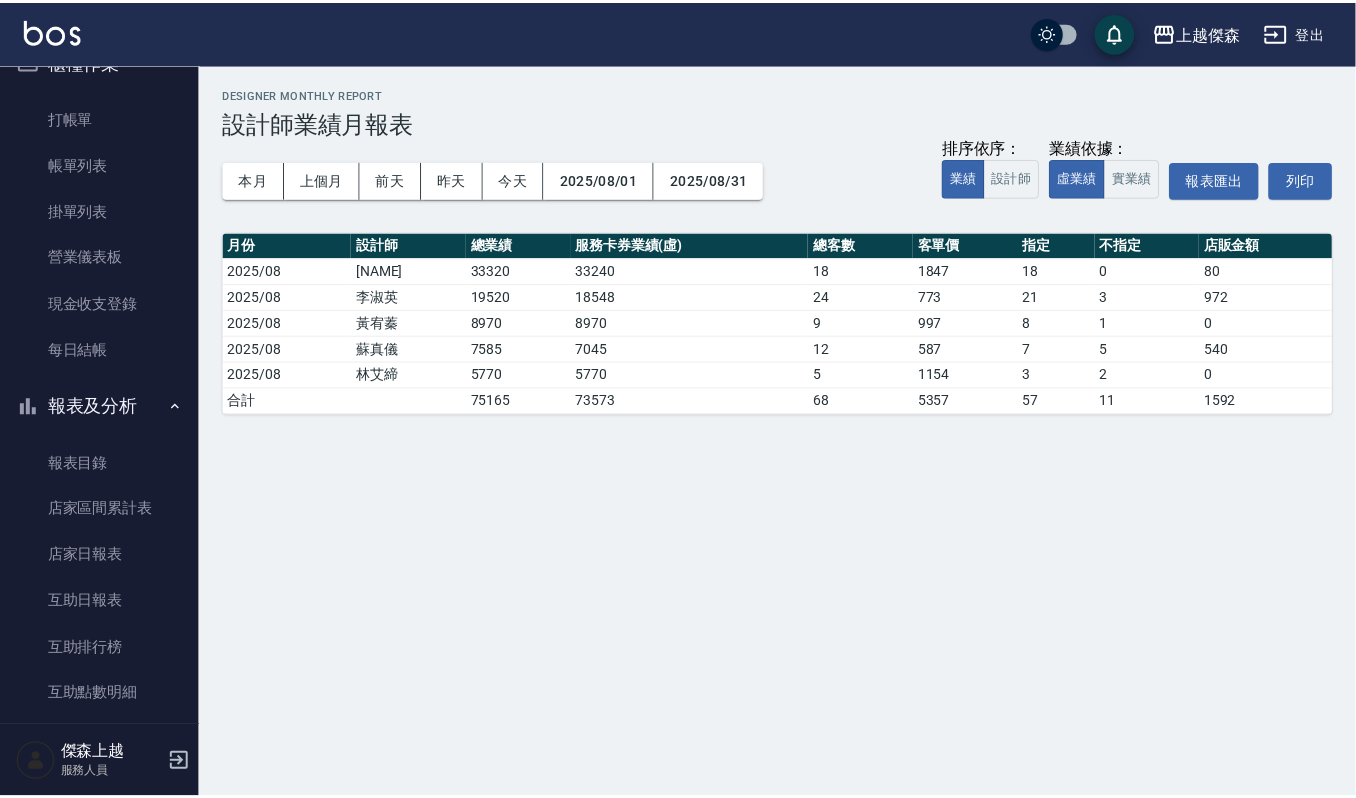 scroll, scrollTop: 0, scrollLeft: 0, axis: both 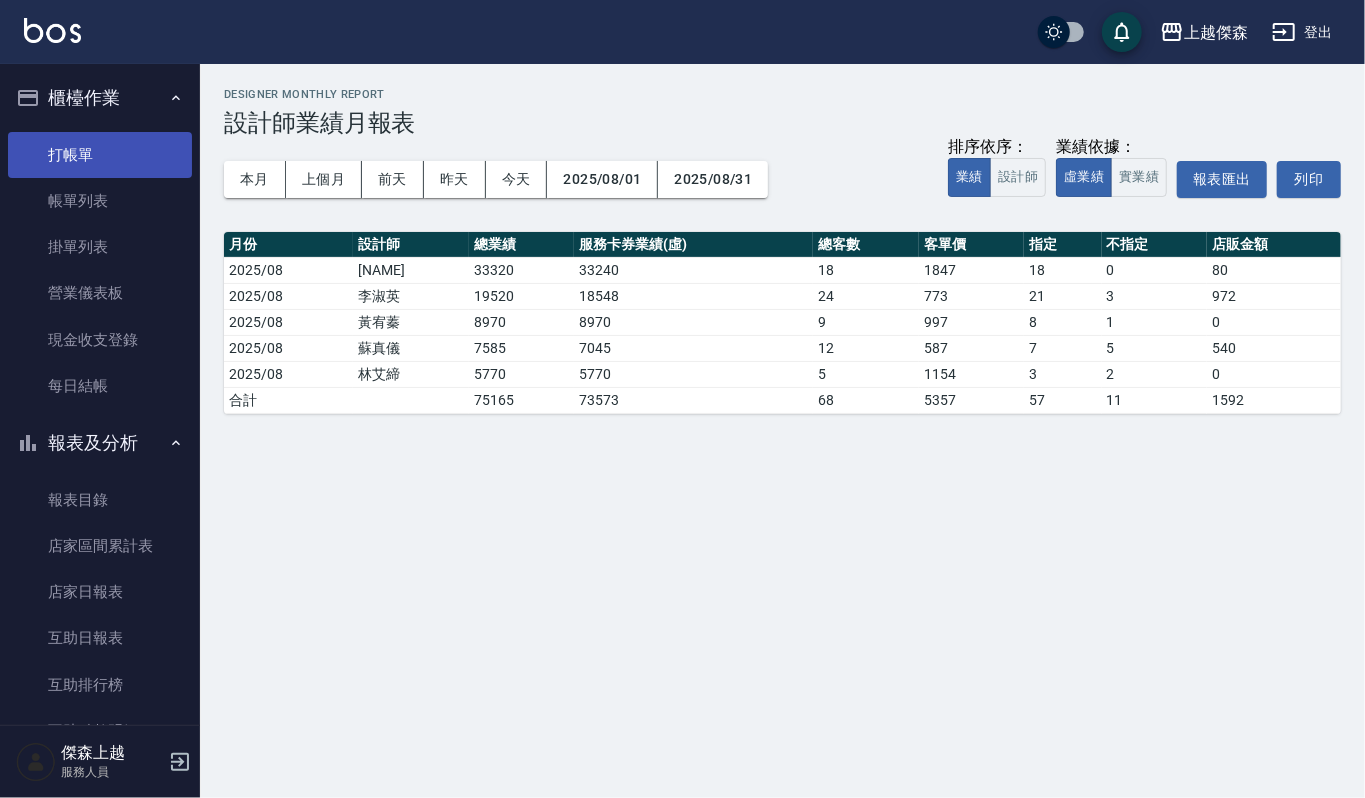 click on "打帳單" at bounding box center (100, 155) 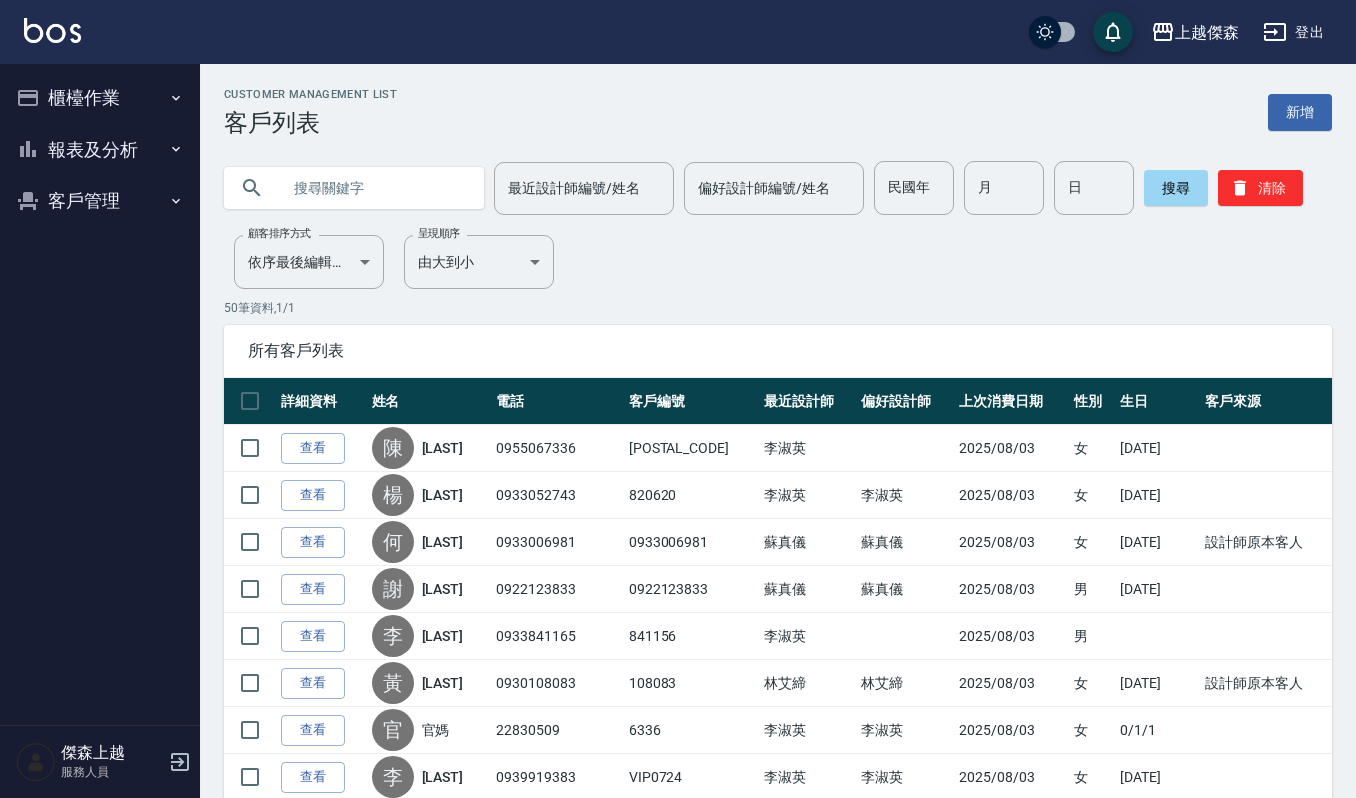 scroll, scrollTop: 0, scrollLeft: 0, axis: both 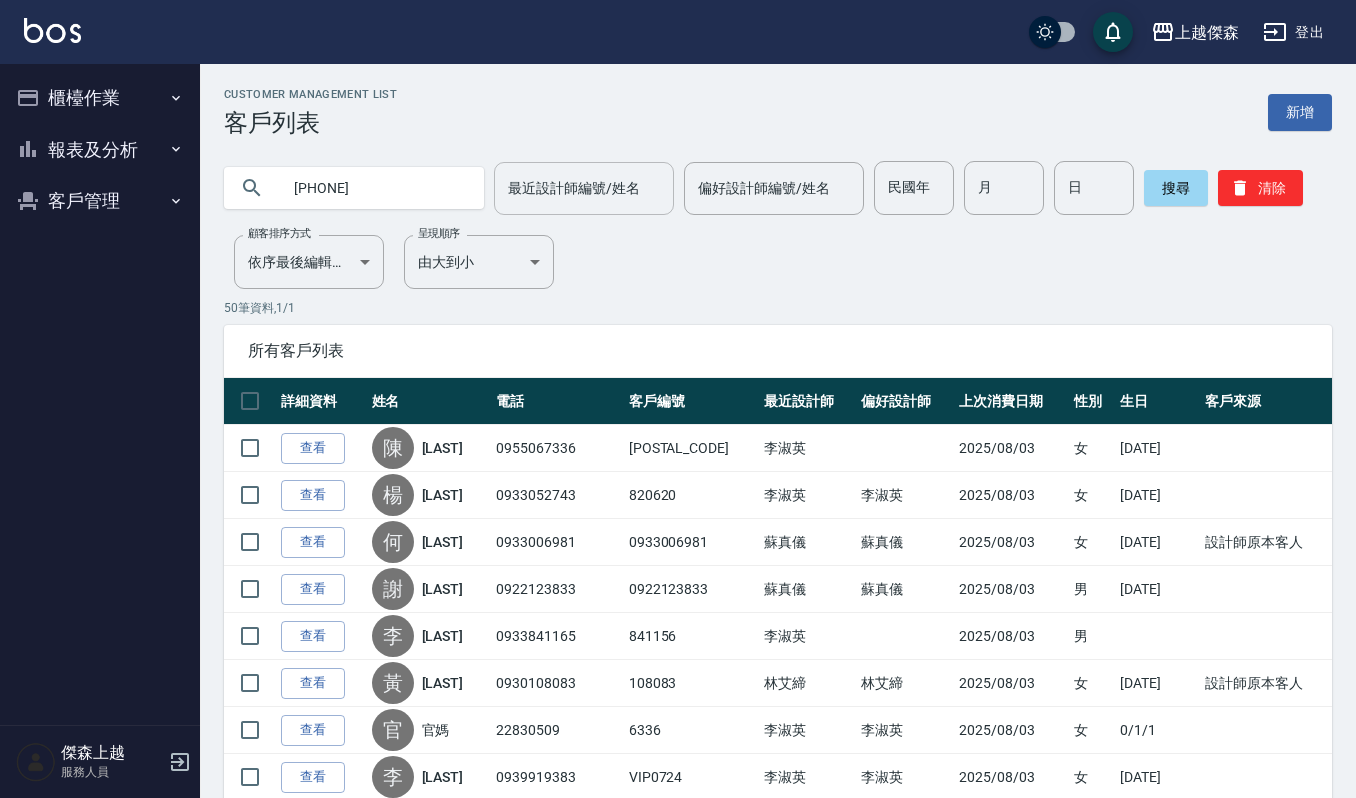 type on "[PHONE]" 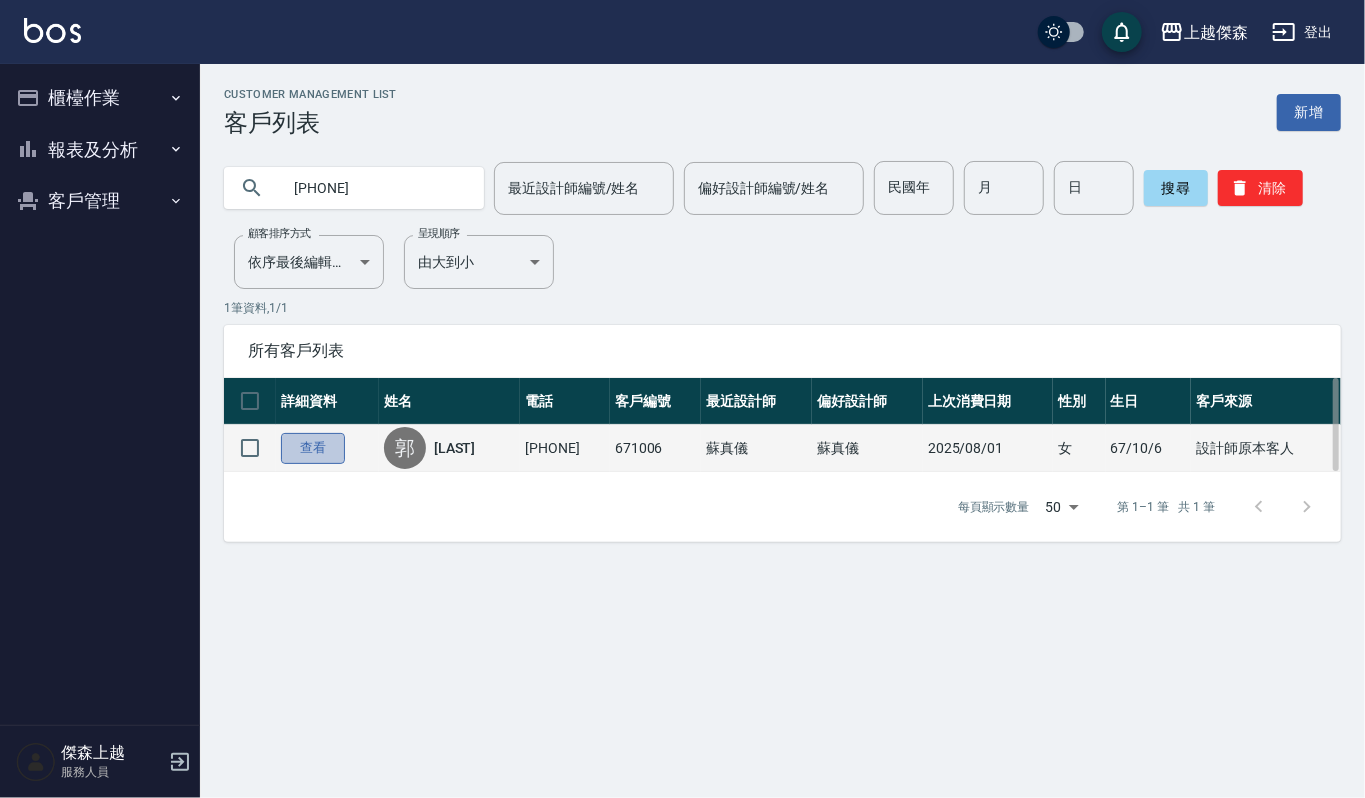 click on "查看" at bounding box center [313, 448] 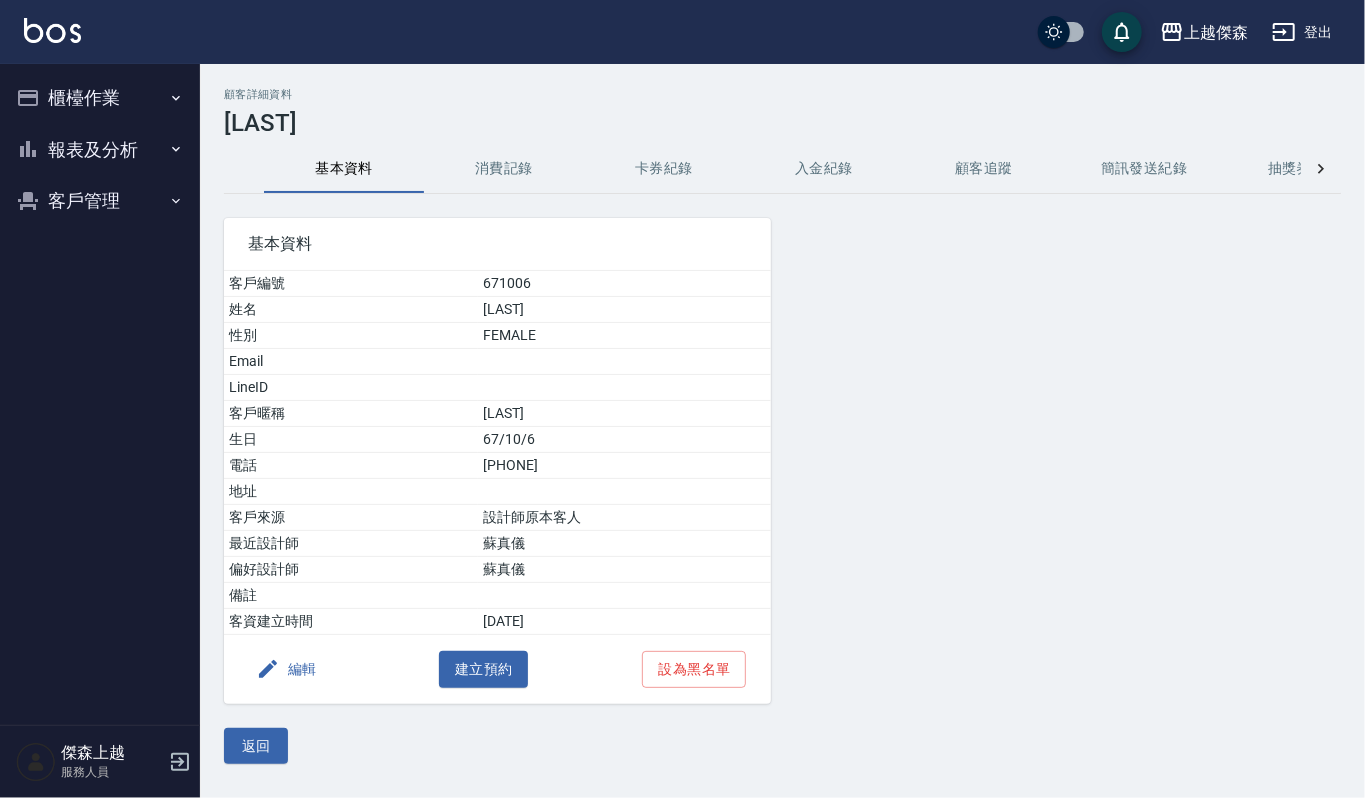 click on "消費記錄" at bounding box center (504, 169) 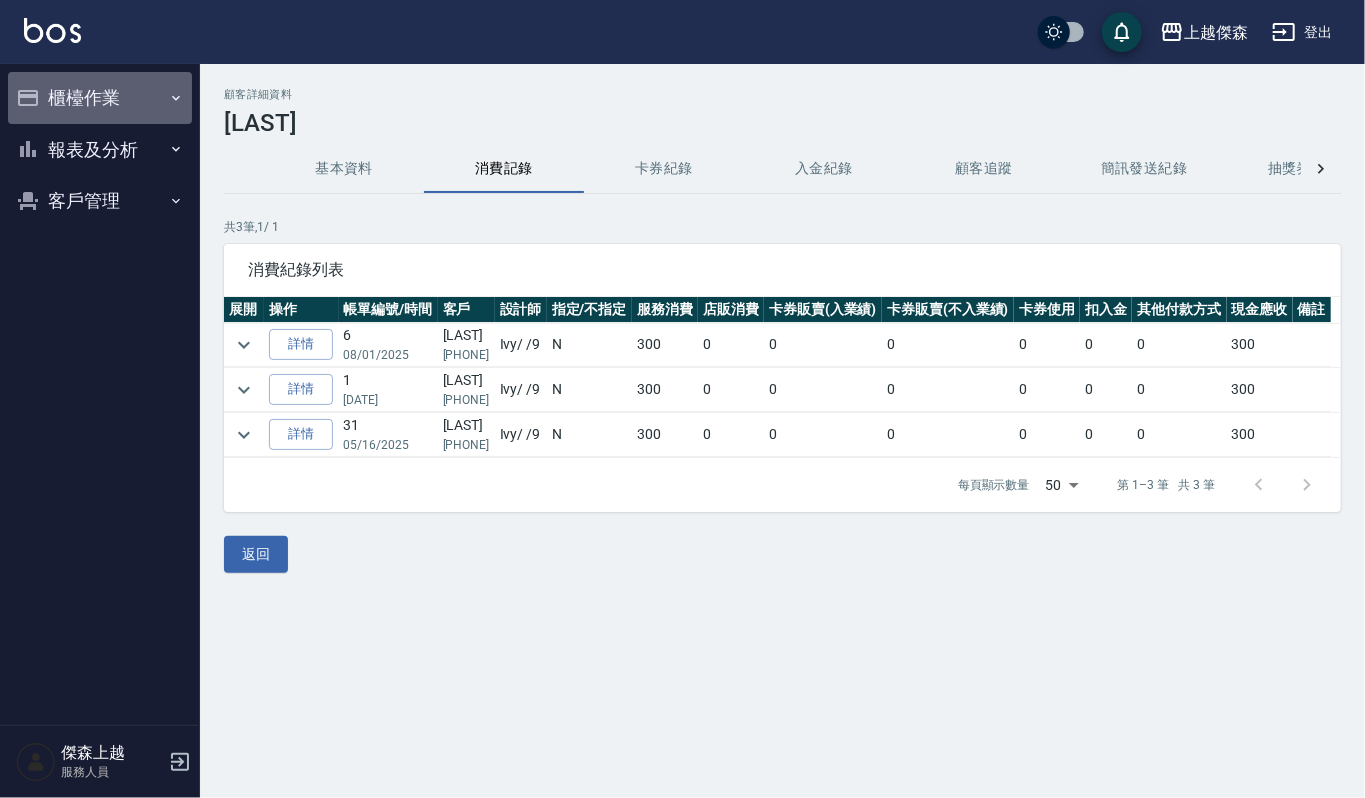 click on "櫃檯作業" at bounding box center (100, 98) 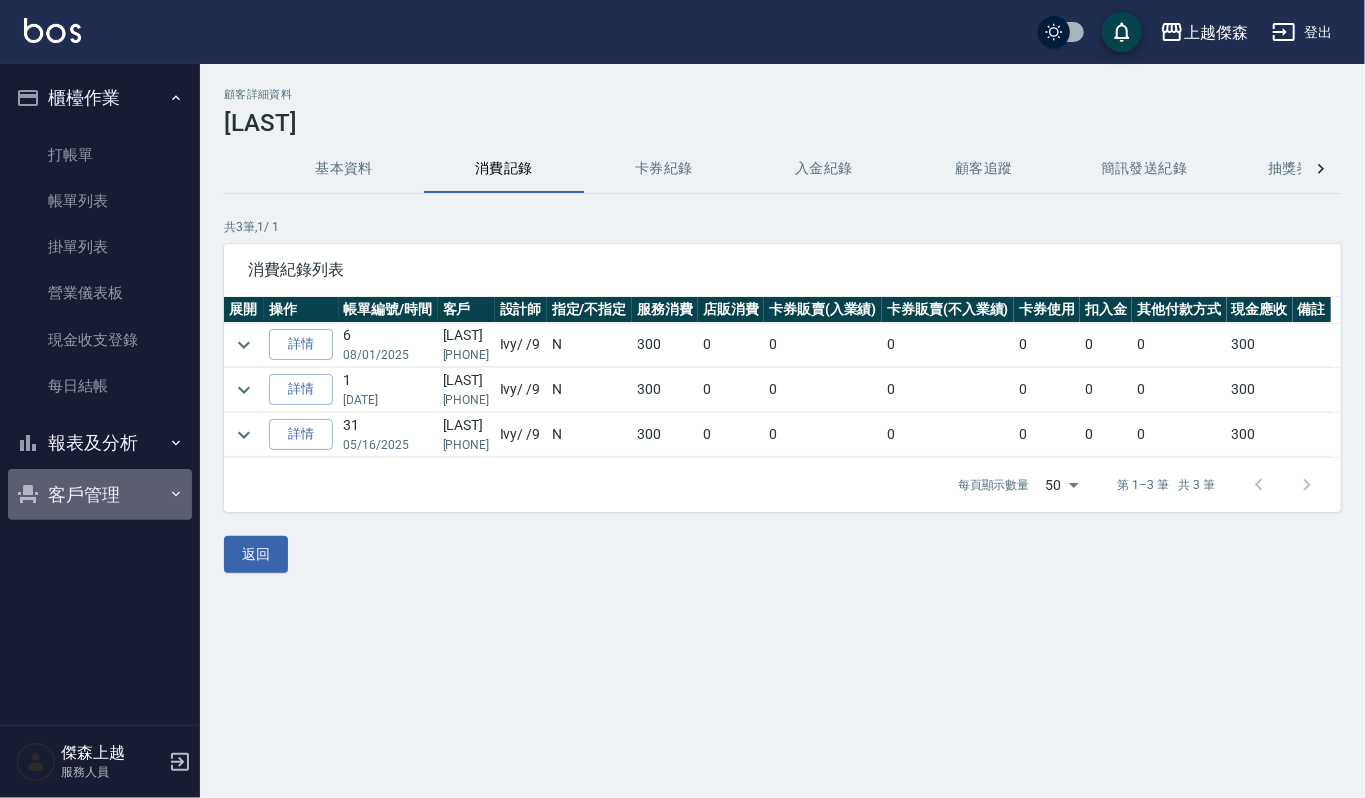 click on "客戶管理" at bounding box center [100, 495] 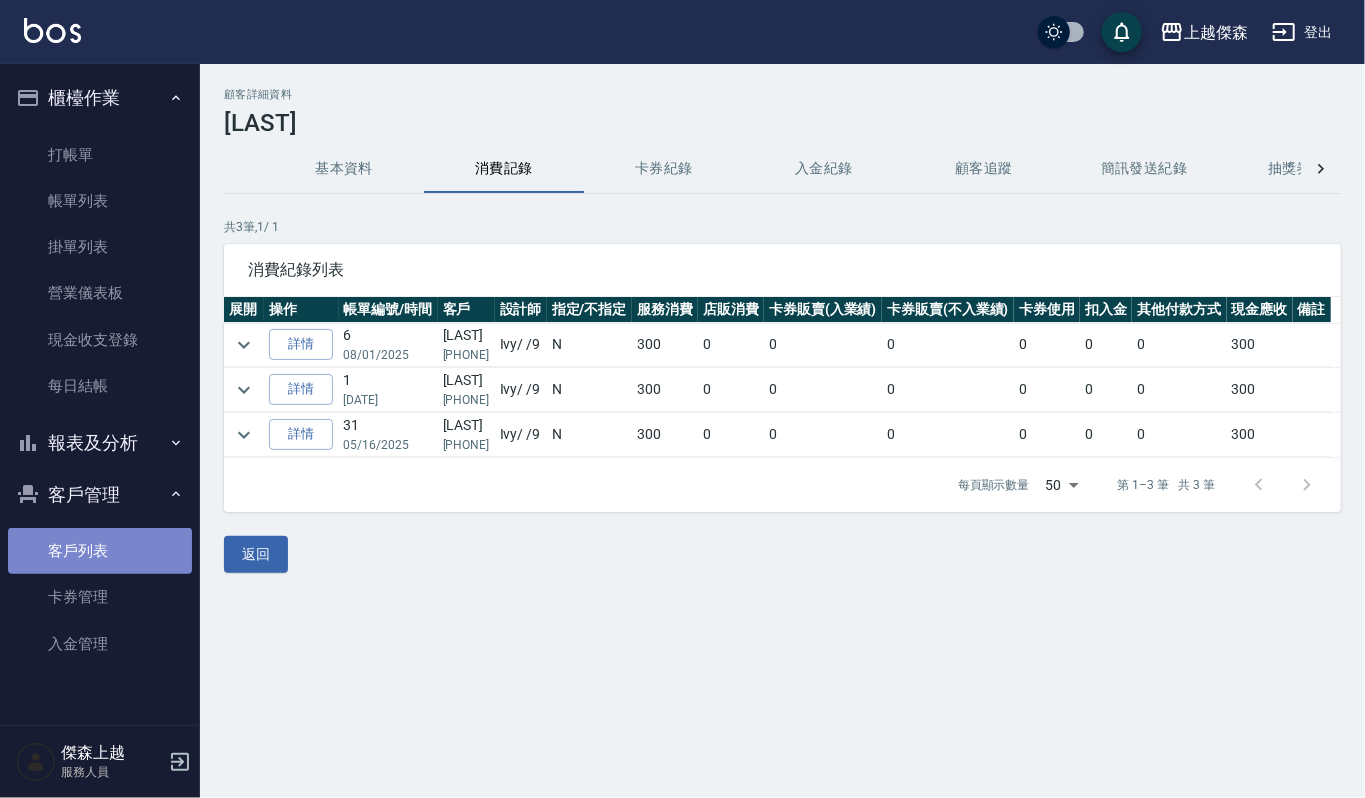click on "客戶列表" at bounding box center (100, 551) 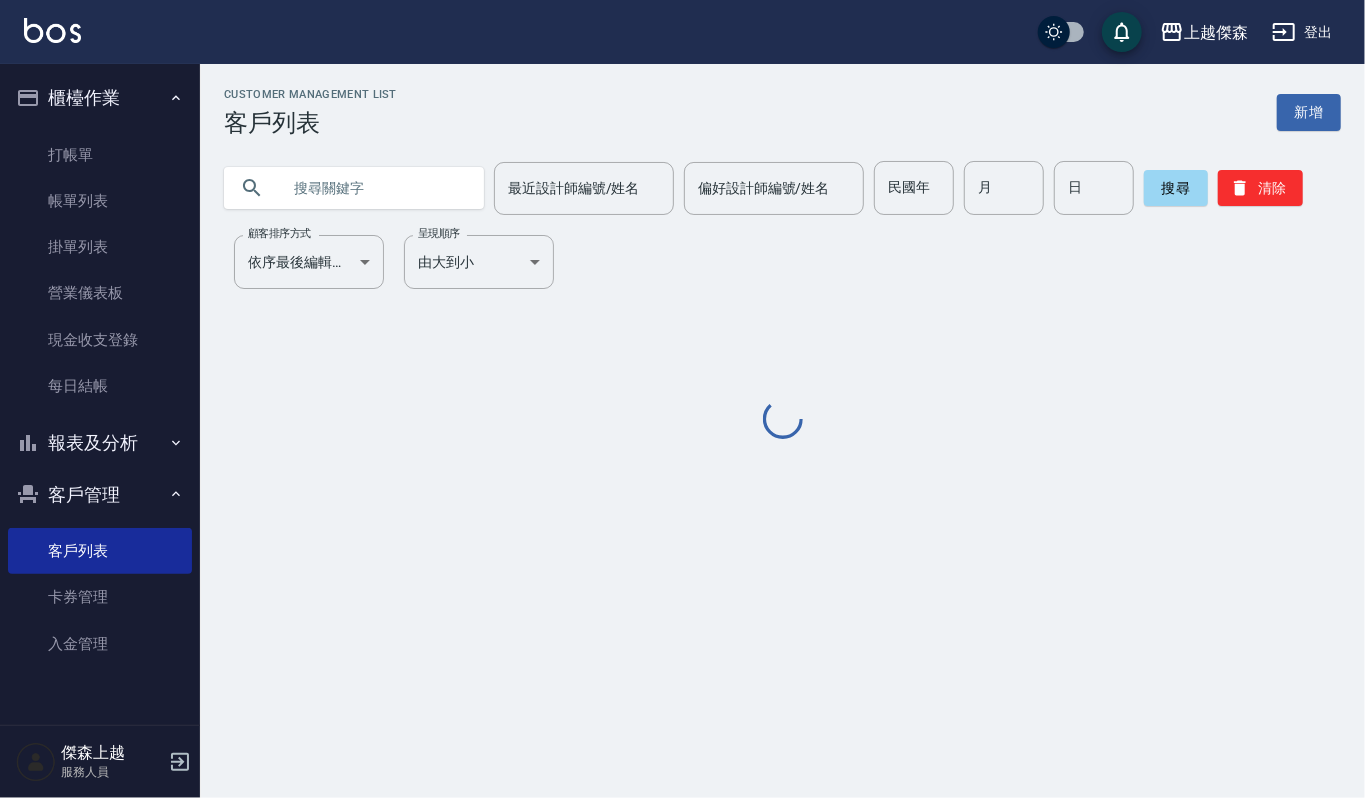 click at bounding box center (374, 188) 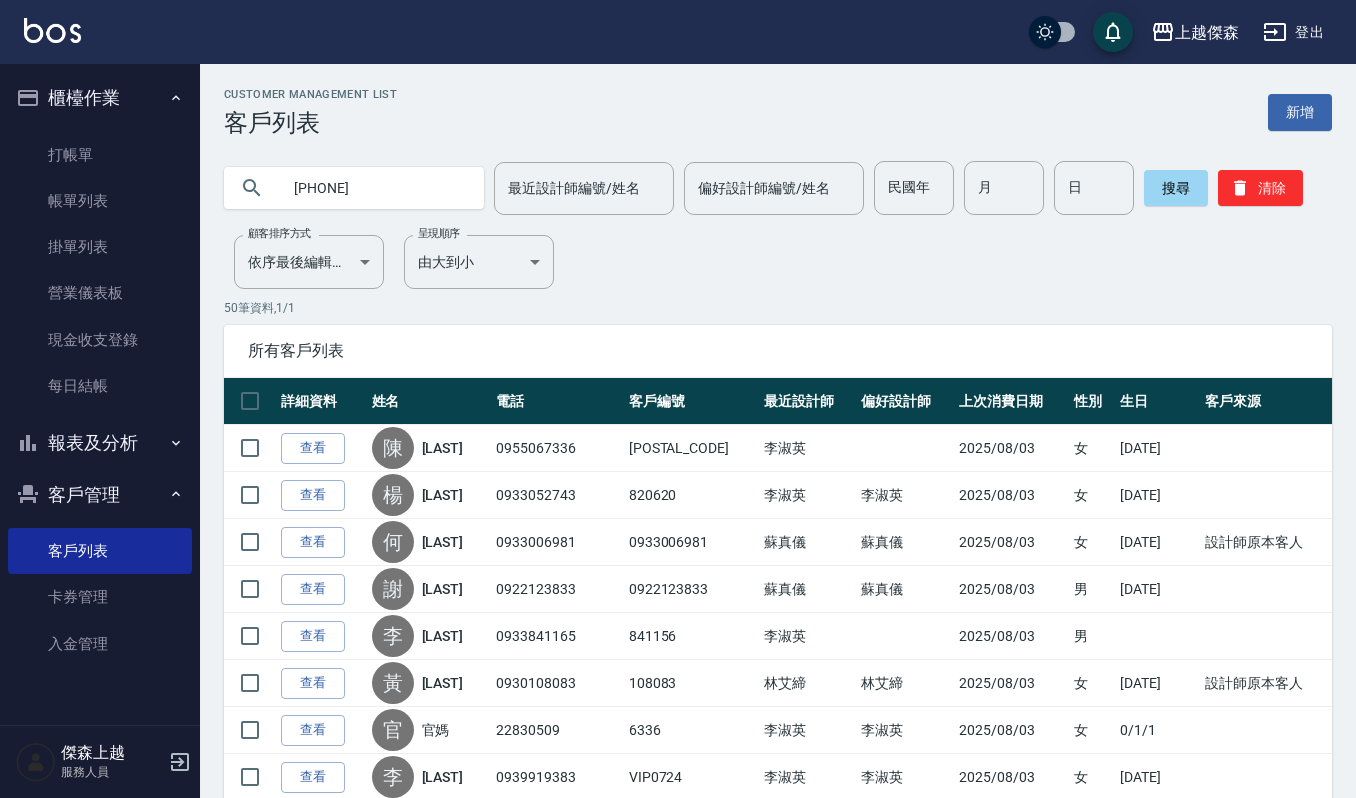 type on "0980621968" 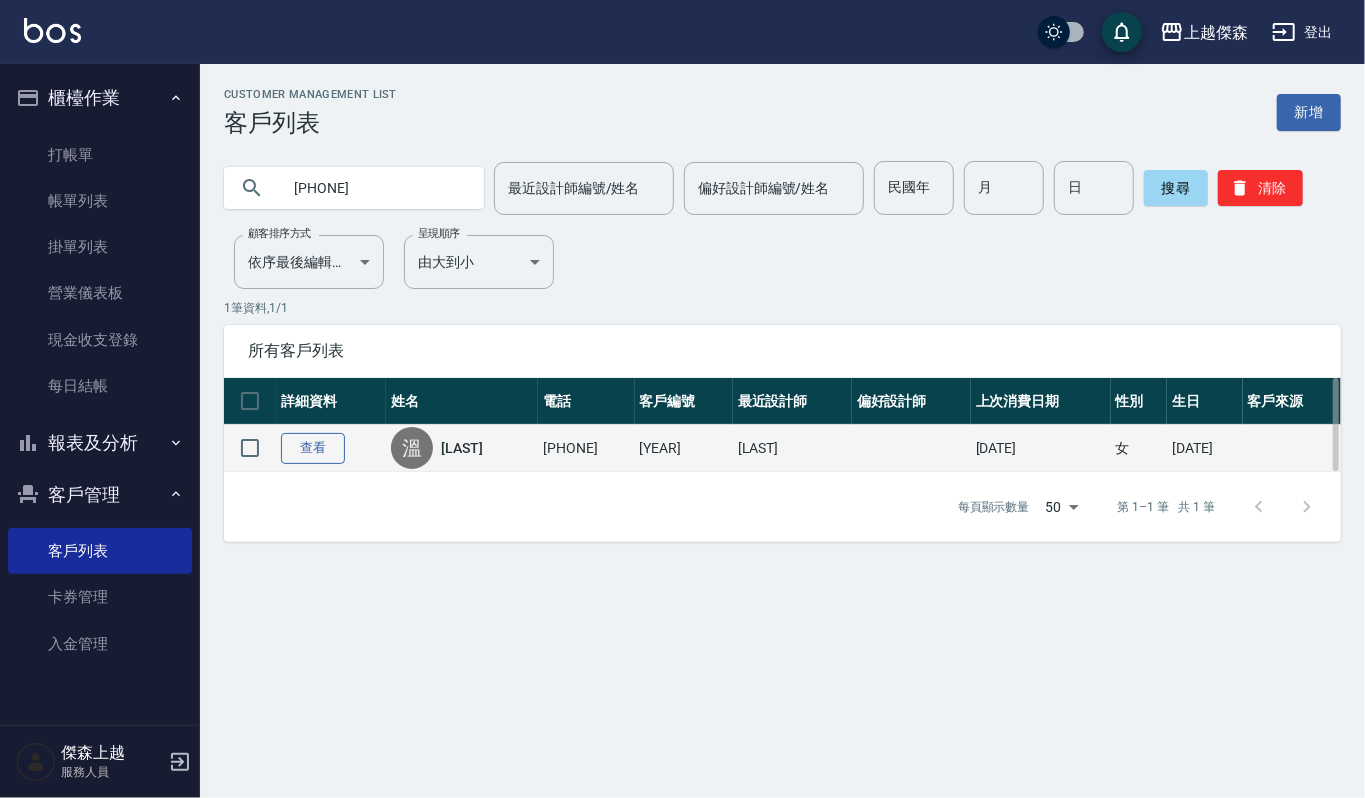 click on "查看" at bounding box center (313, 448) 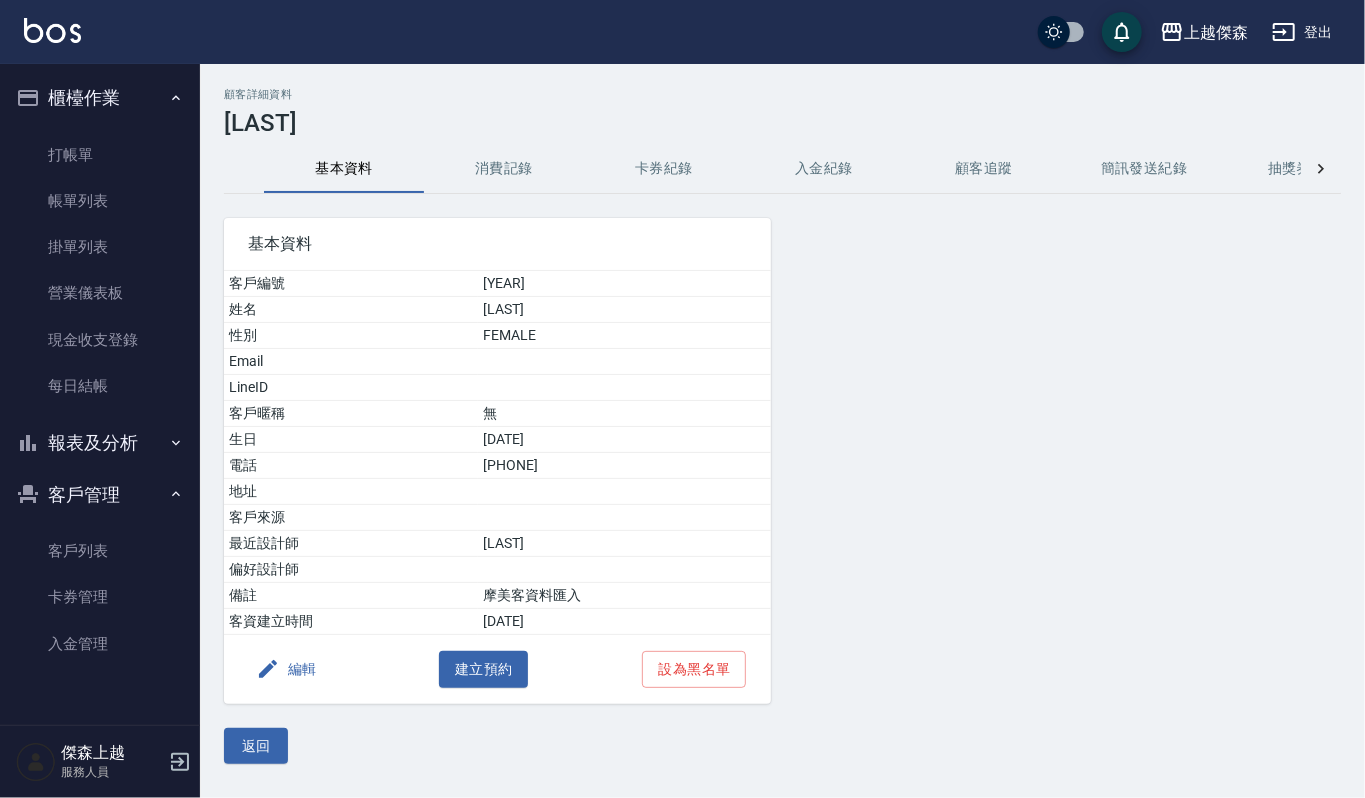 click on "消費記錄" at bounding box center [504, 169] 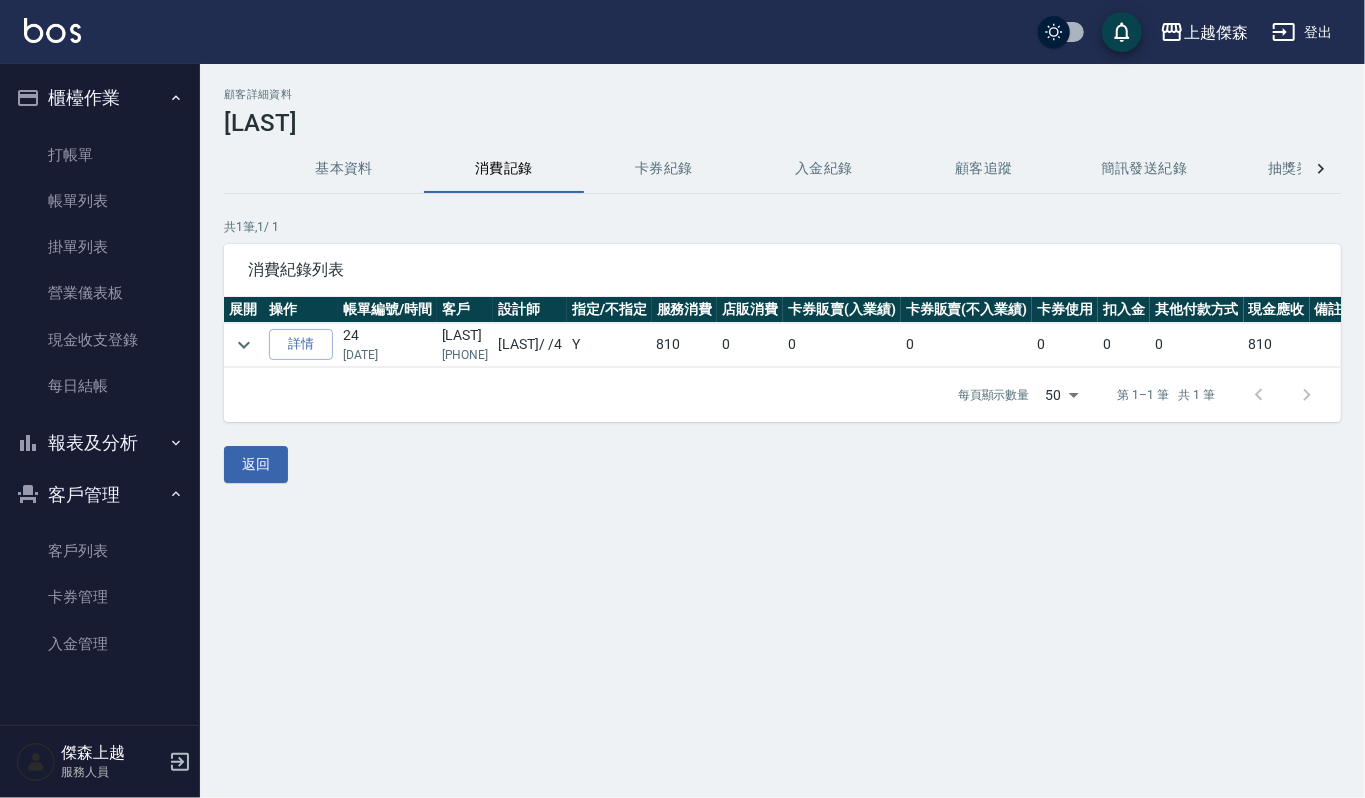 click on "櫃檯作業" at bounding box center (100, 98) 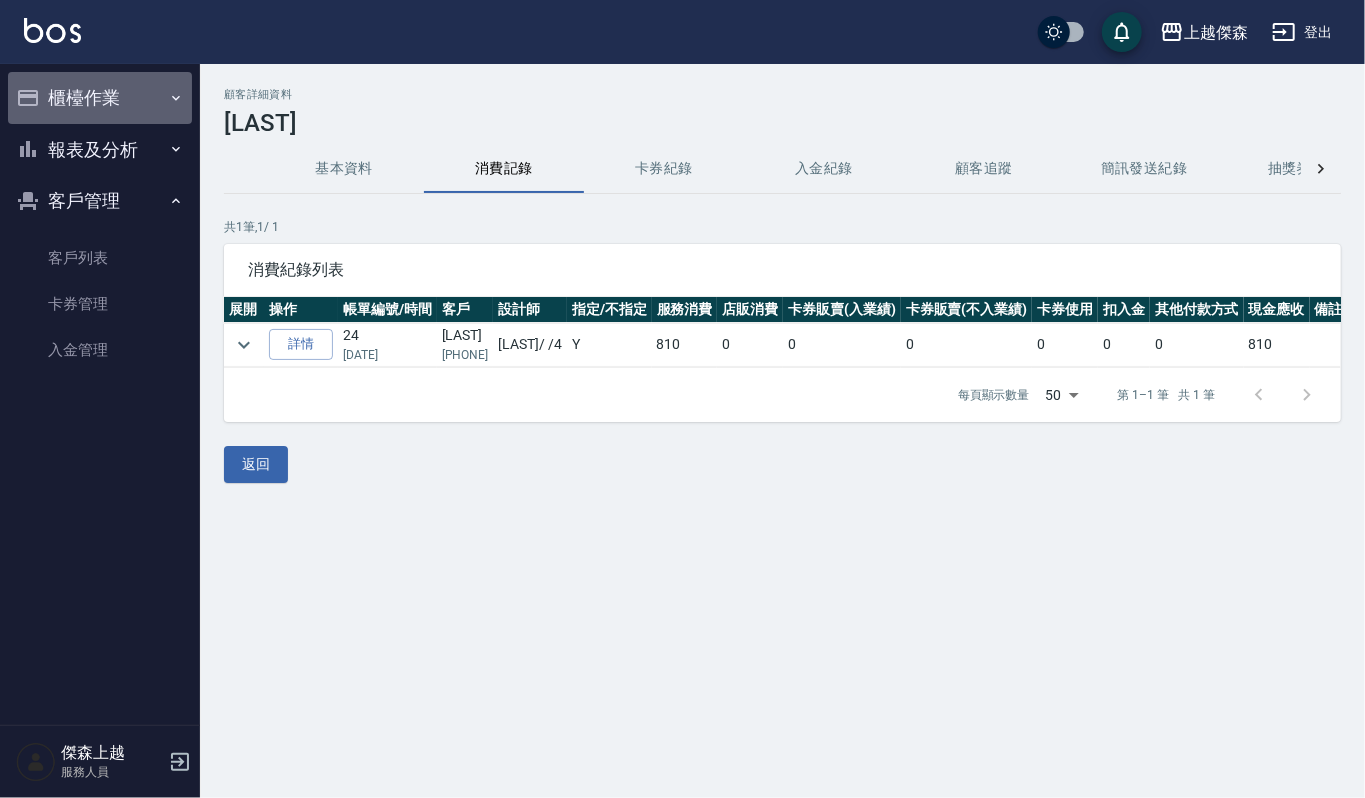 click on "櫃檯作業" at bounding box center [100, 98] 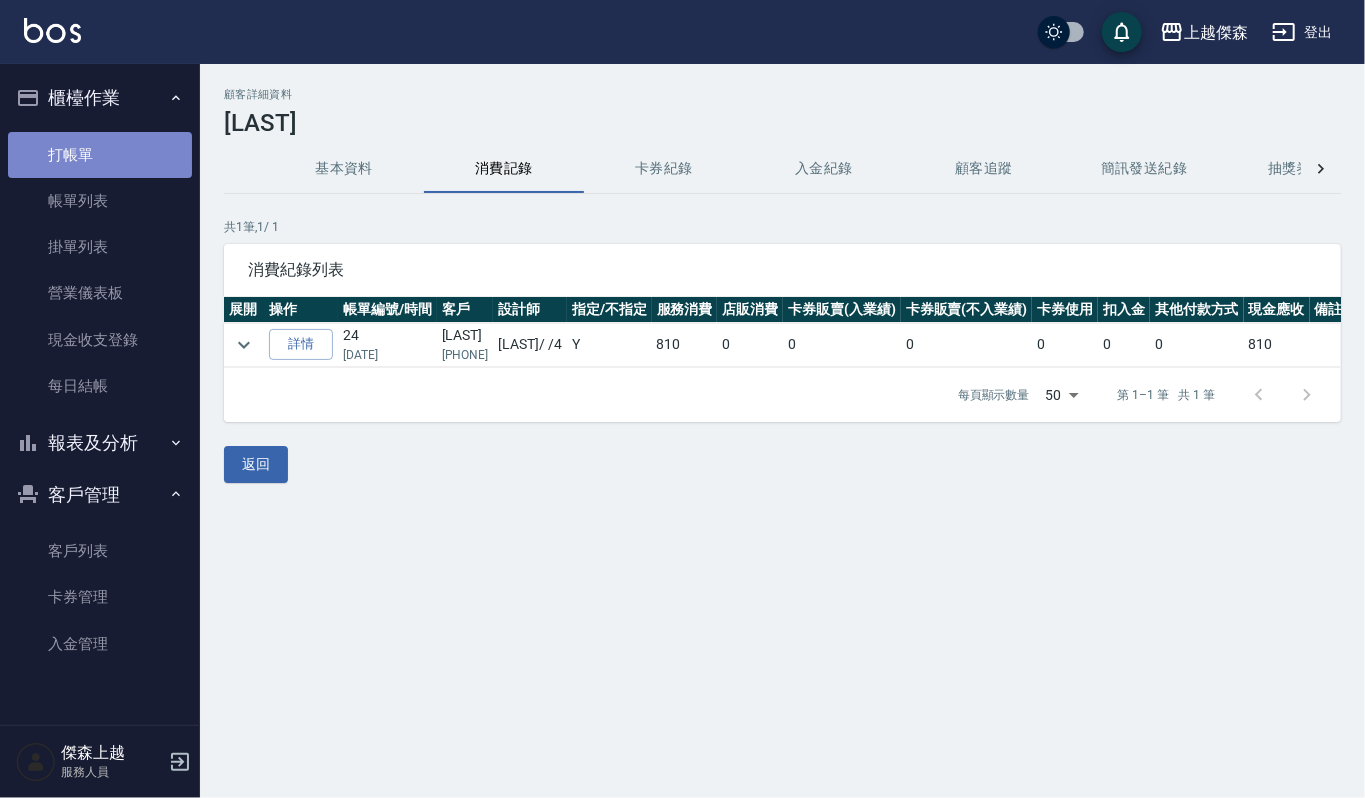 click on "打帳單" at bounding box center (100, 155) 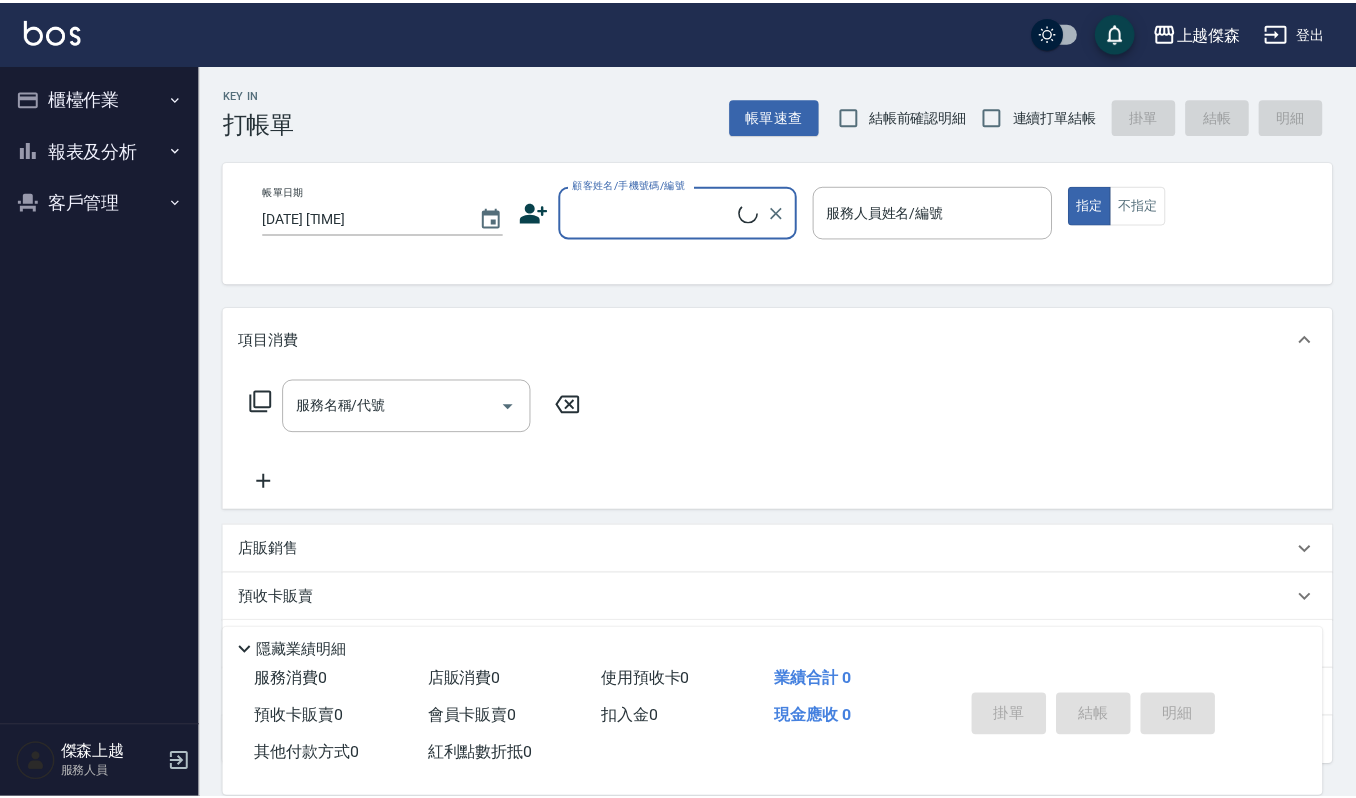 scroll, scrollTop: 0, scrollLeft: 0, axis: both 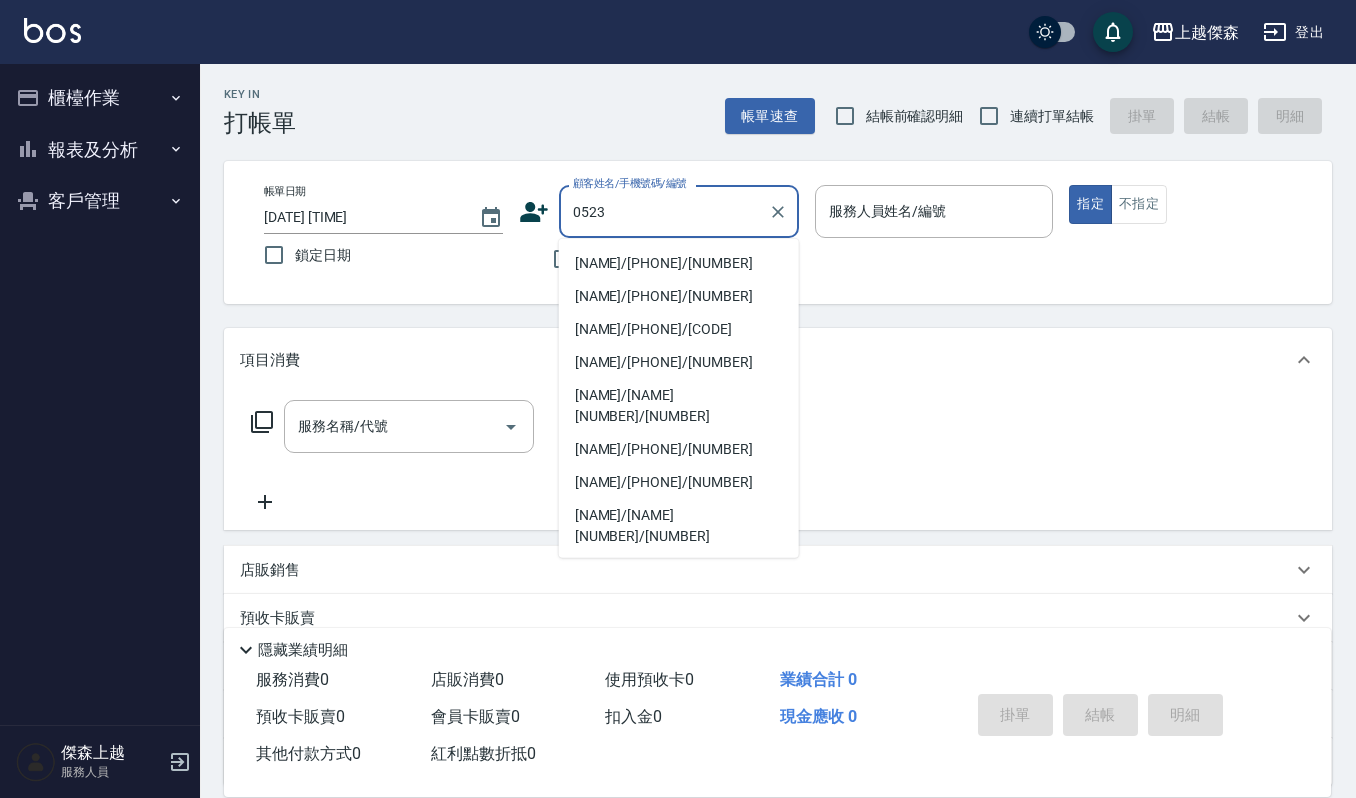 click on "林雅萍/0927380226/0523" at bounding box center [679, 263] 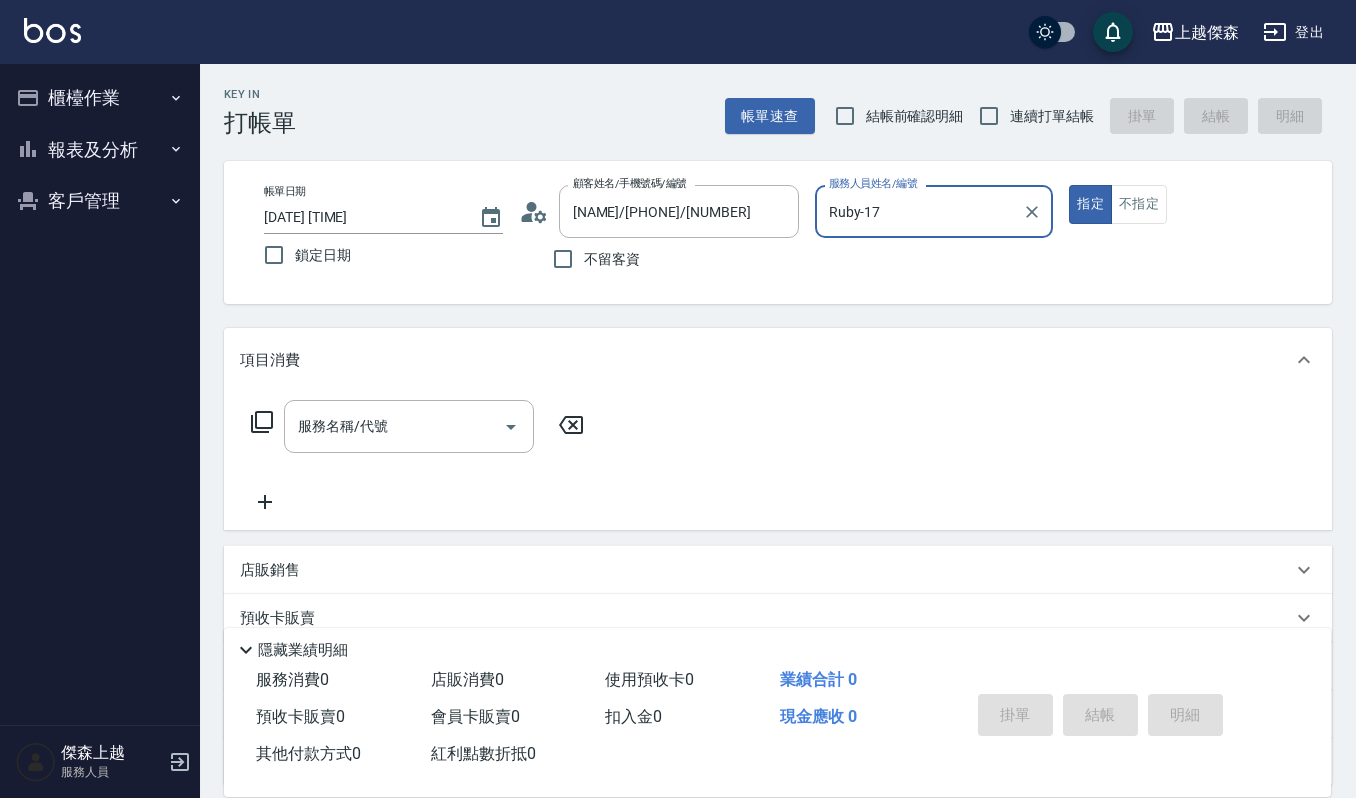 type on "Ruby-17" 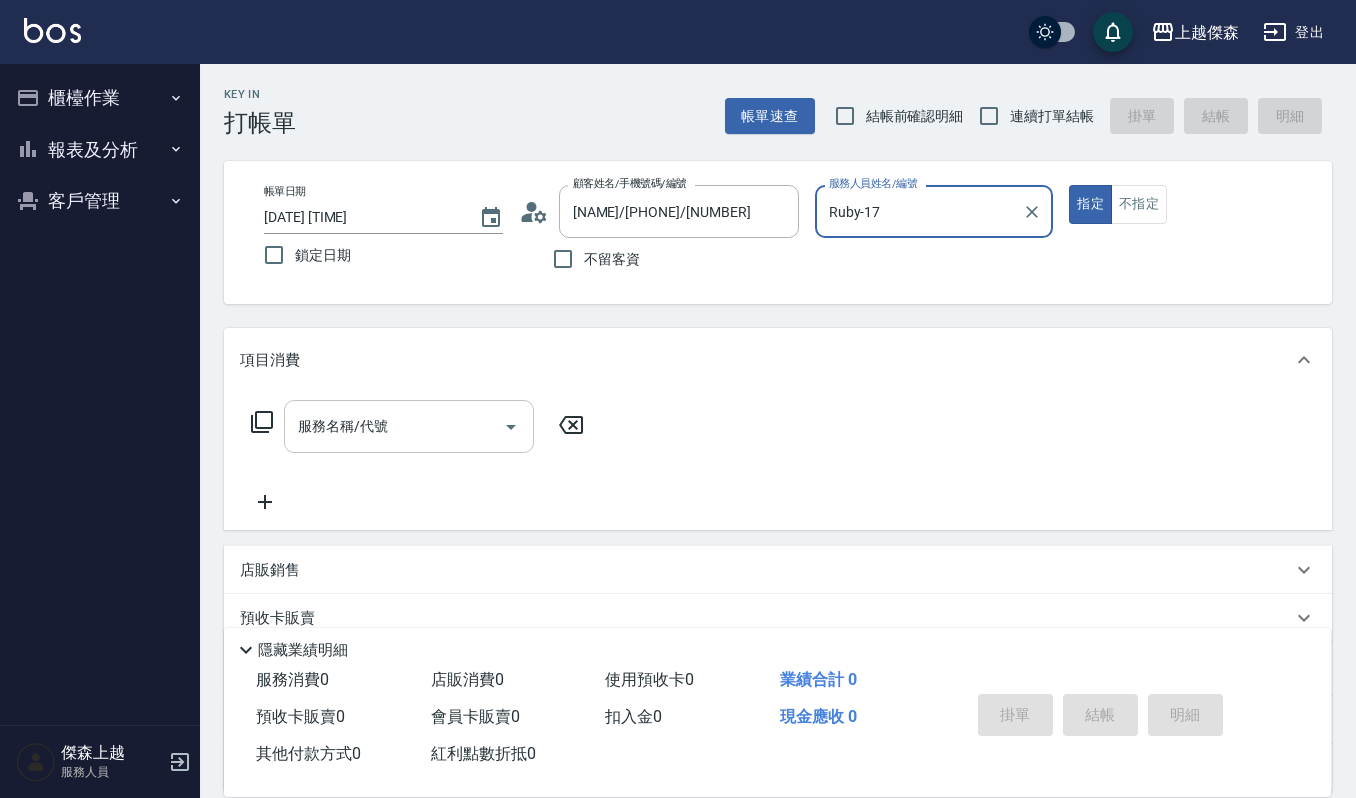 click on "服務名稱/代號 服務名稱/代號" at bounding box center (409, 426) 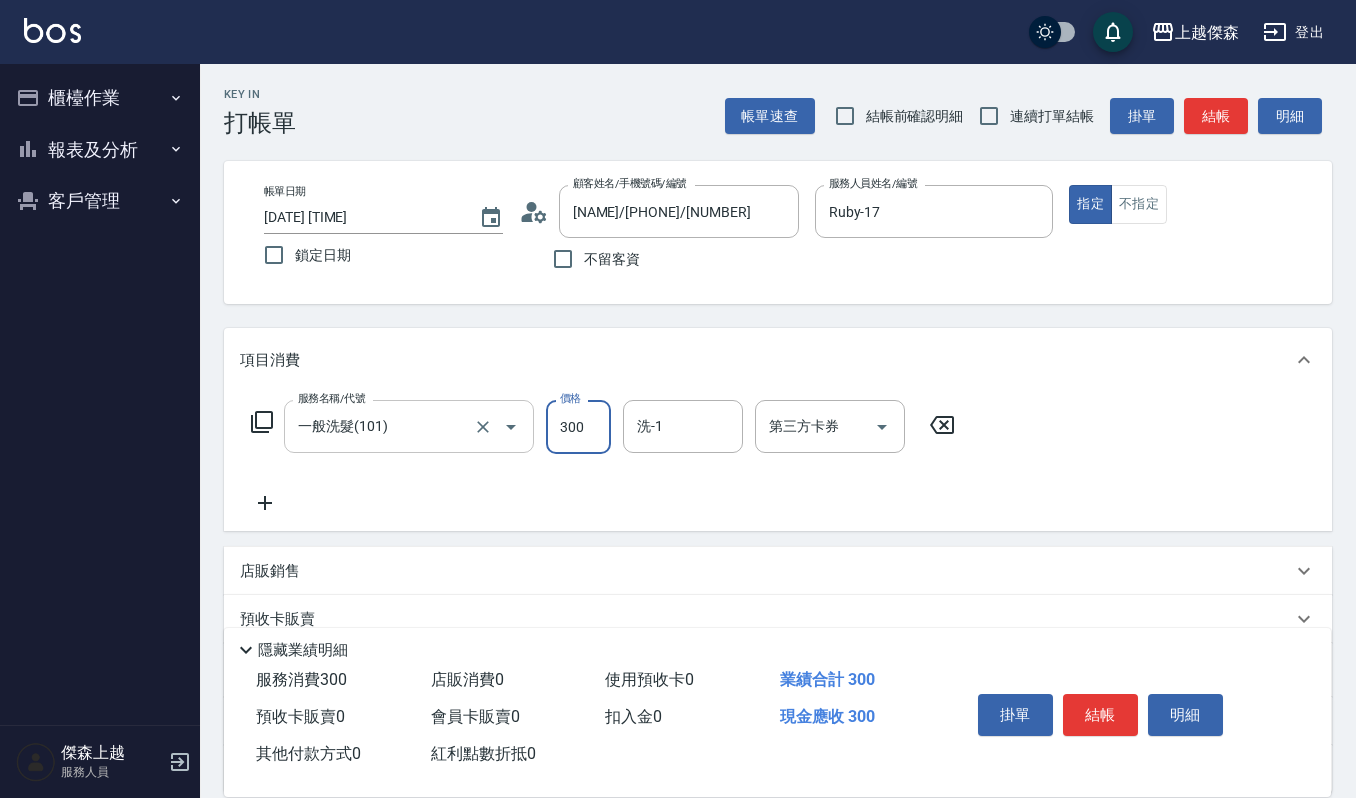 click on "一般洗髮(101)" at bounding box center [381, 426] 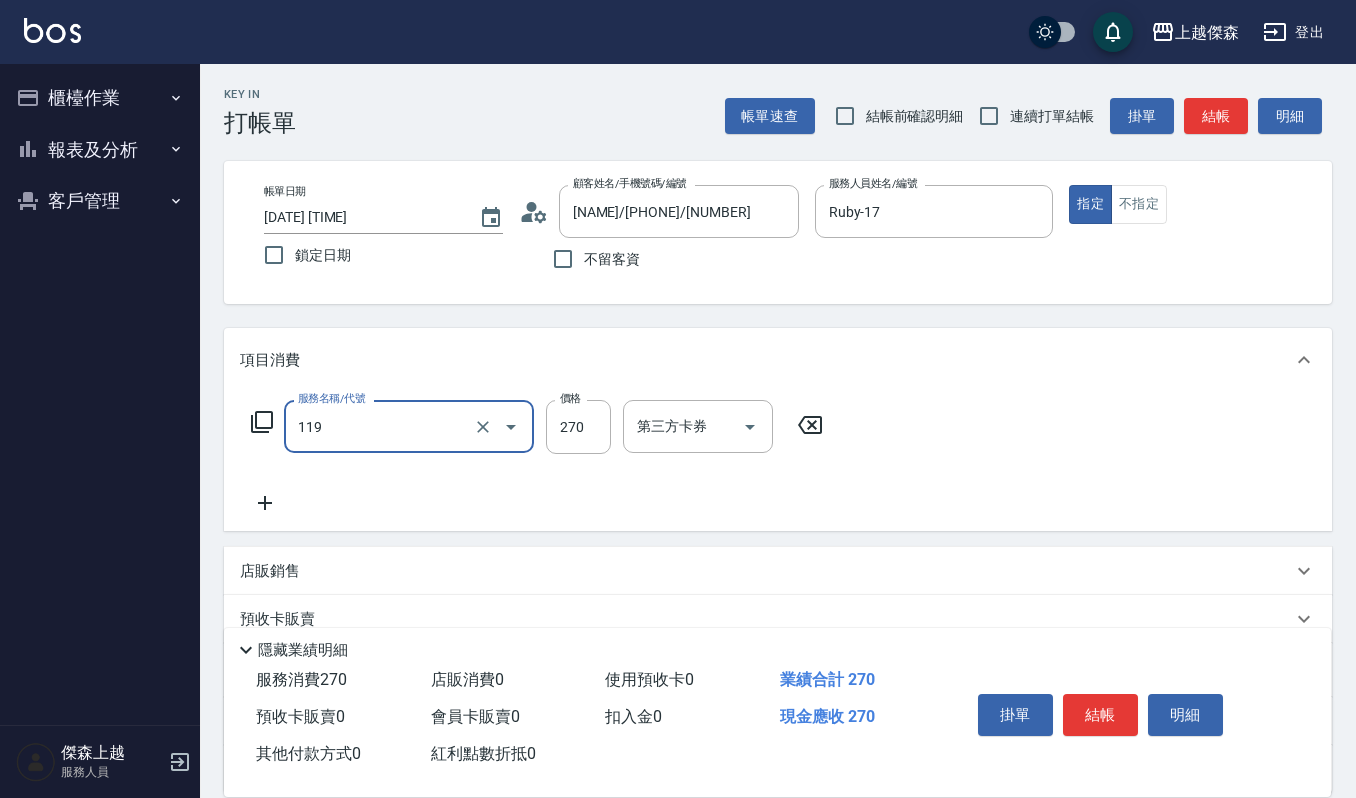type on "使用一般洗髮卡(119)" 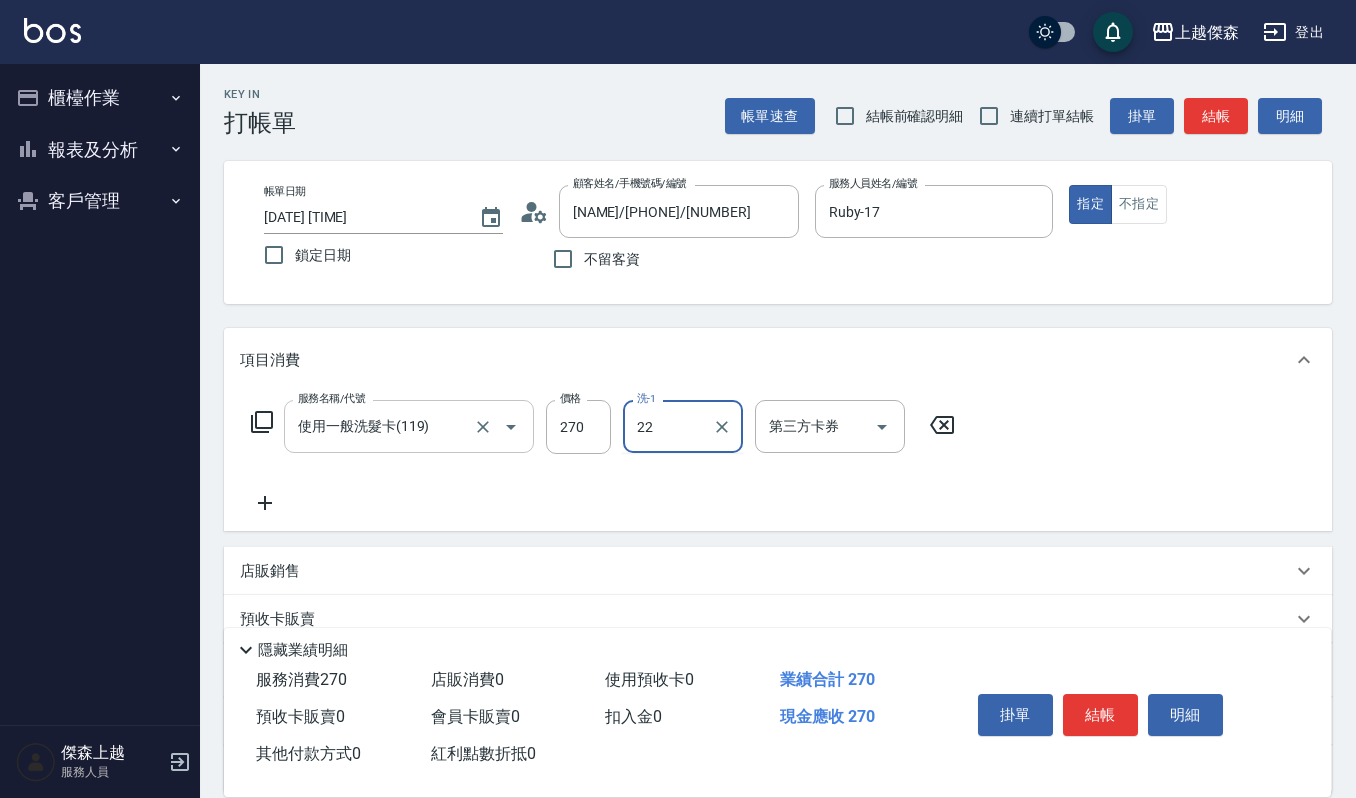type on "宜芳-22" 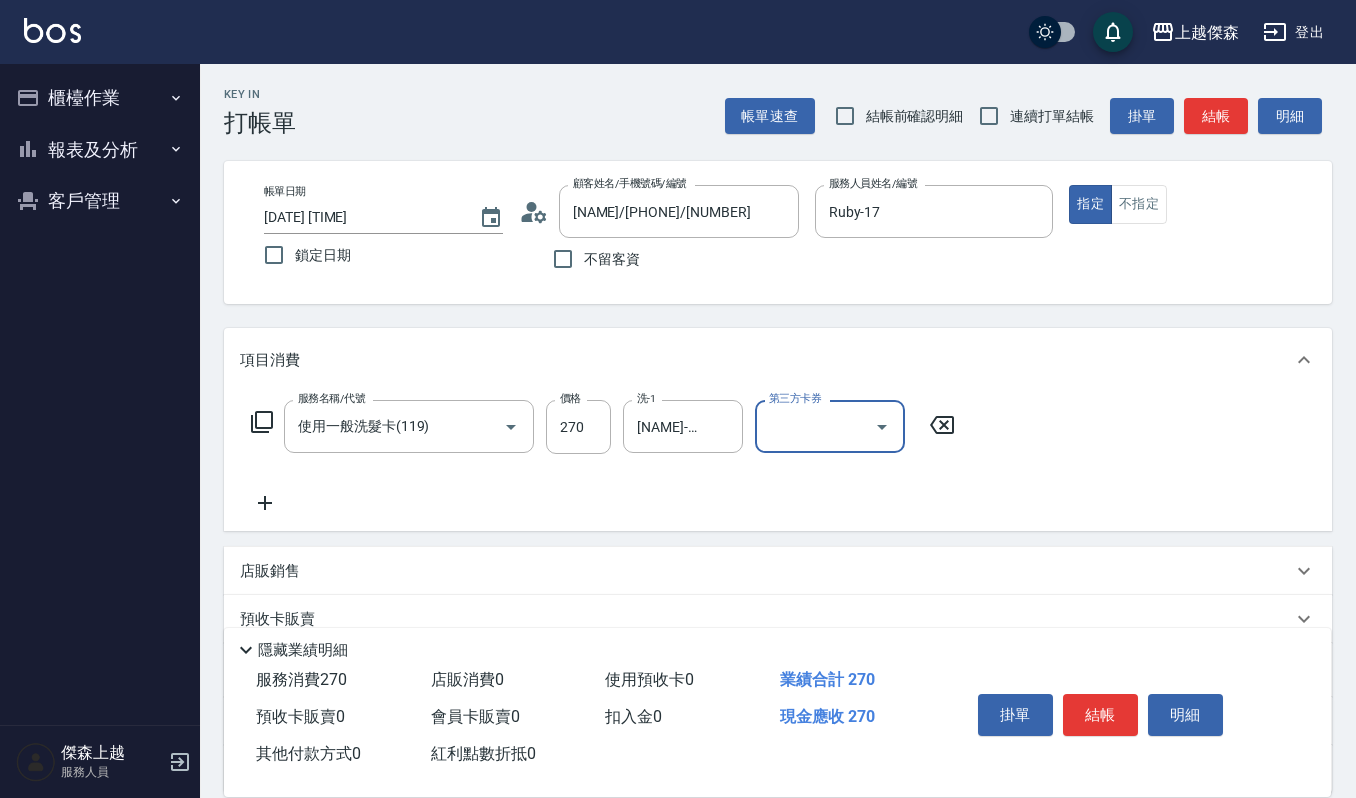 click on "第三方卡券" at bounding box center [815, 426] 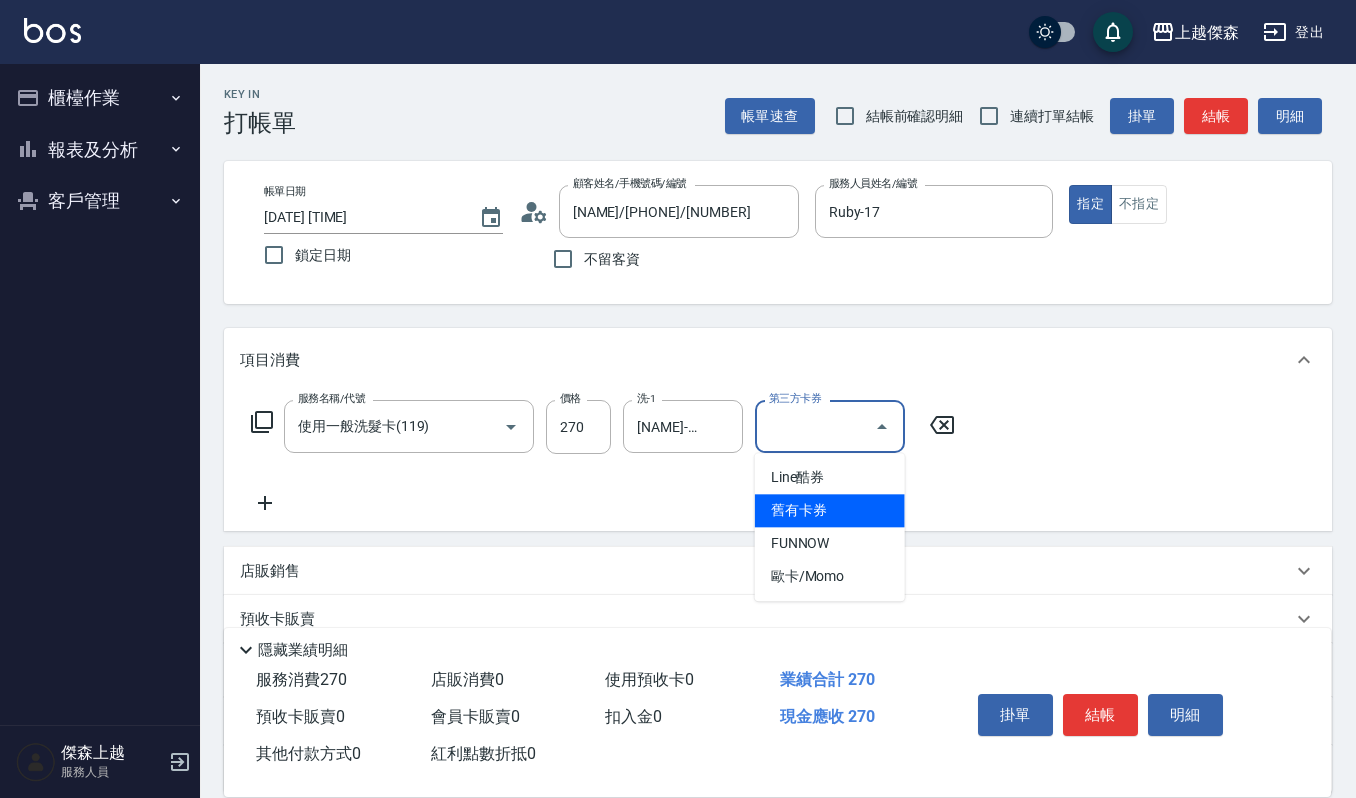 click on "舊有卡券" at bounding box center (830, 510) 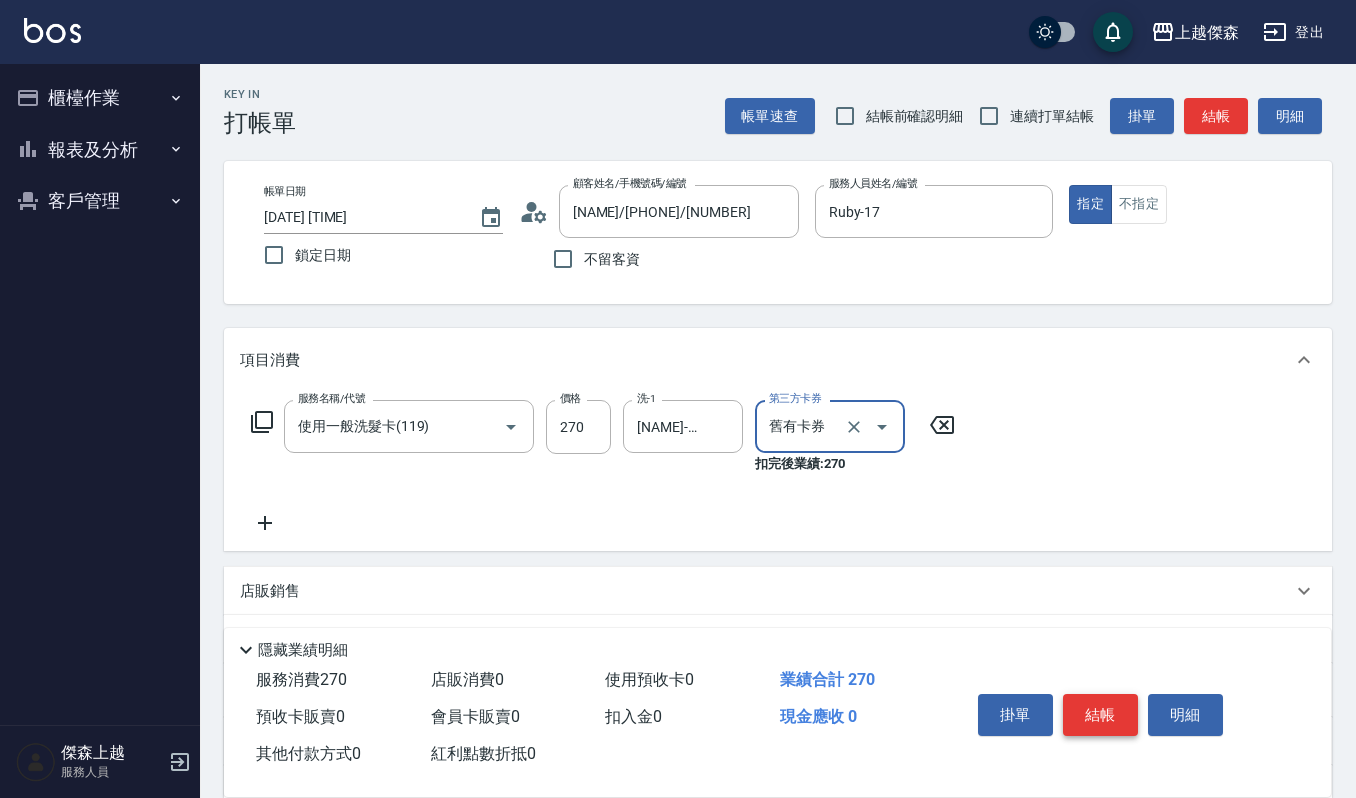 click on "結帳" at bounding box center [1100, 715] 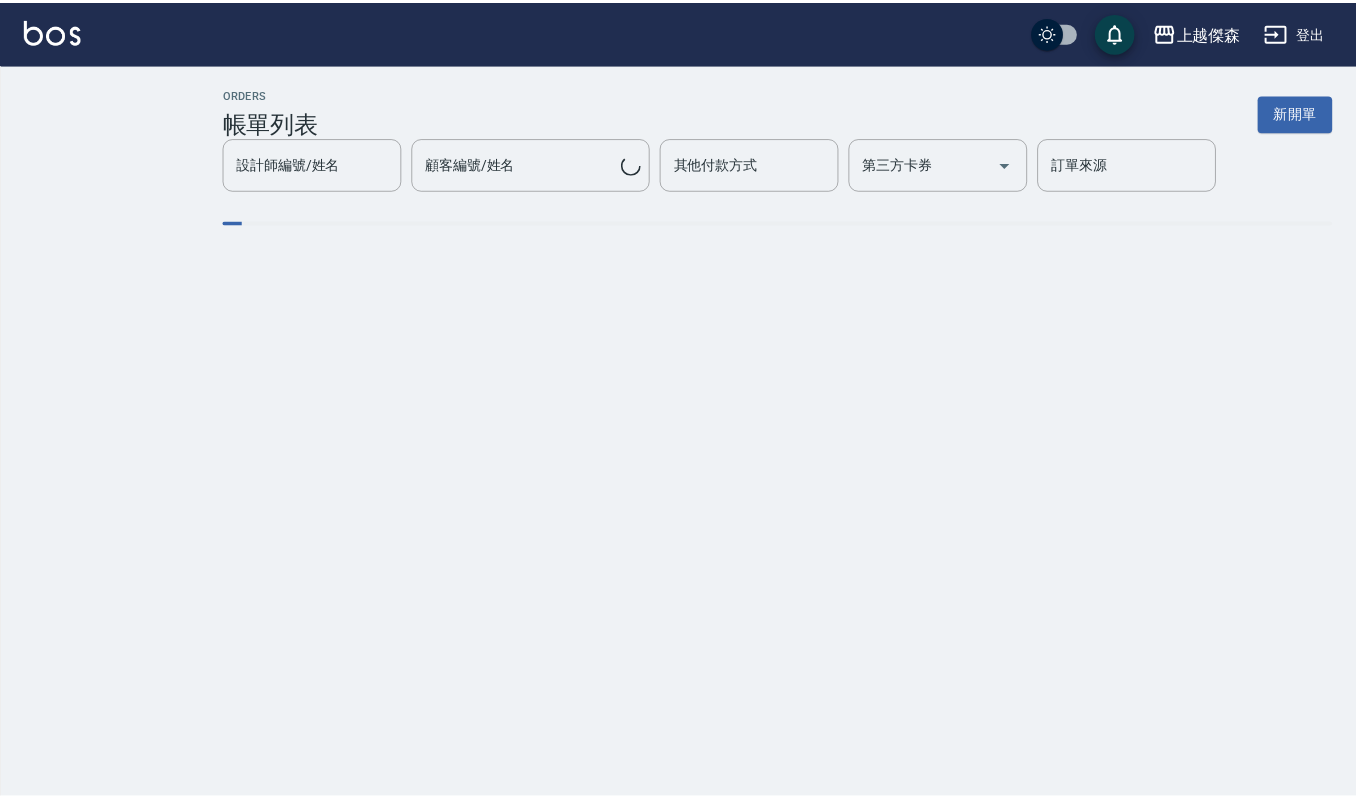 scroll, scrollTop: 0, scrollLeft: 0, axis: both 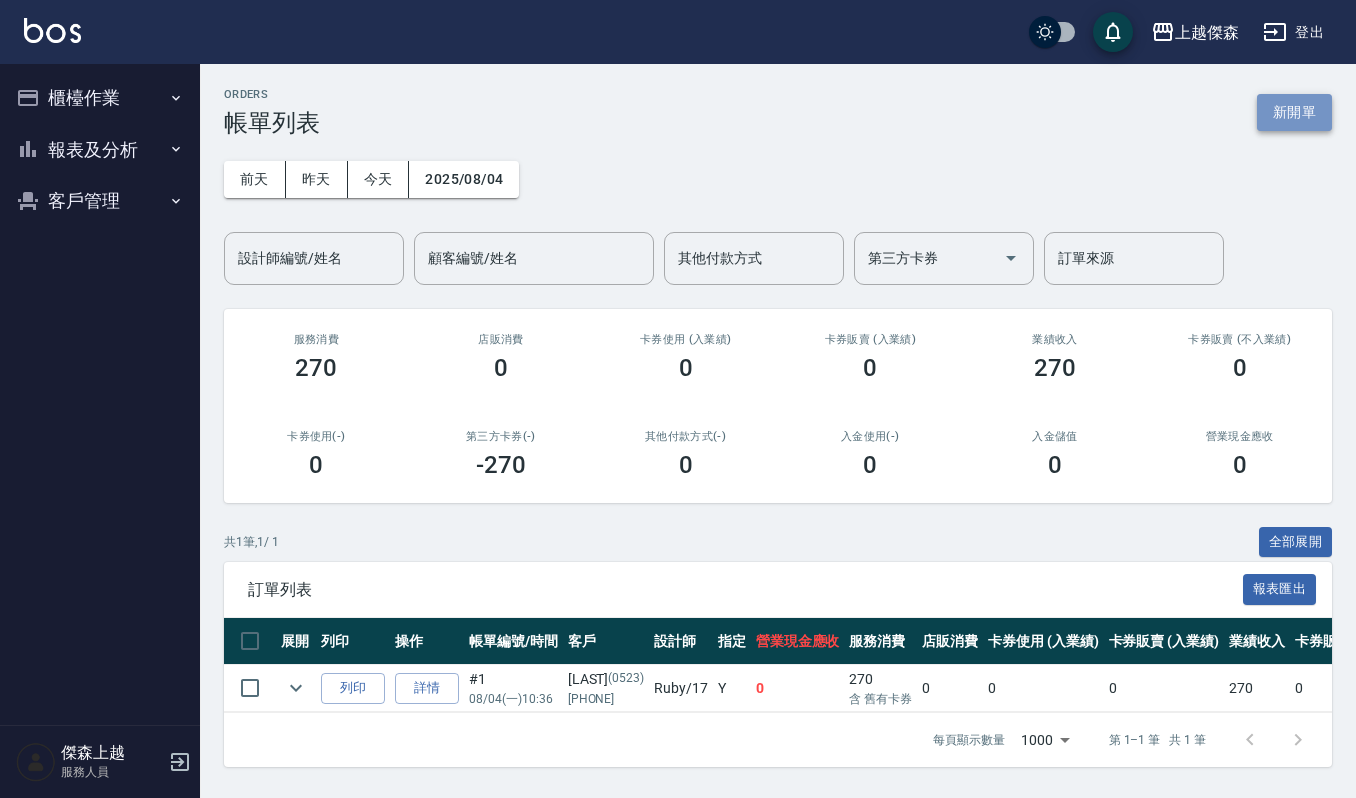 click on "新開單" at bounding box center [1294, 112] 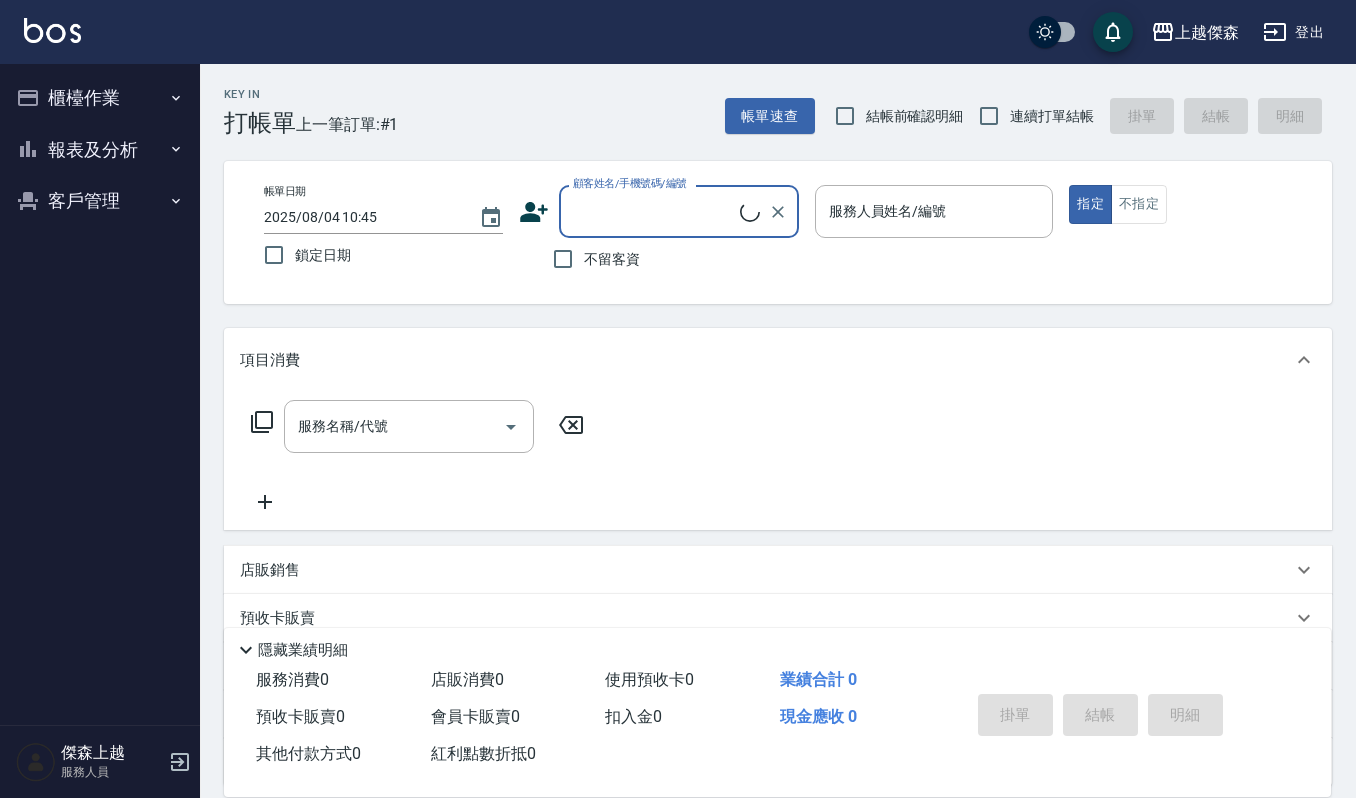 click on "顧客姓名/手機號碼/編號" at bounding box center [630, 183] 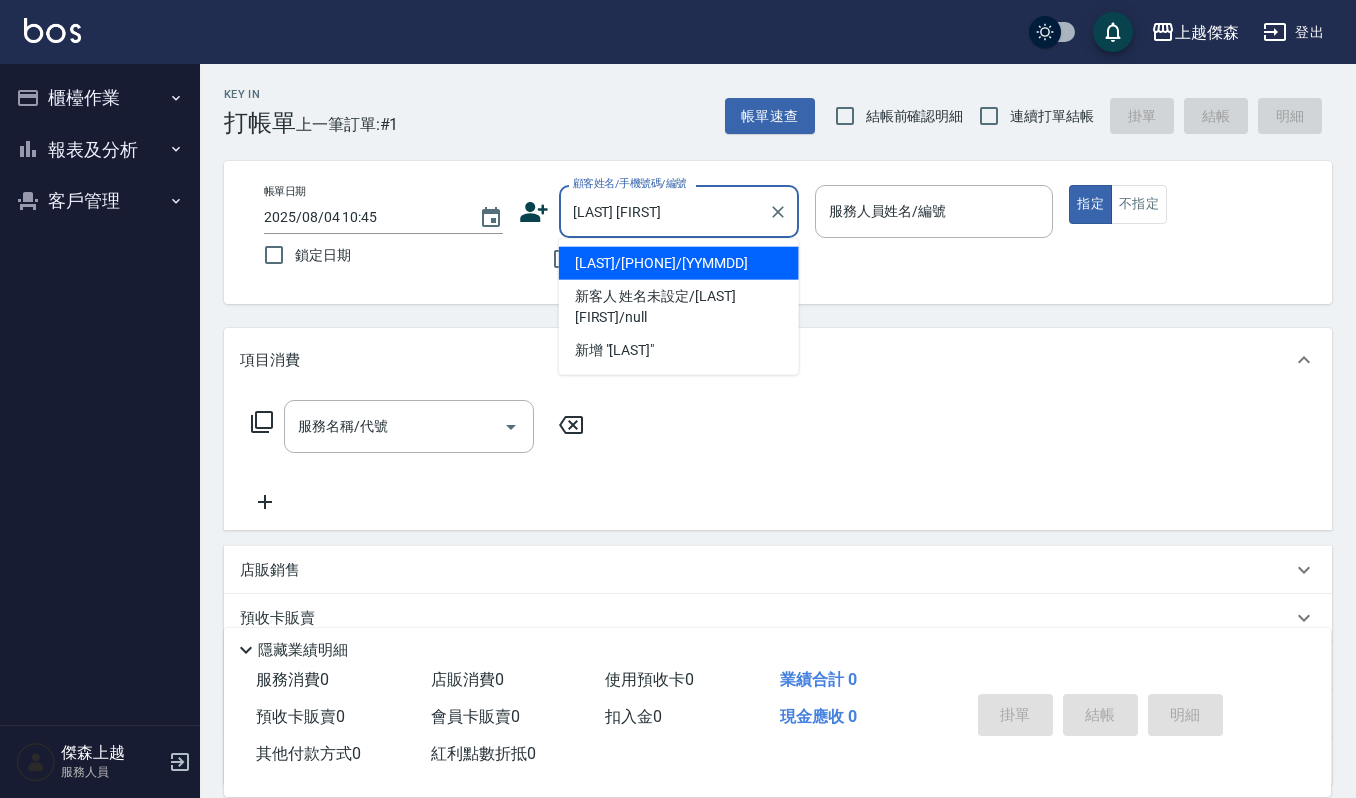 click on "[LAST]/[PHONE]/[YYMMDD]" at bounding box center [679, 263] 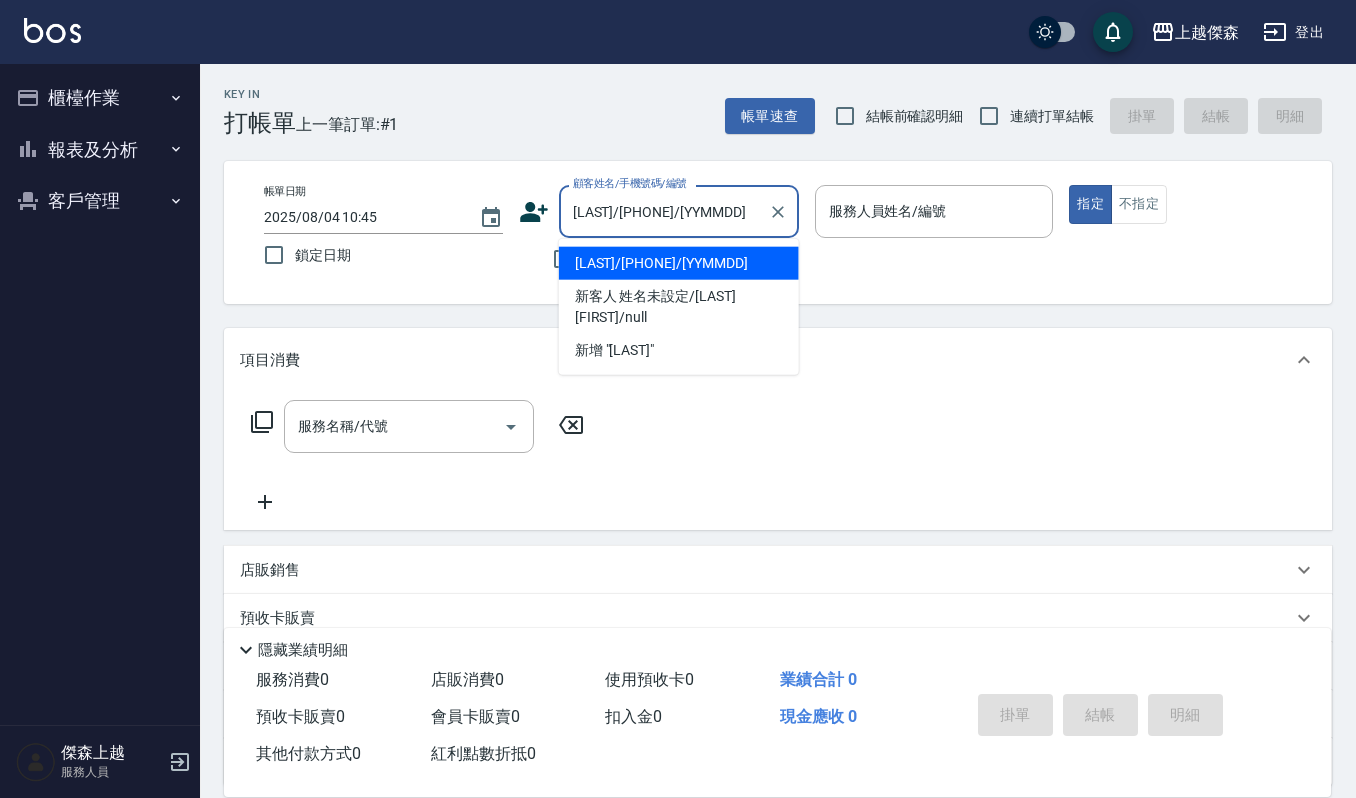 type on "吉兒-4" 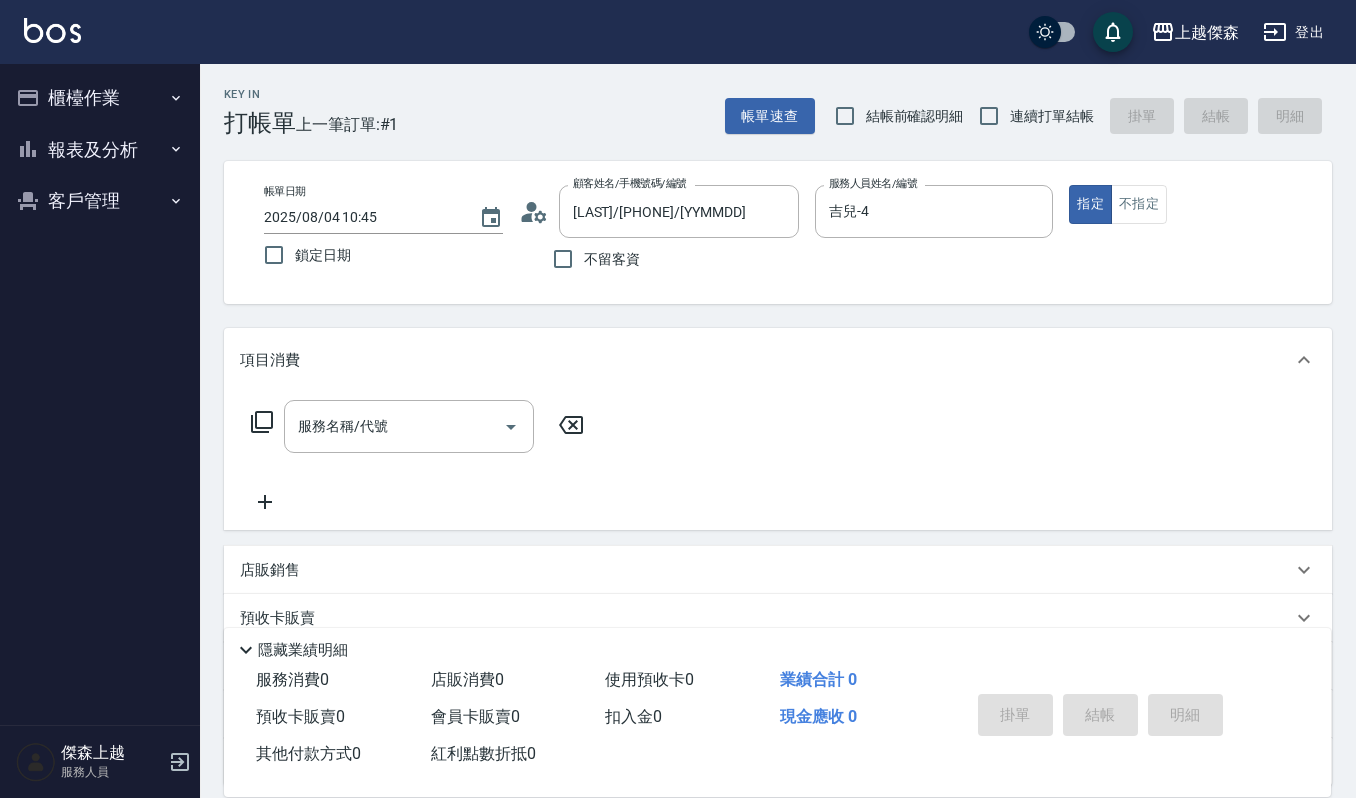 click on "服務名稱/代號 服務名稱/代號" at bounding box center (418, 457) 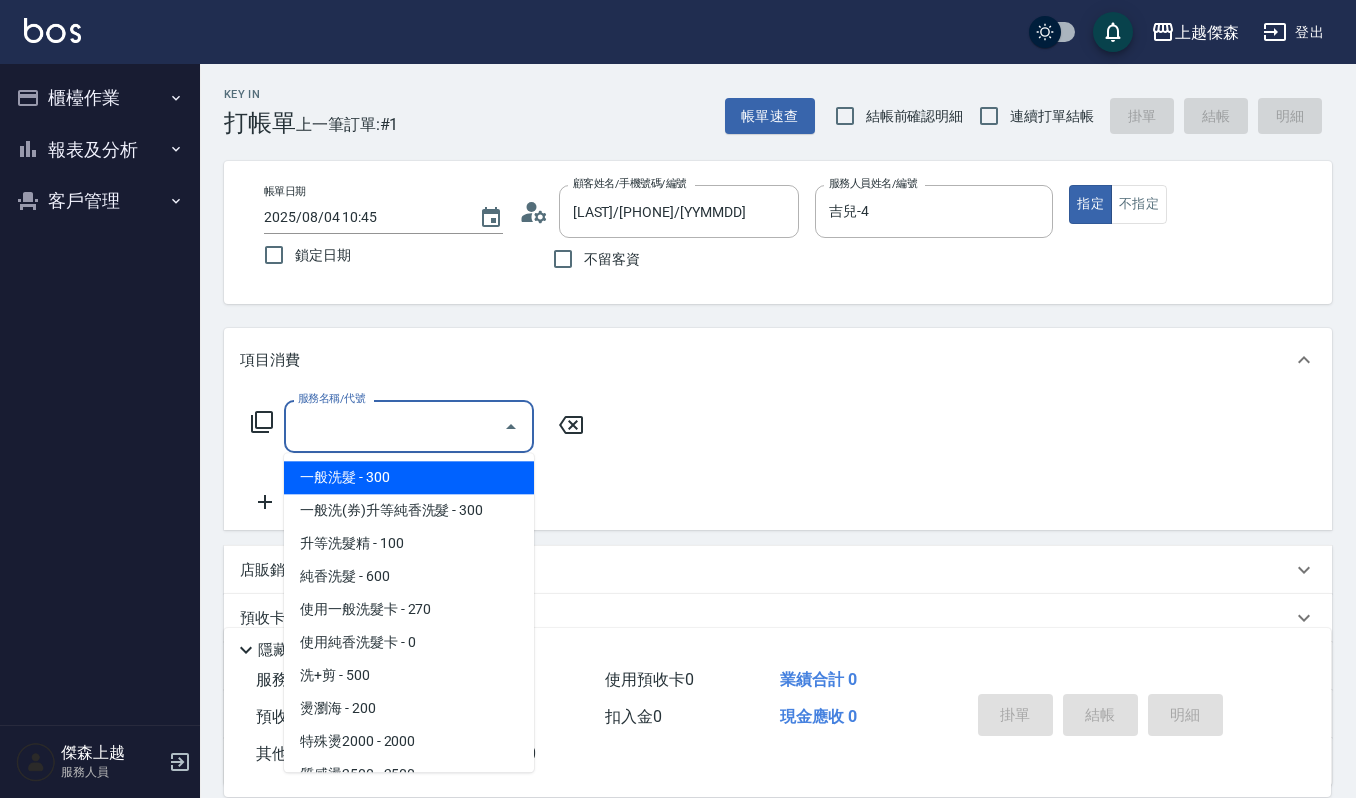 click on "服務名稱/代號" at bounding box center (394, 426) 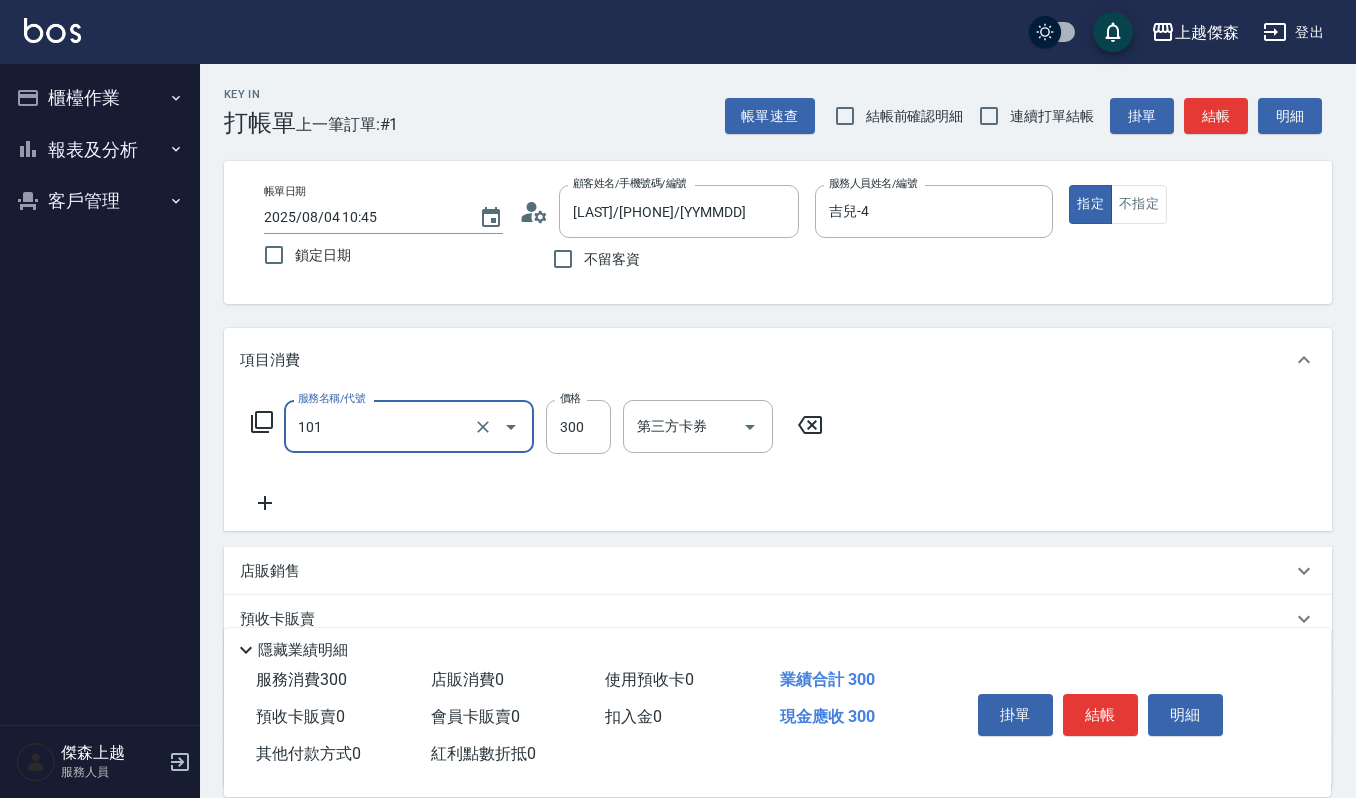 type on "一般洗髮(101)" 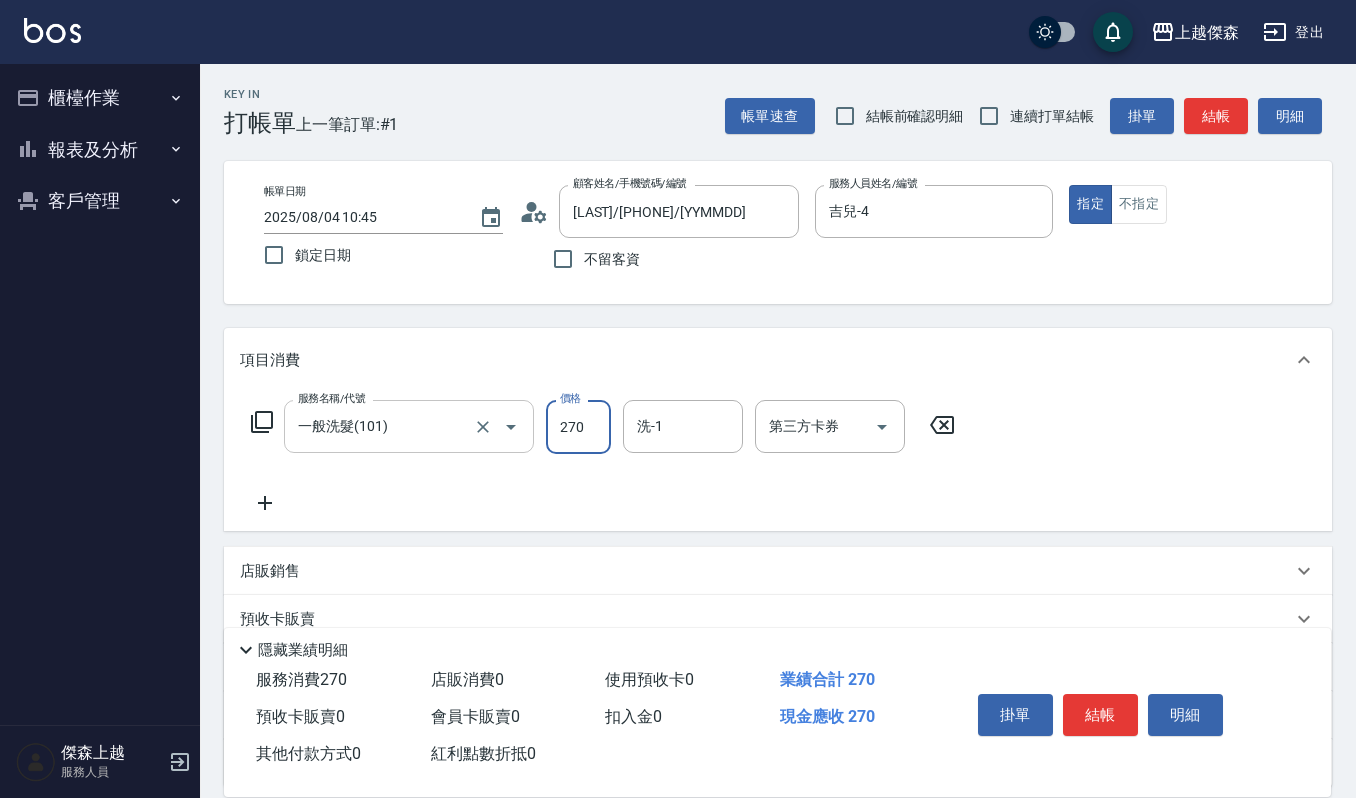 type on "270" 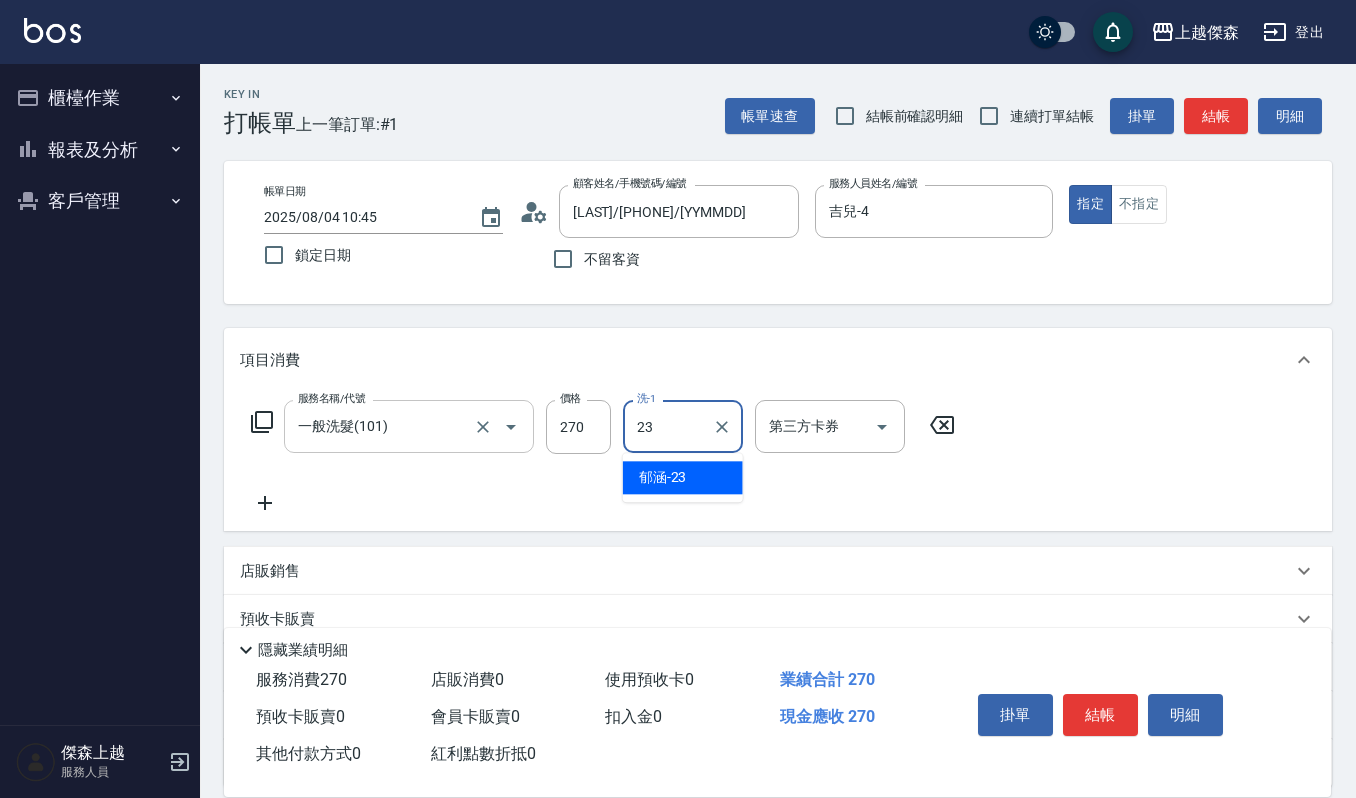 type on "郁涵-23" 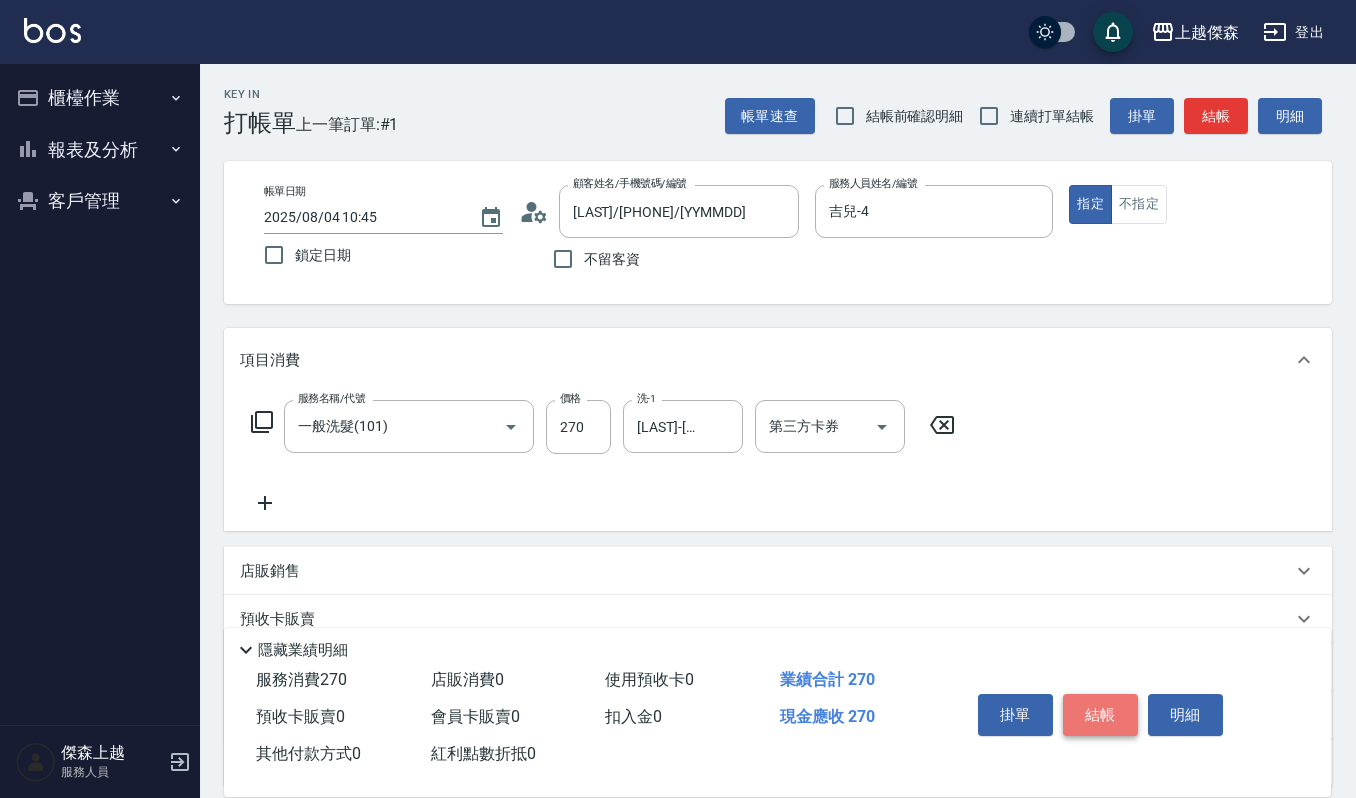 click on "結帳" at bounding box center (1100, 715) 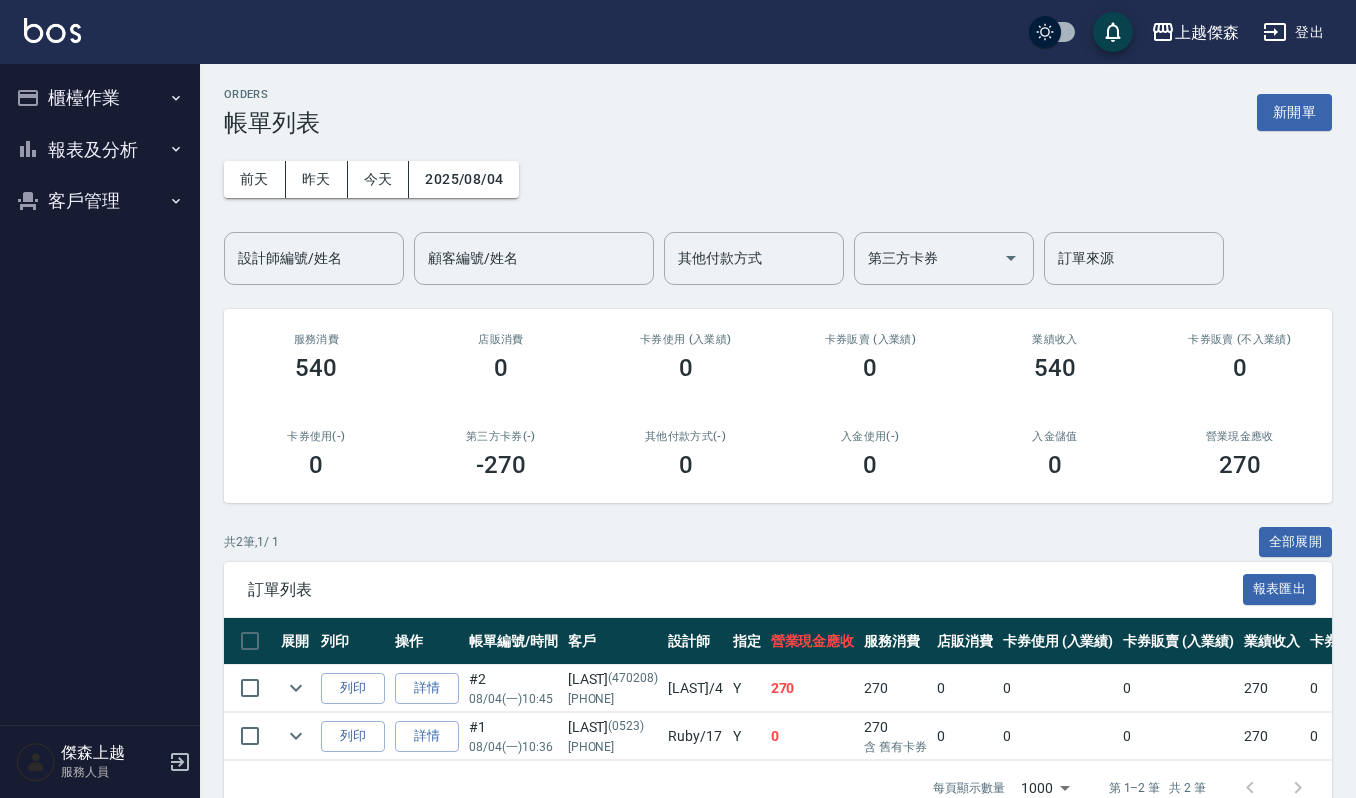 click on "客戶管理" at bounding box center (100, 201) 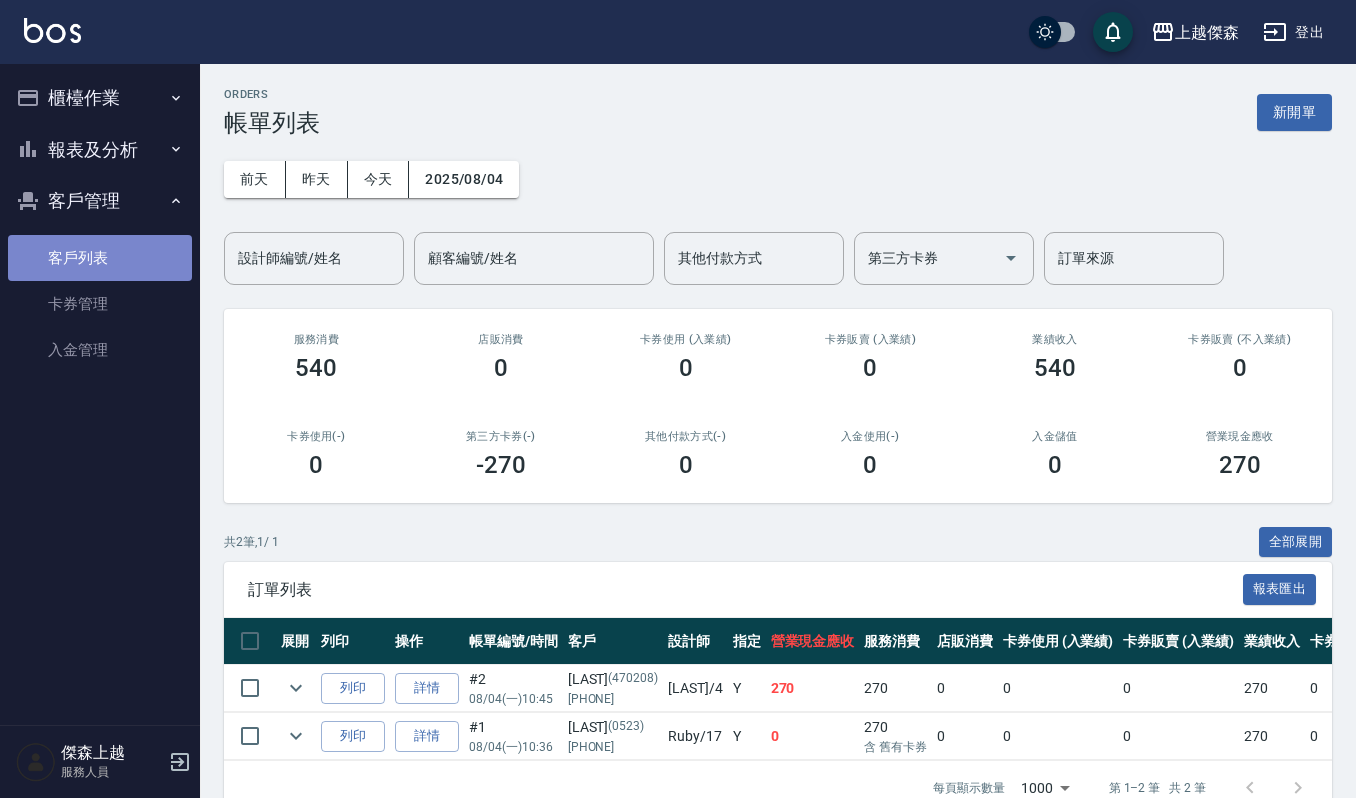 click on "客戶列表" at bounding box center (100, 258) 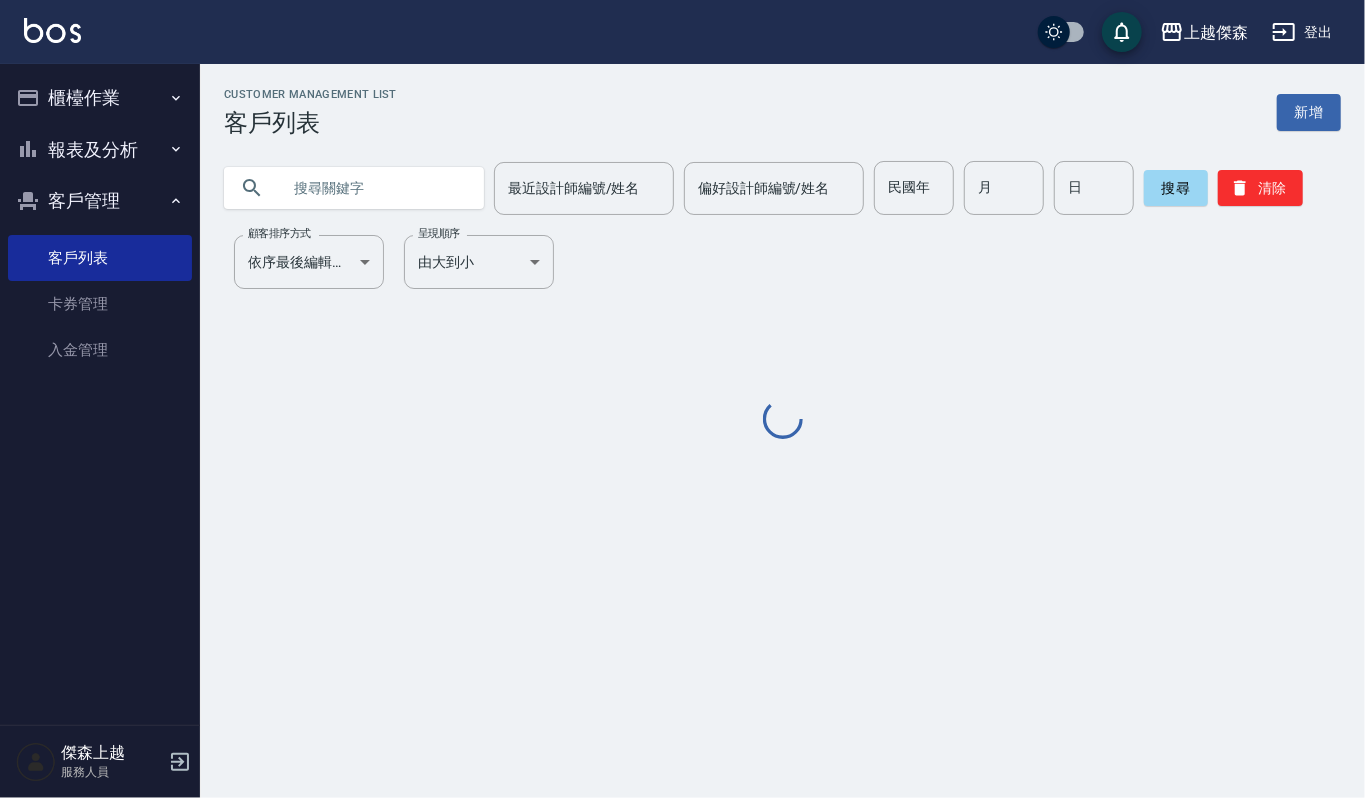 click at bounding box center [374, 188] 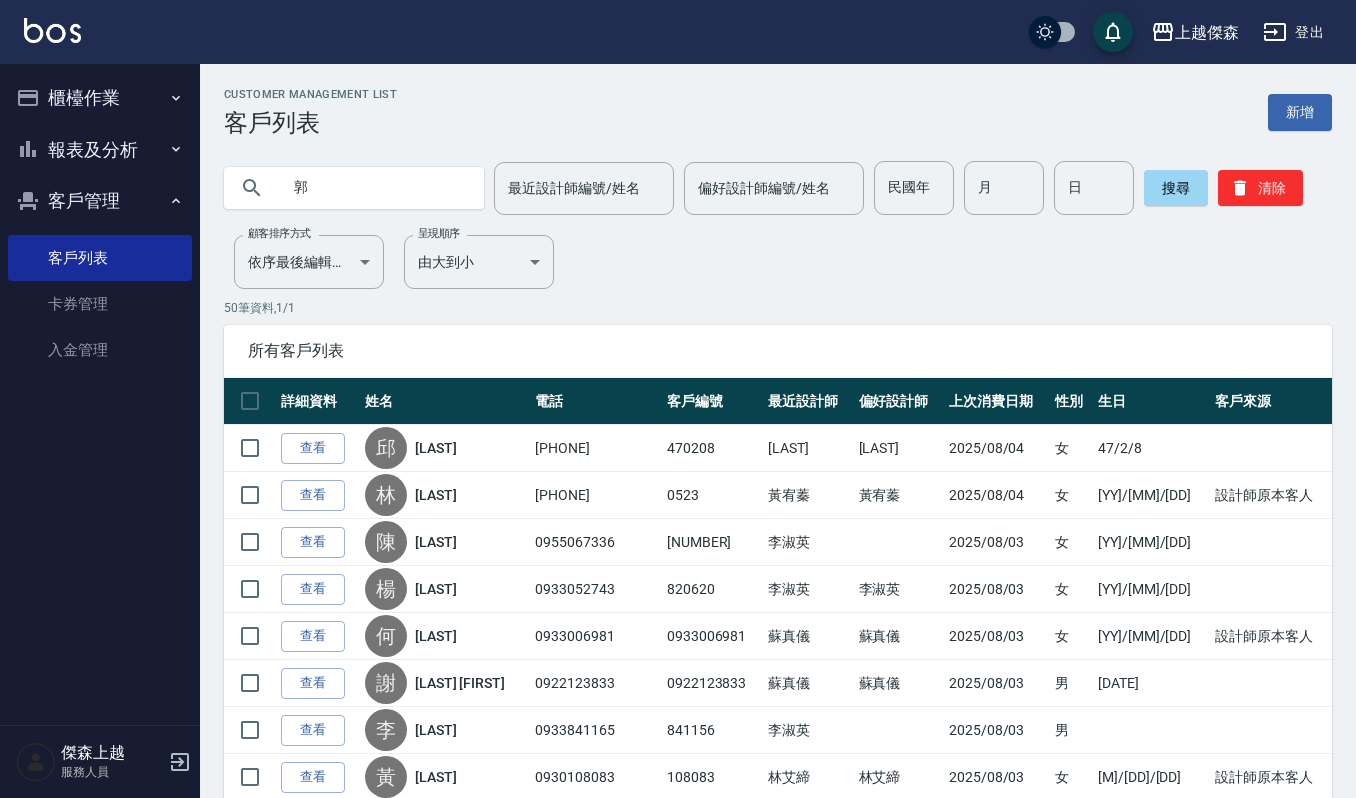 type on "郭" 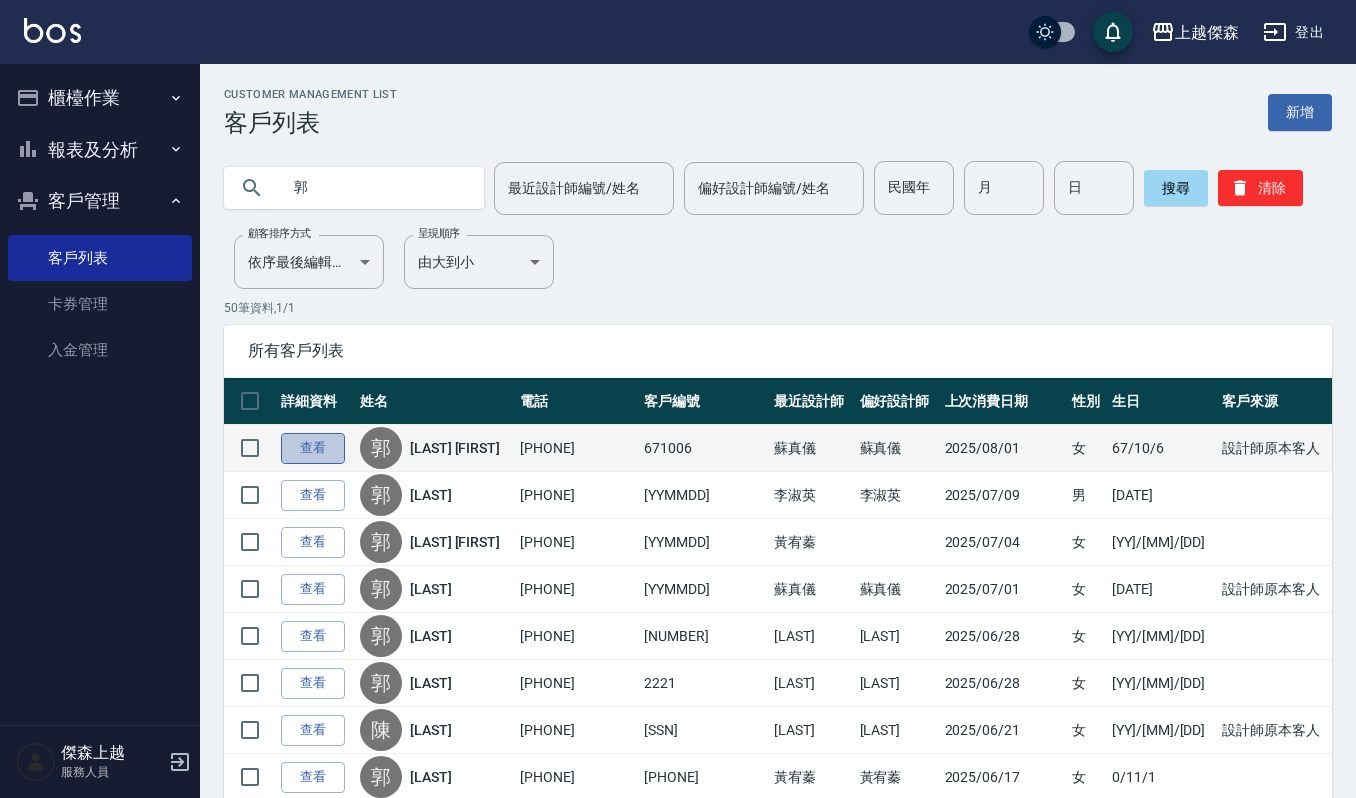 click on "查看" at bounding box center (313, 448) 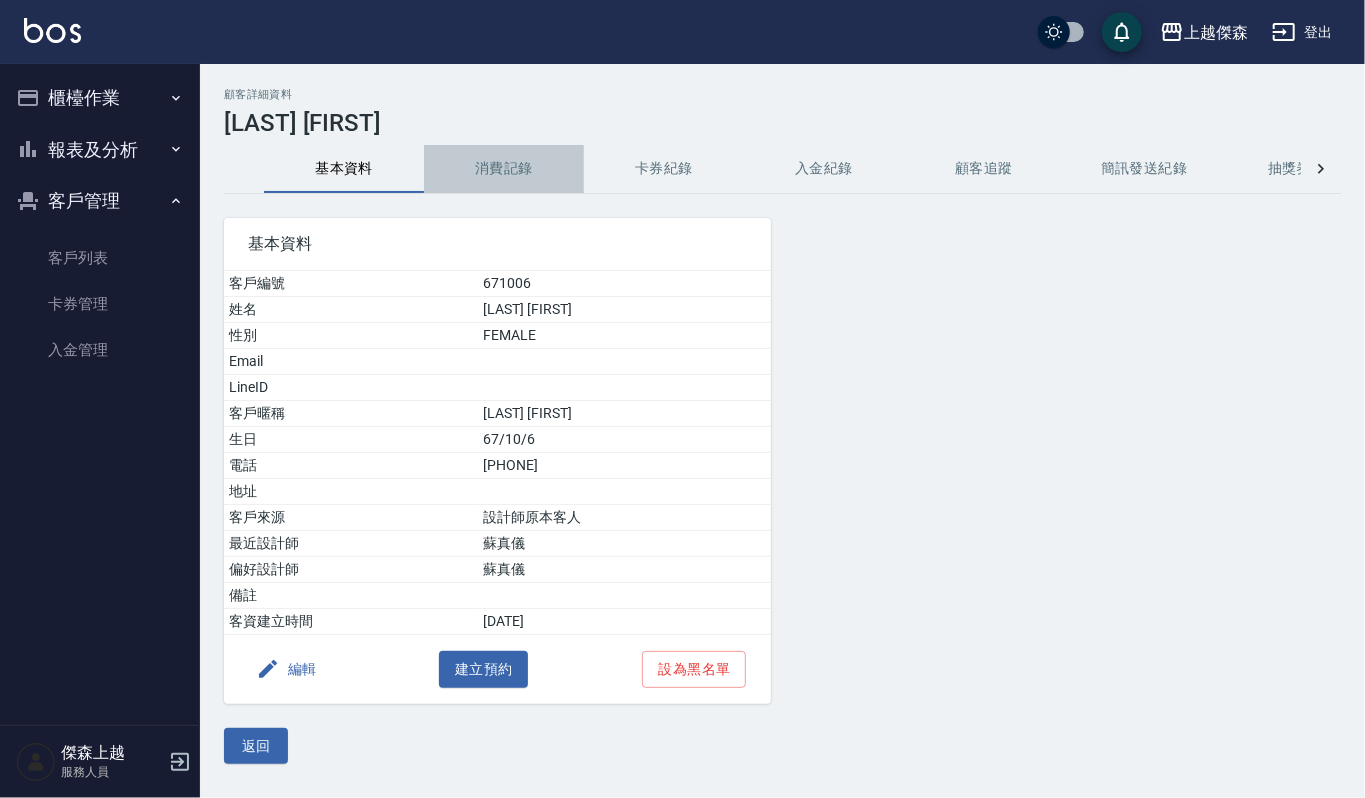 click on "消費記錄" at bounding box center (504, 169) 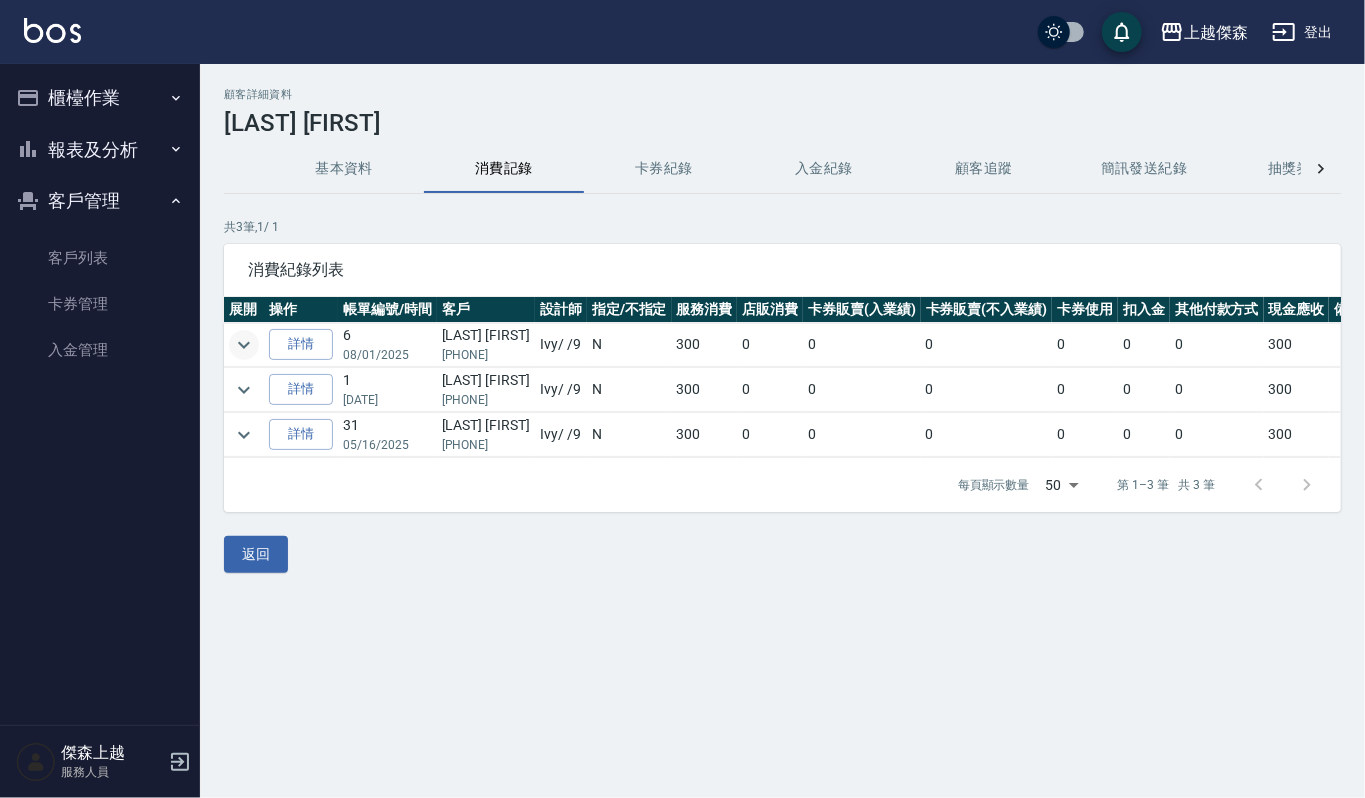 click 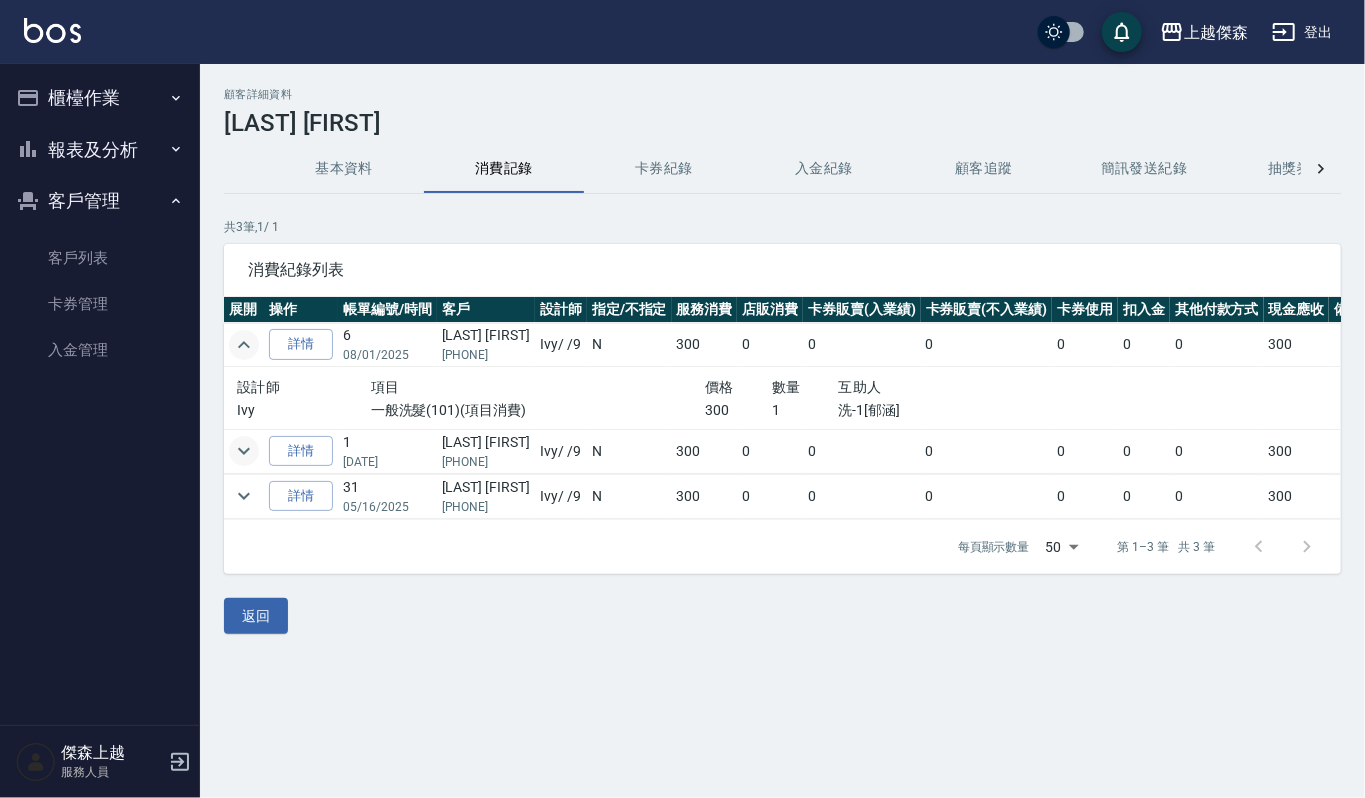 click 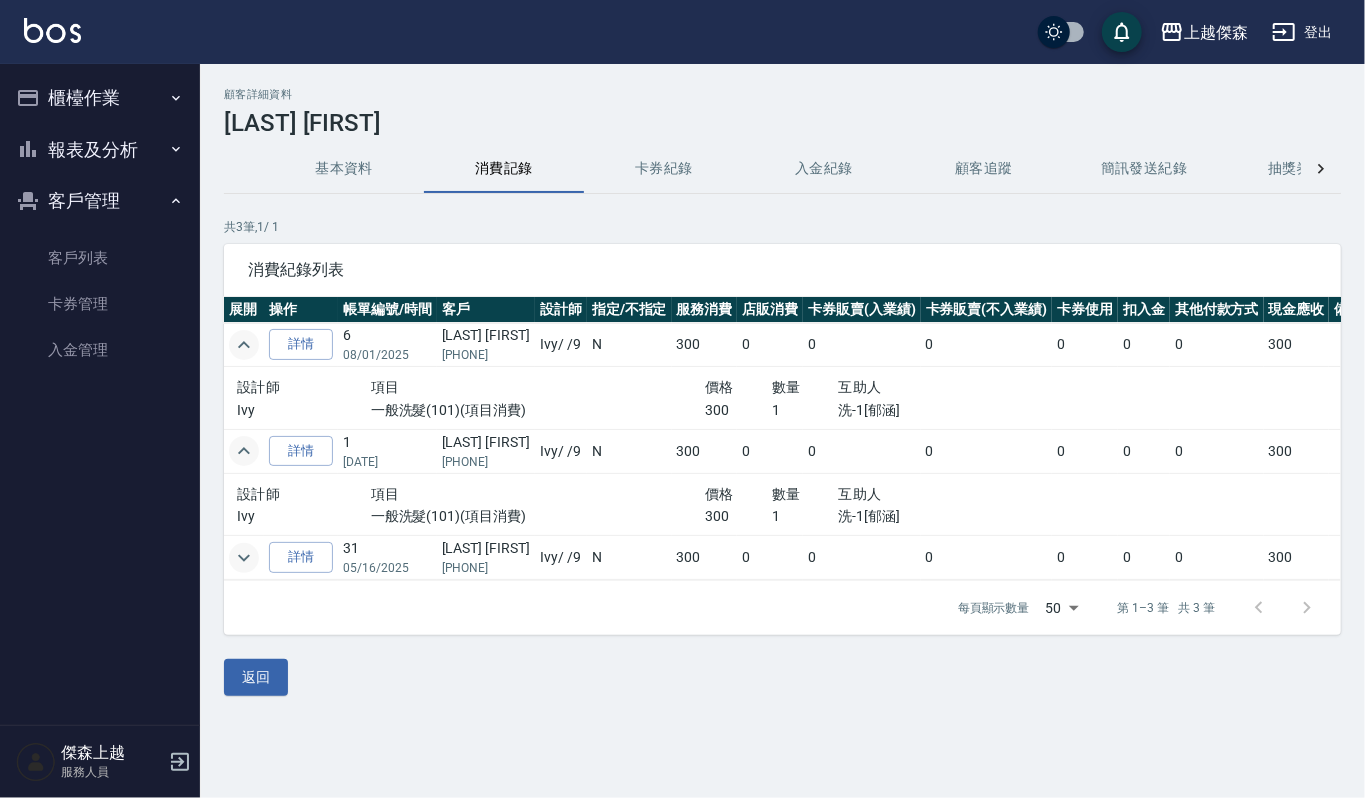 click 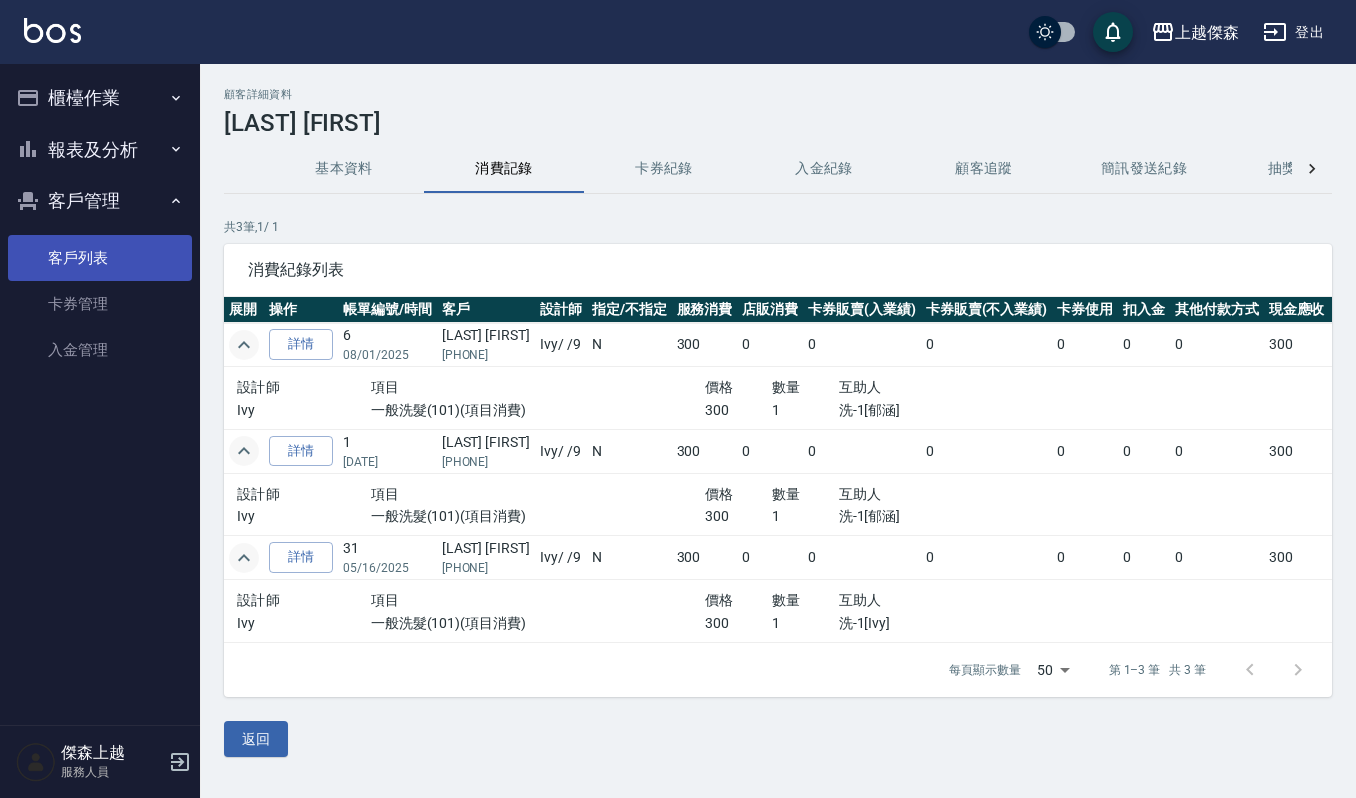 click on "客戶列表" at bounding box center (100, 258) 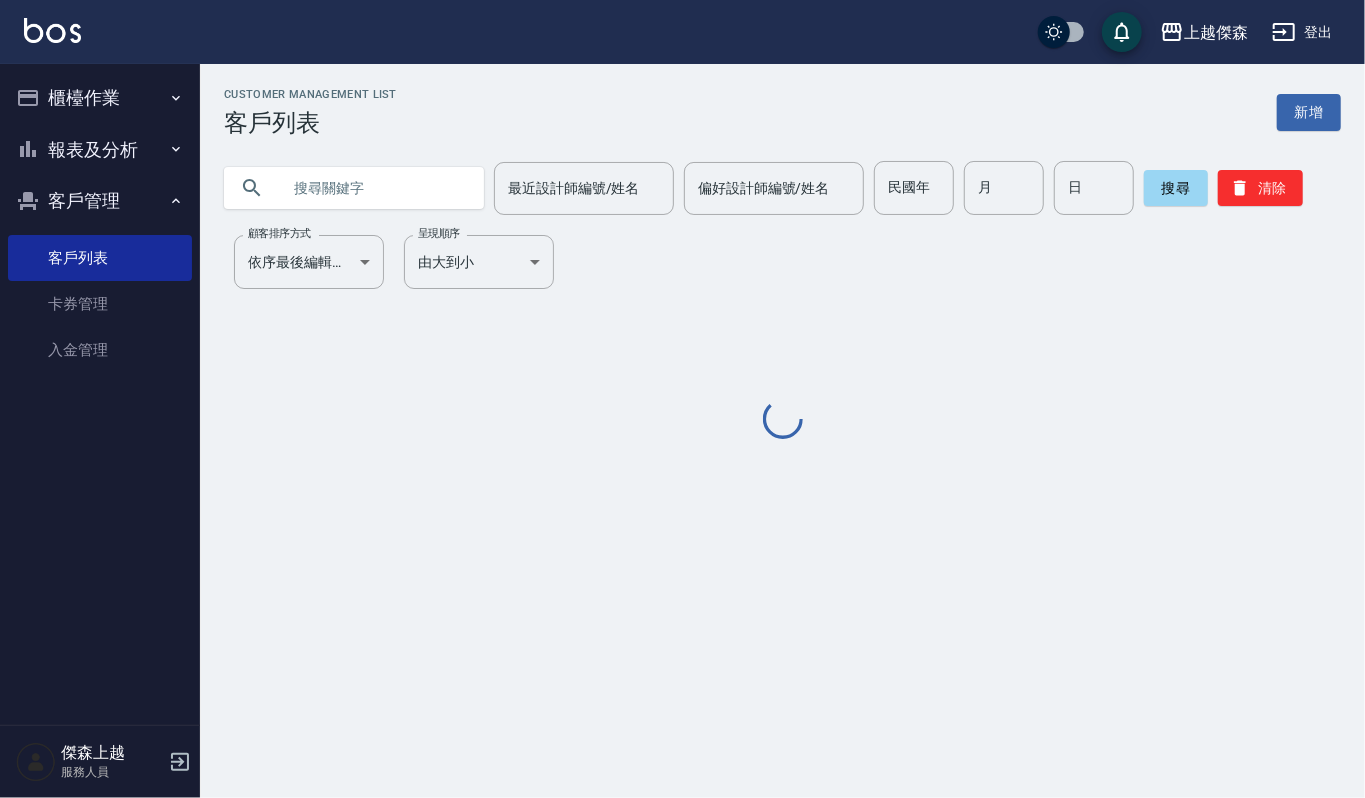 drag, startPoint x: 404, startPoint y: 174, endPoint x: 446, endPoint y: 126, distance: 63.780876 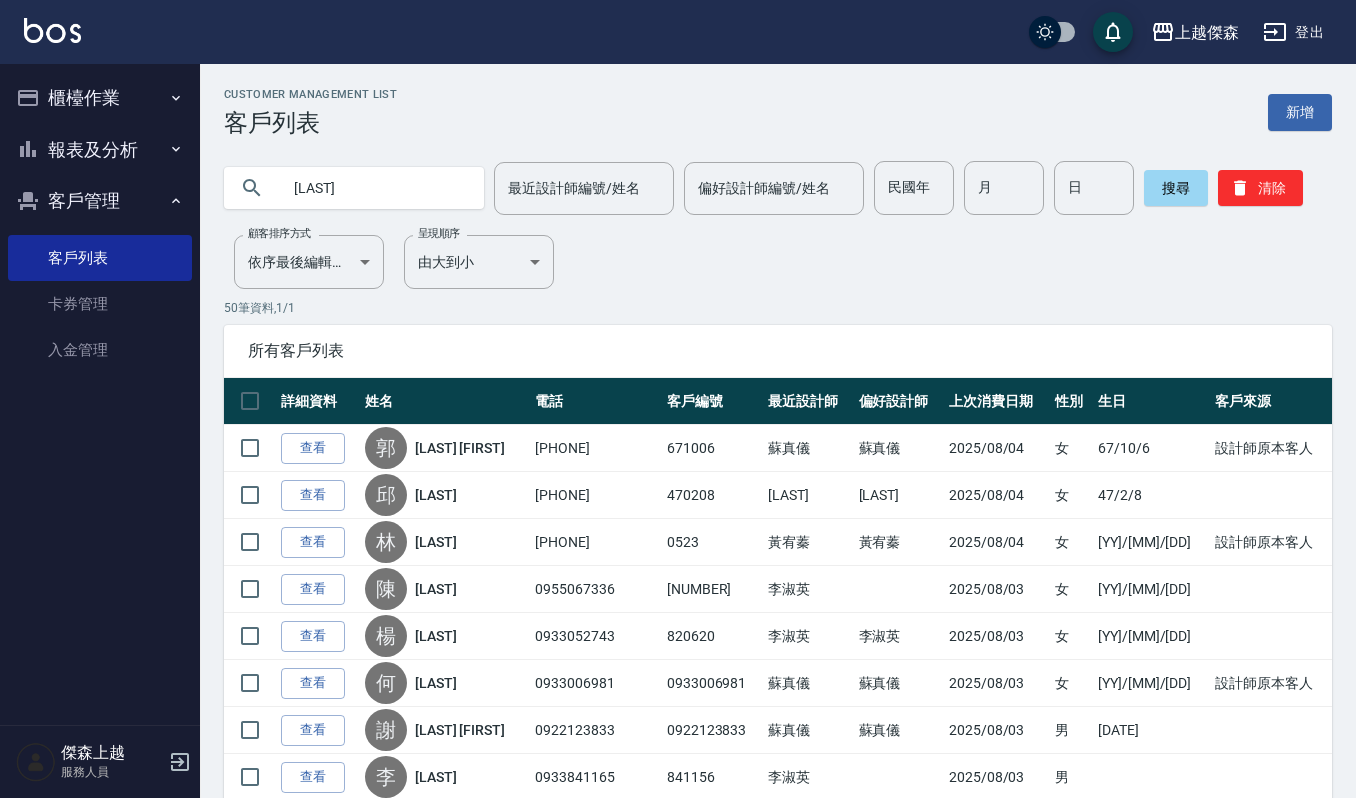 type on "許文" 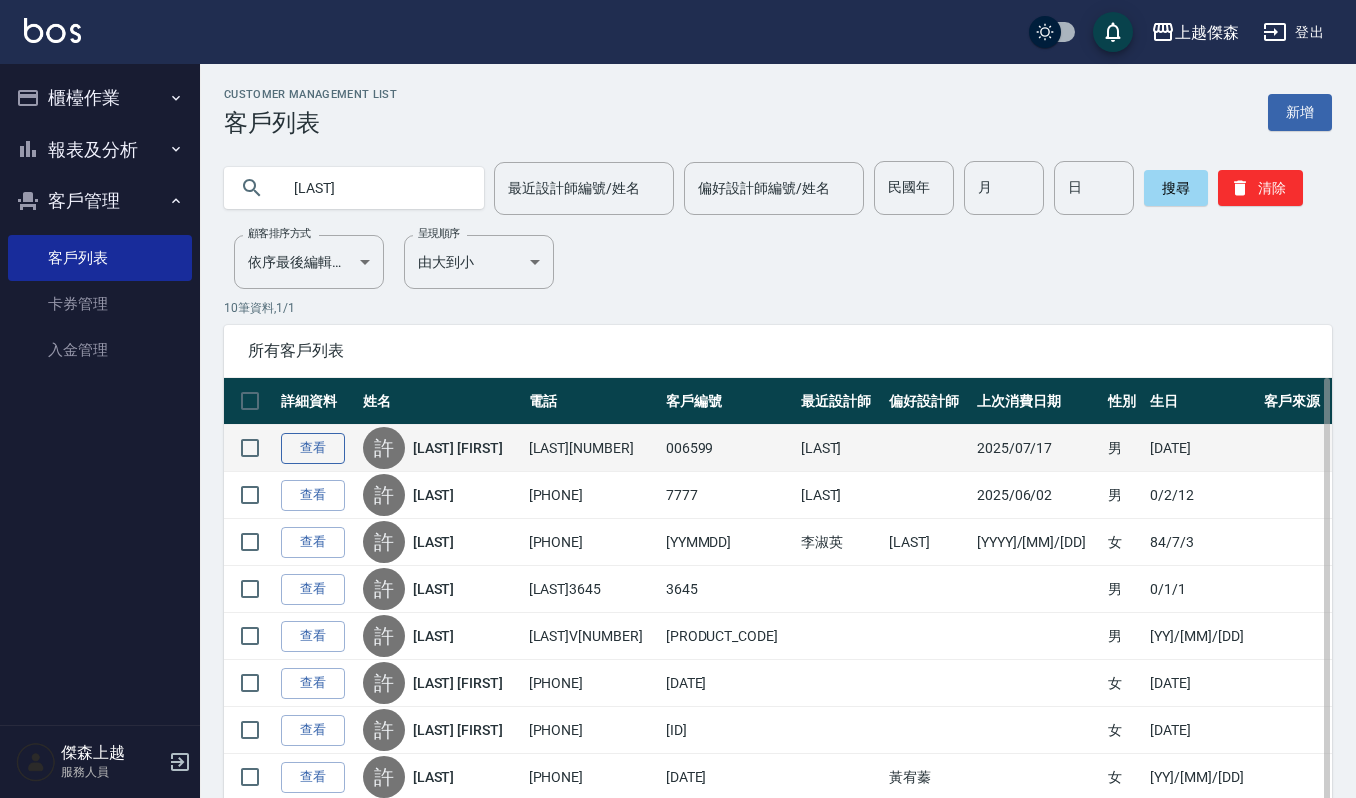 click on "查看" at bounding box center [313, 448] 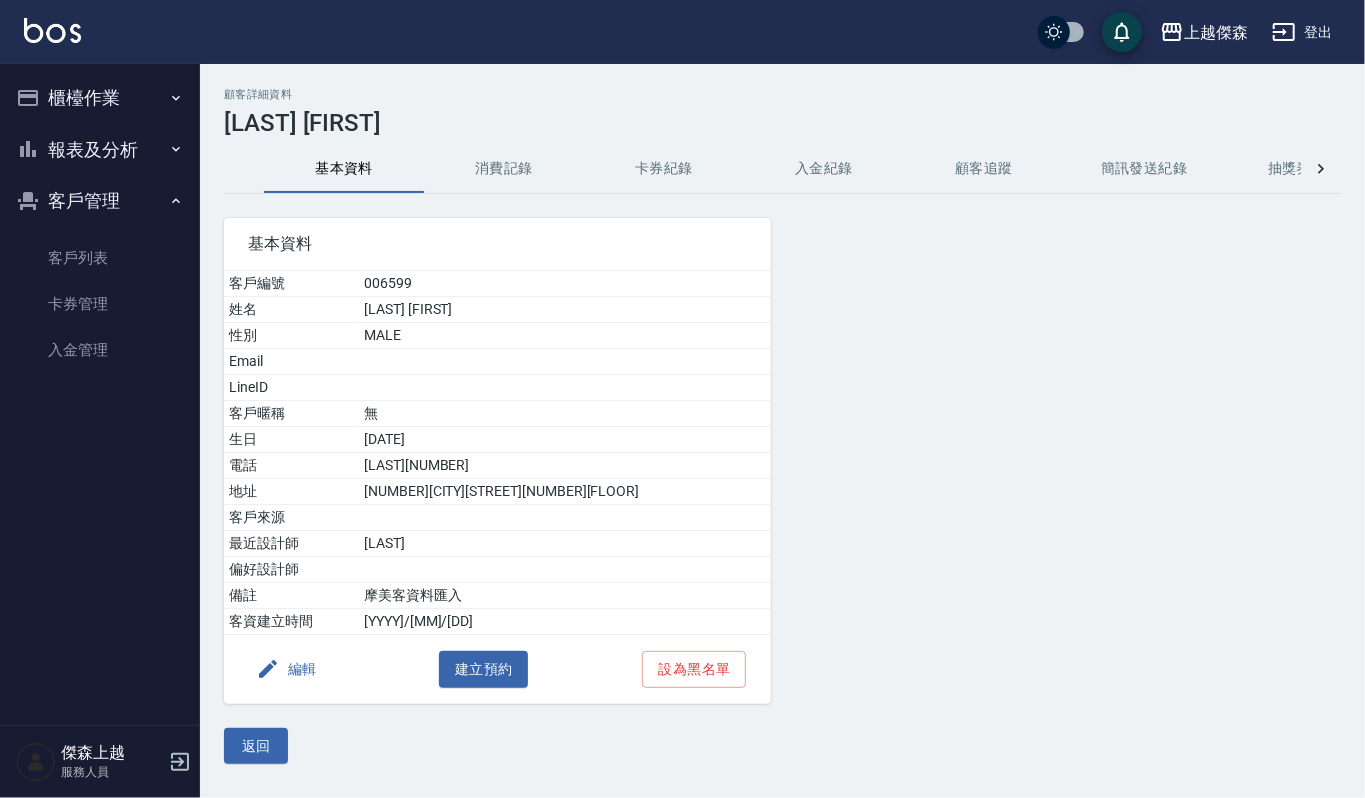 click on "消費記錄" at bounding box center [504, 169] 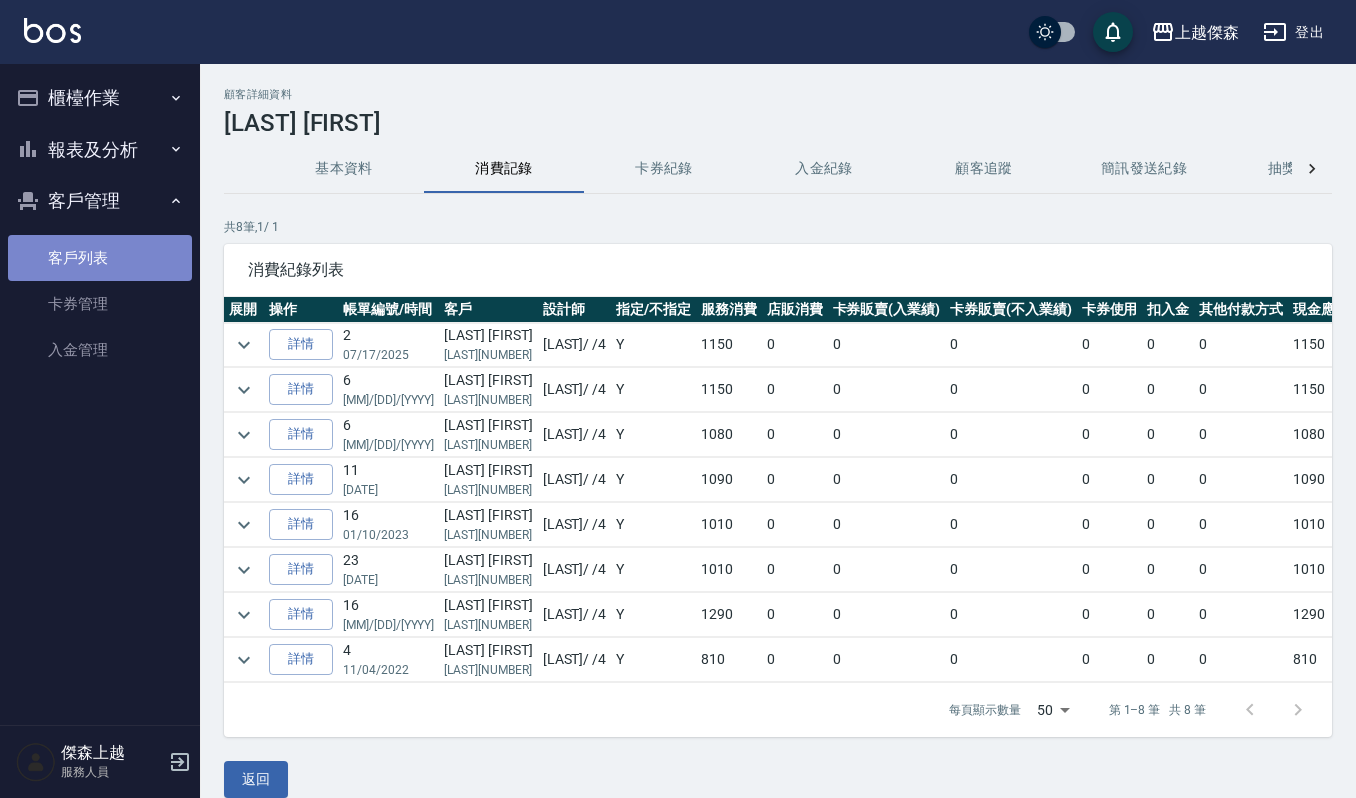 click on "客戶列表" at bounding box center (100, 258) 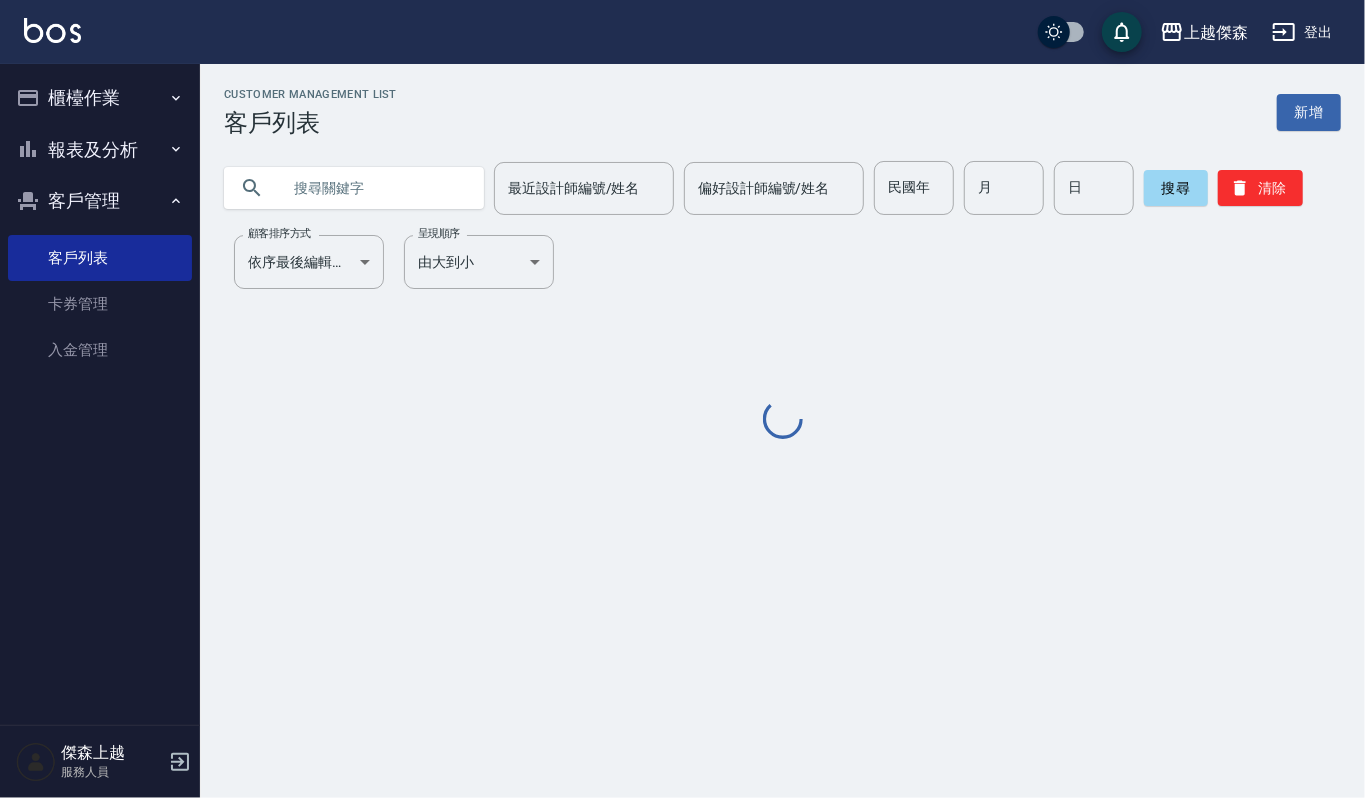 click at bounding box center [374, 188] 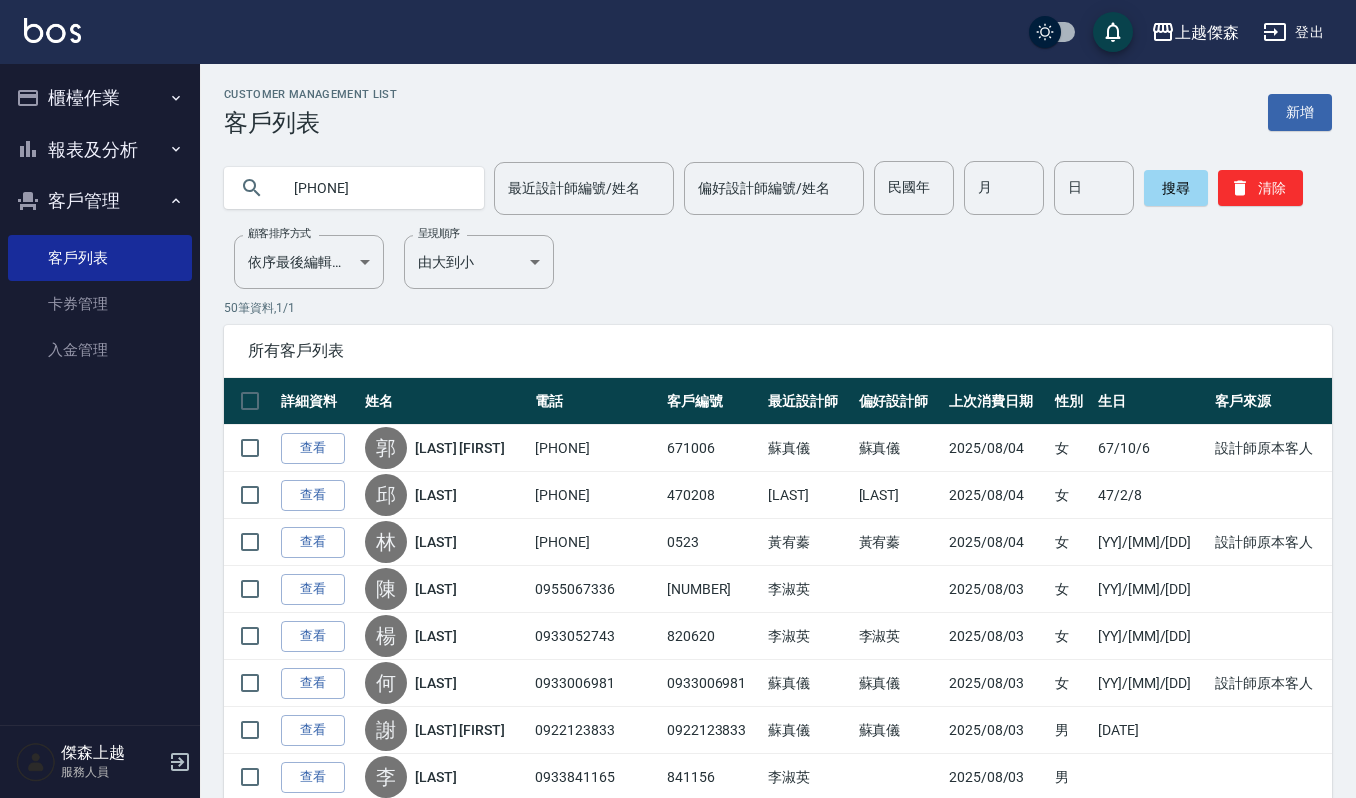 type on "[PHONE]" 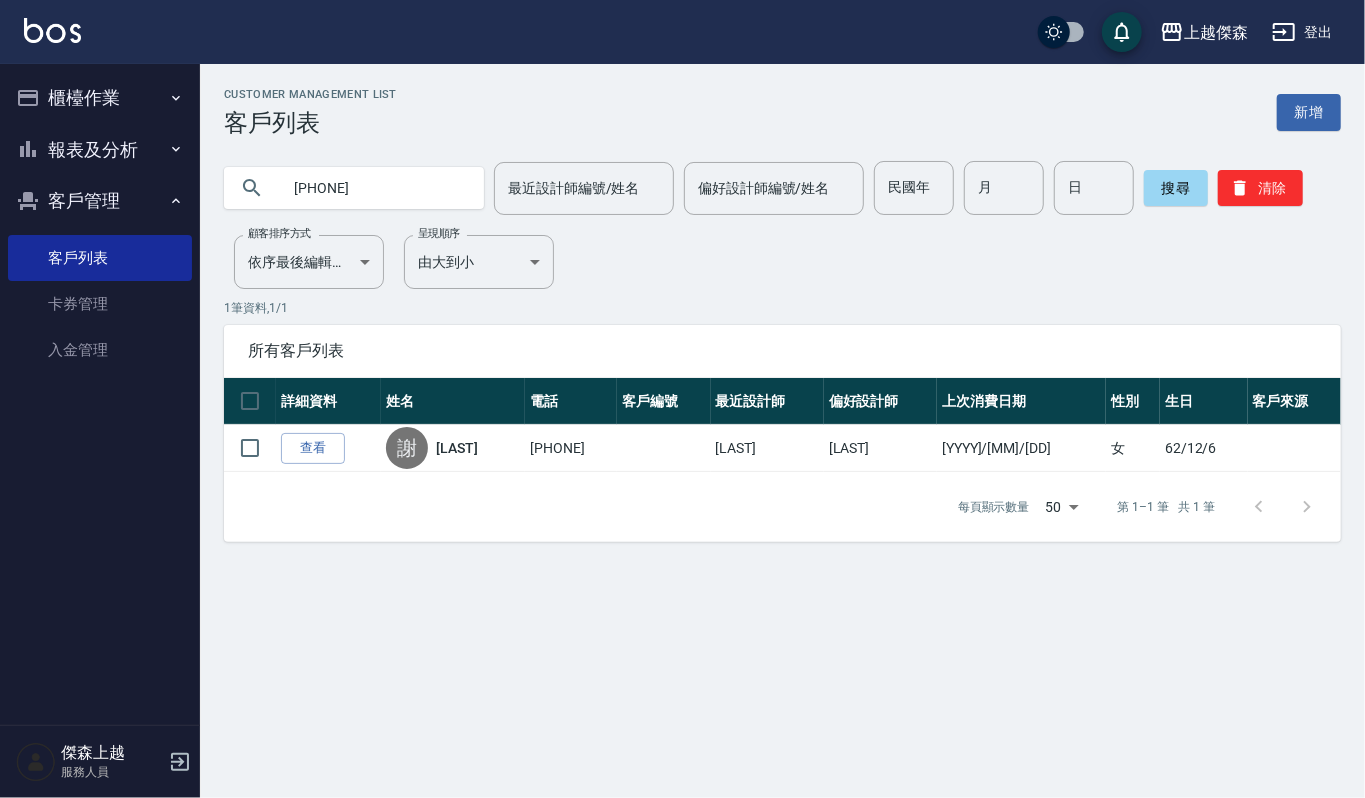 click on "櫃檯作業" at bounding box center [100, 98] 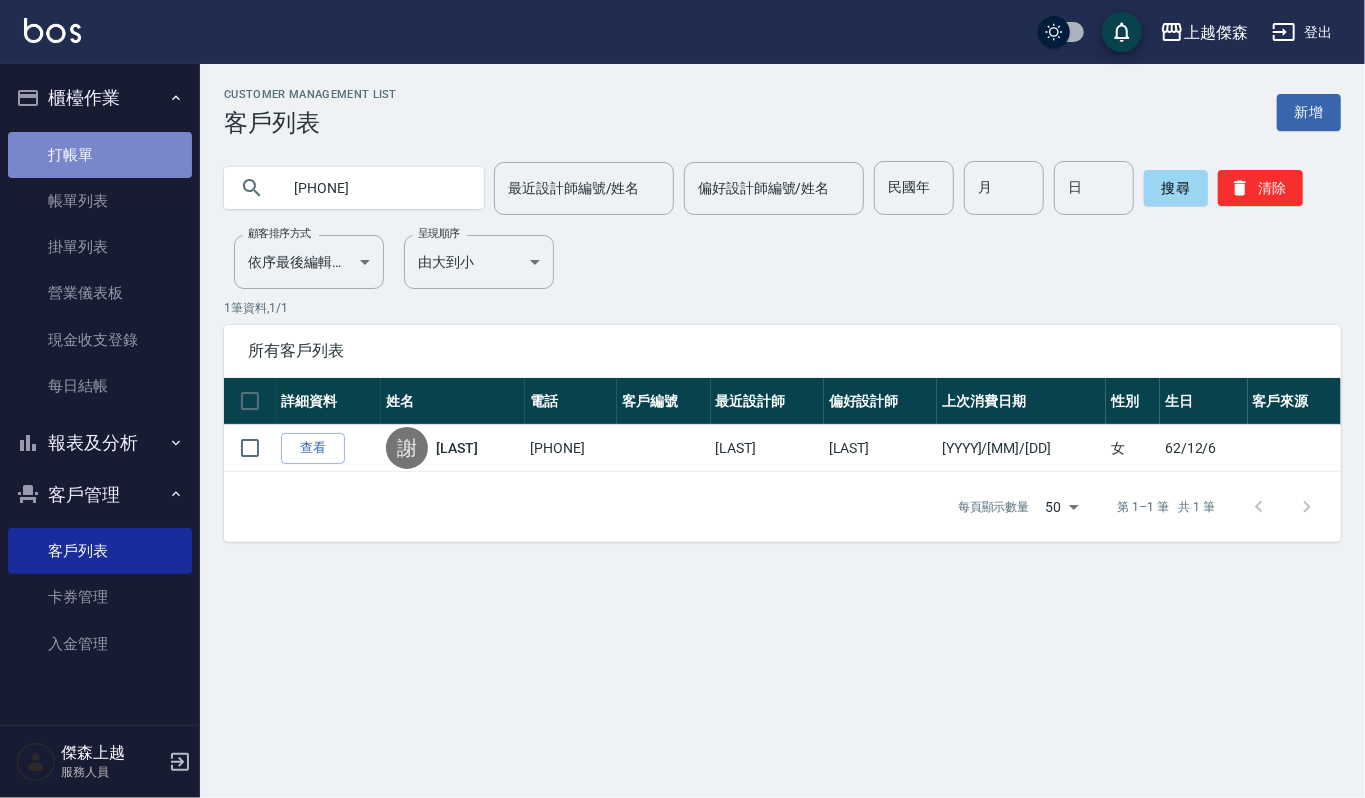 click on "打帳單" at bounding box center [100, 155] 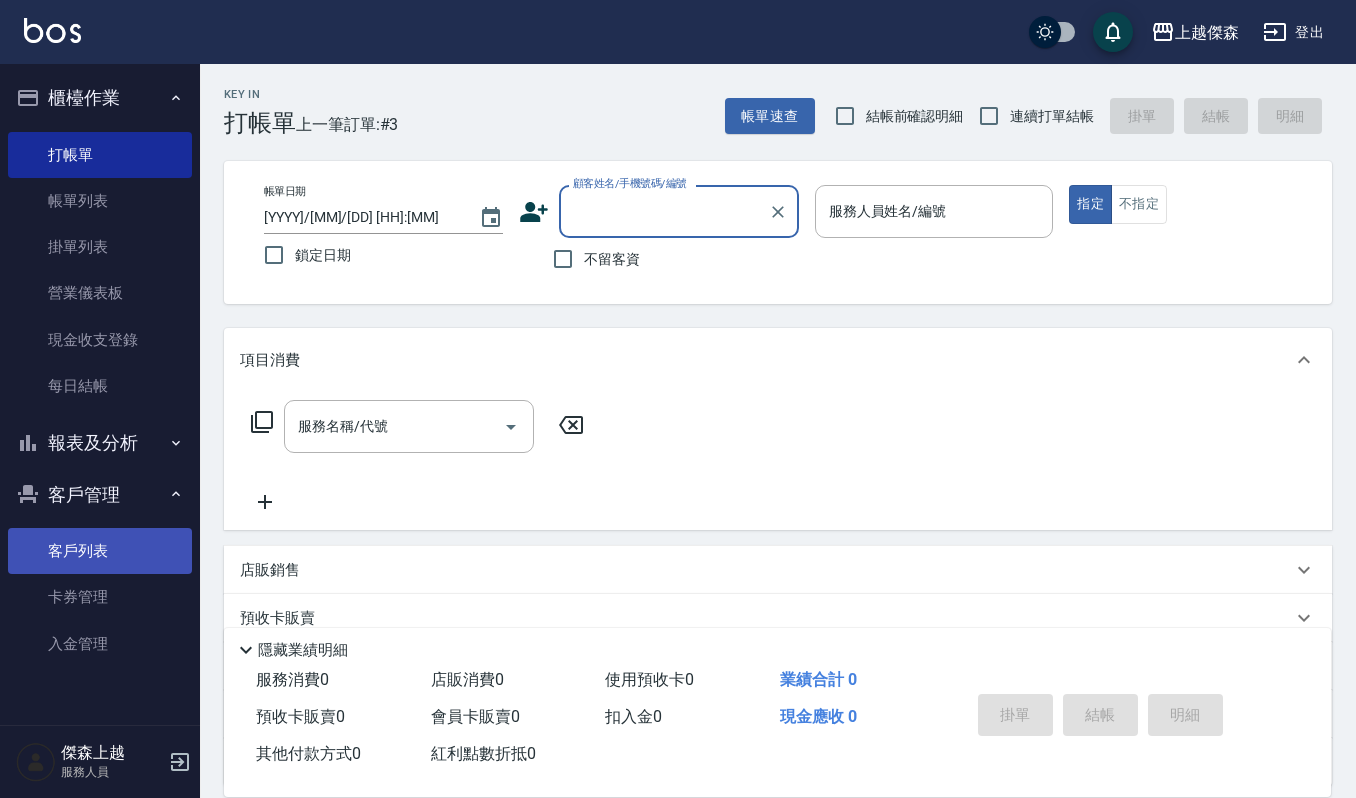 click on "客戶列表" at bounding box center [100, 551] 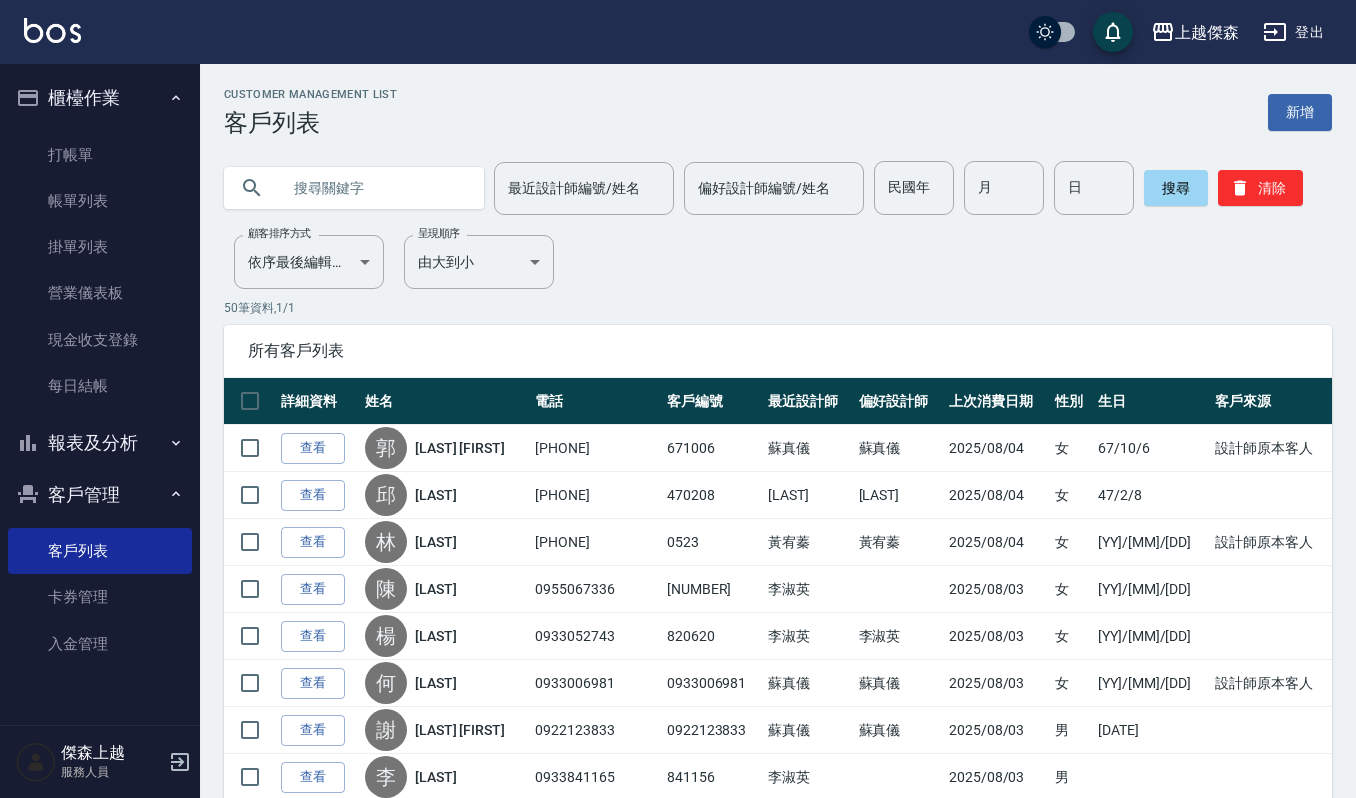 click at bounding box center [374, 188] 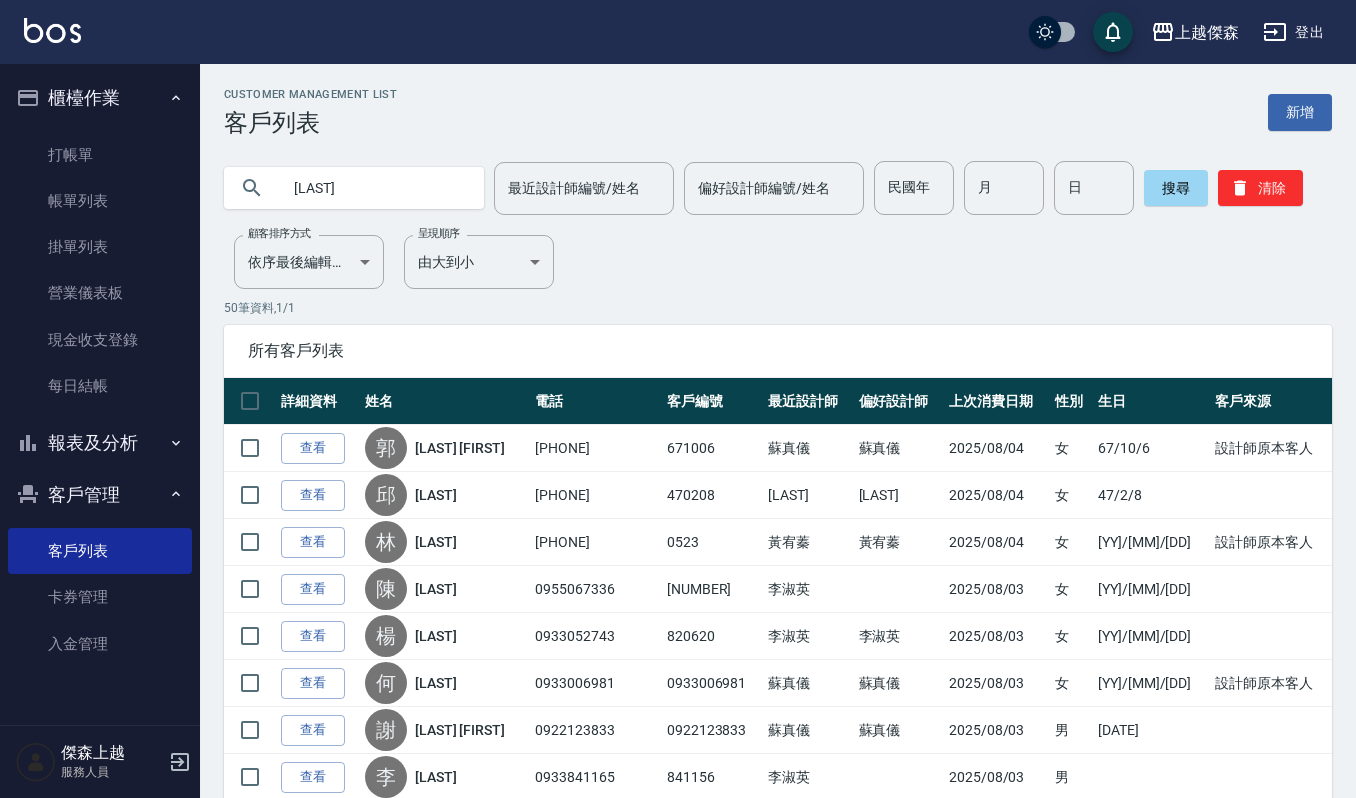 type on "[NAME]" 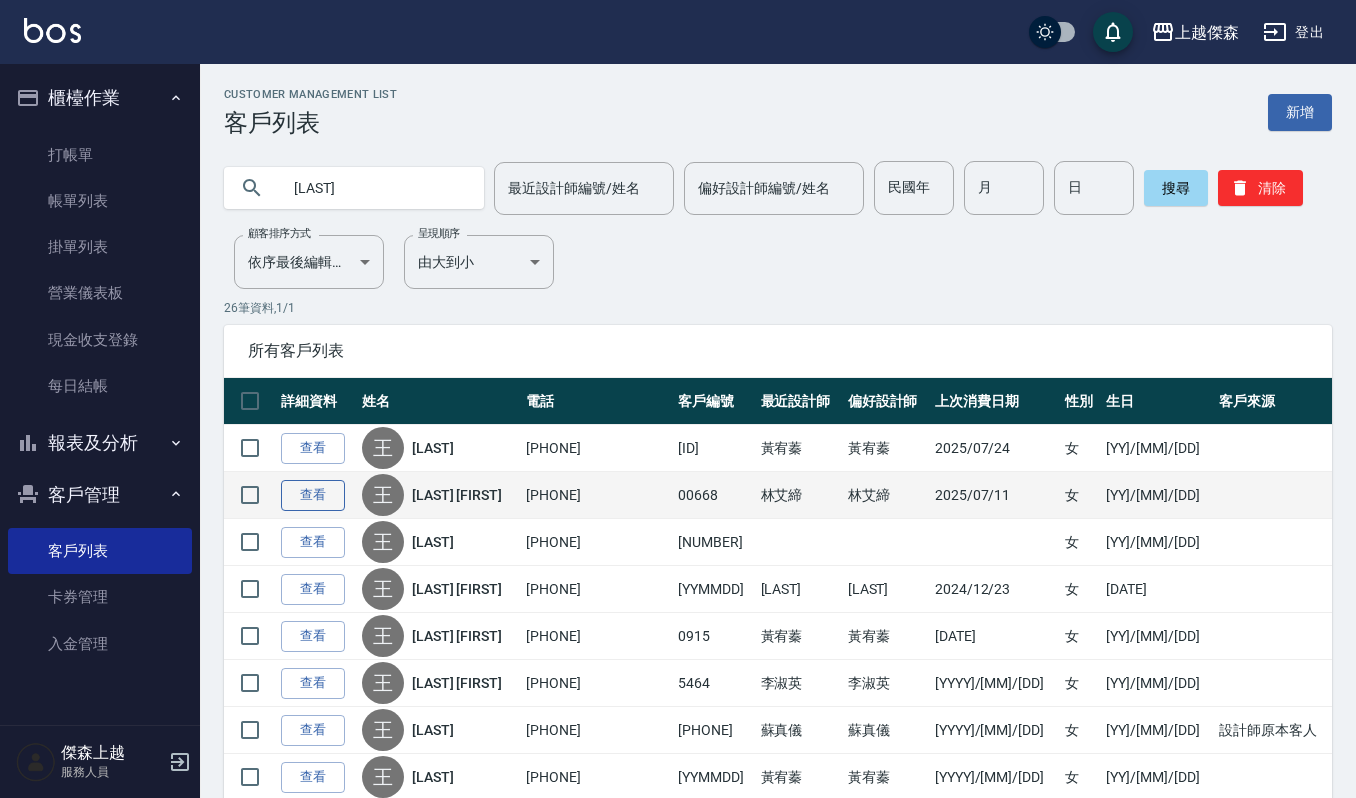 click on "查看" at bounding box center [313, 495] 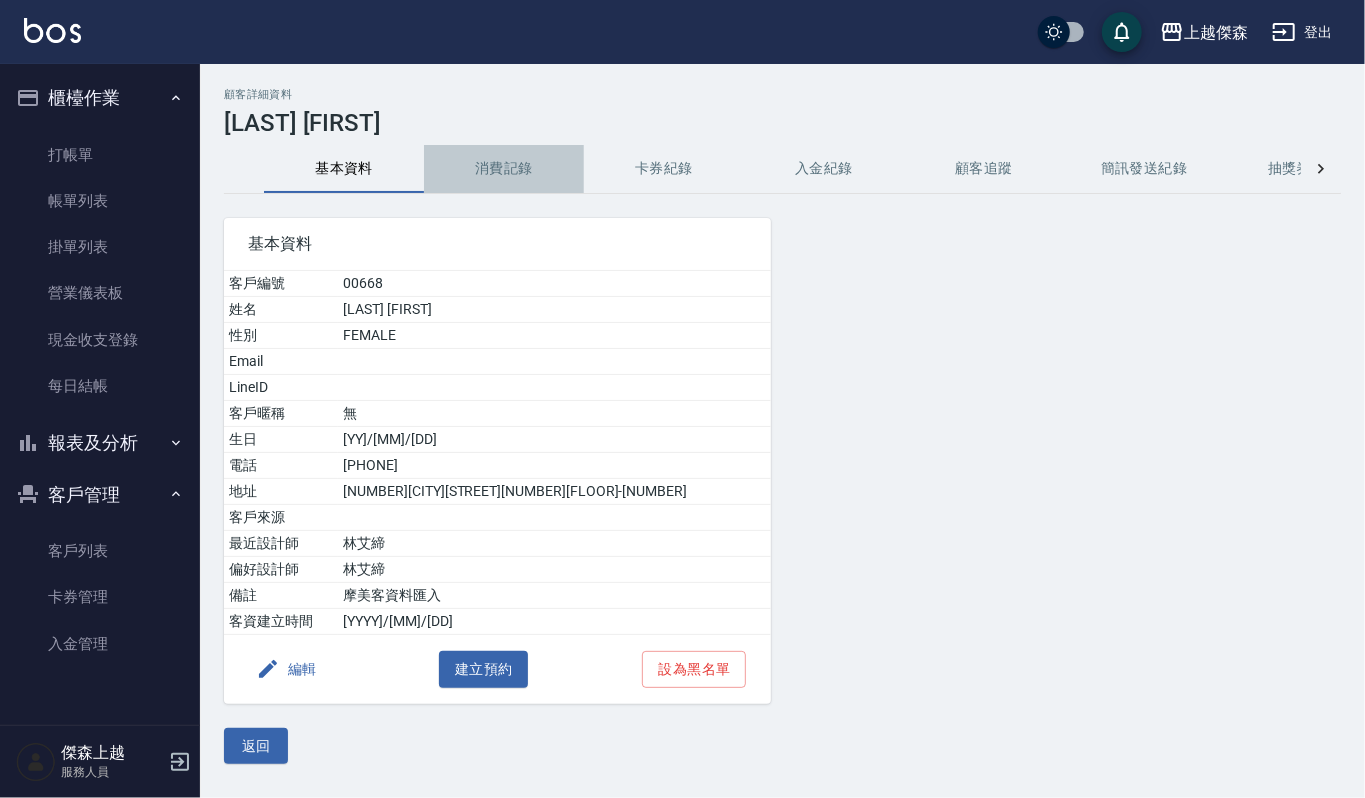 click on "消費記錄" at bounding box center [504, 169] 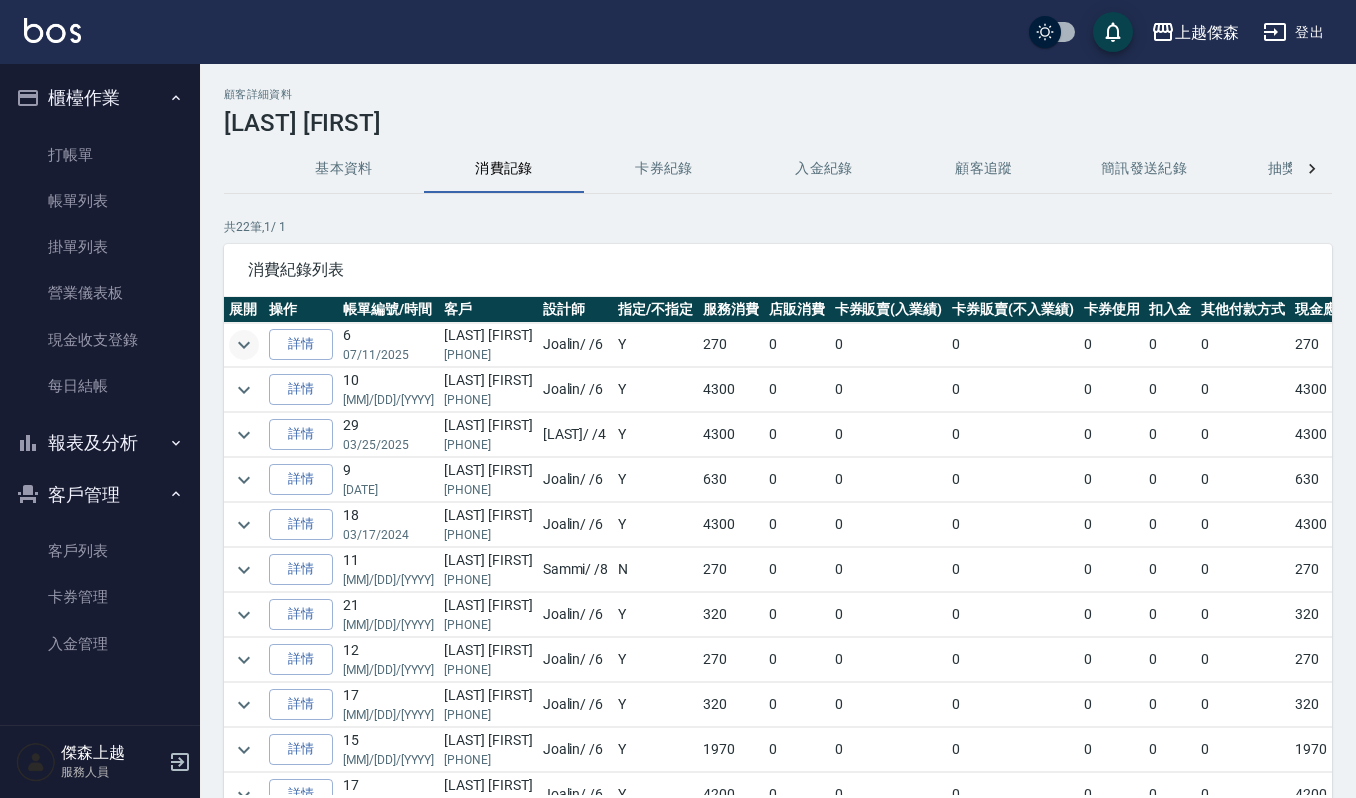 click 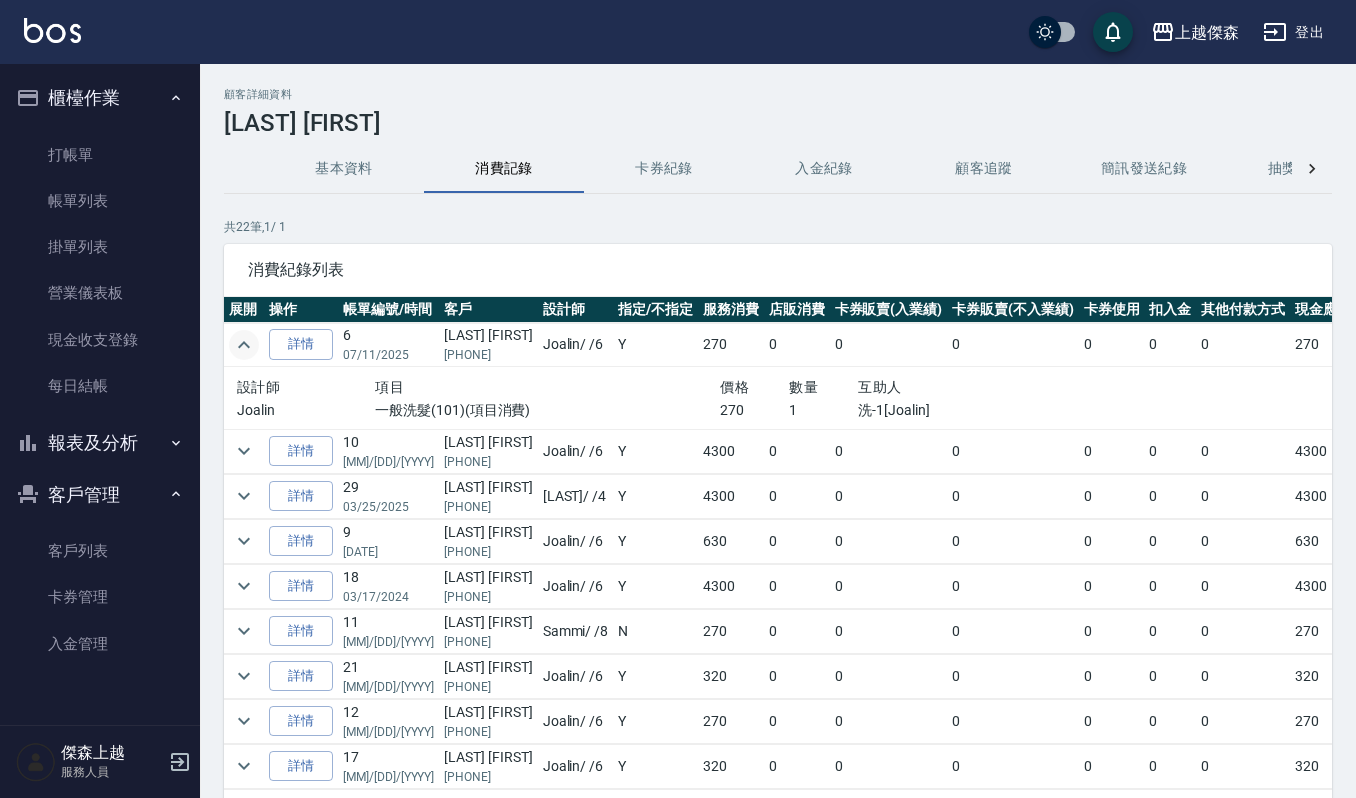 click 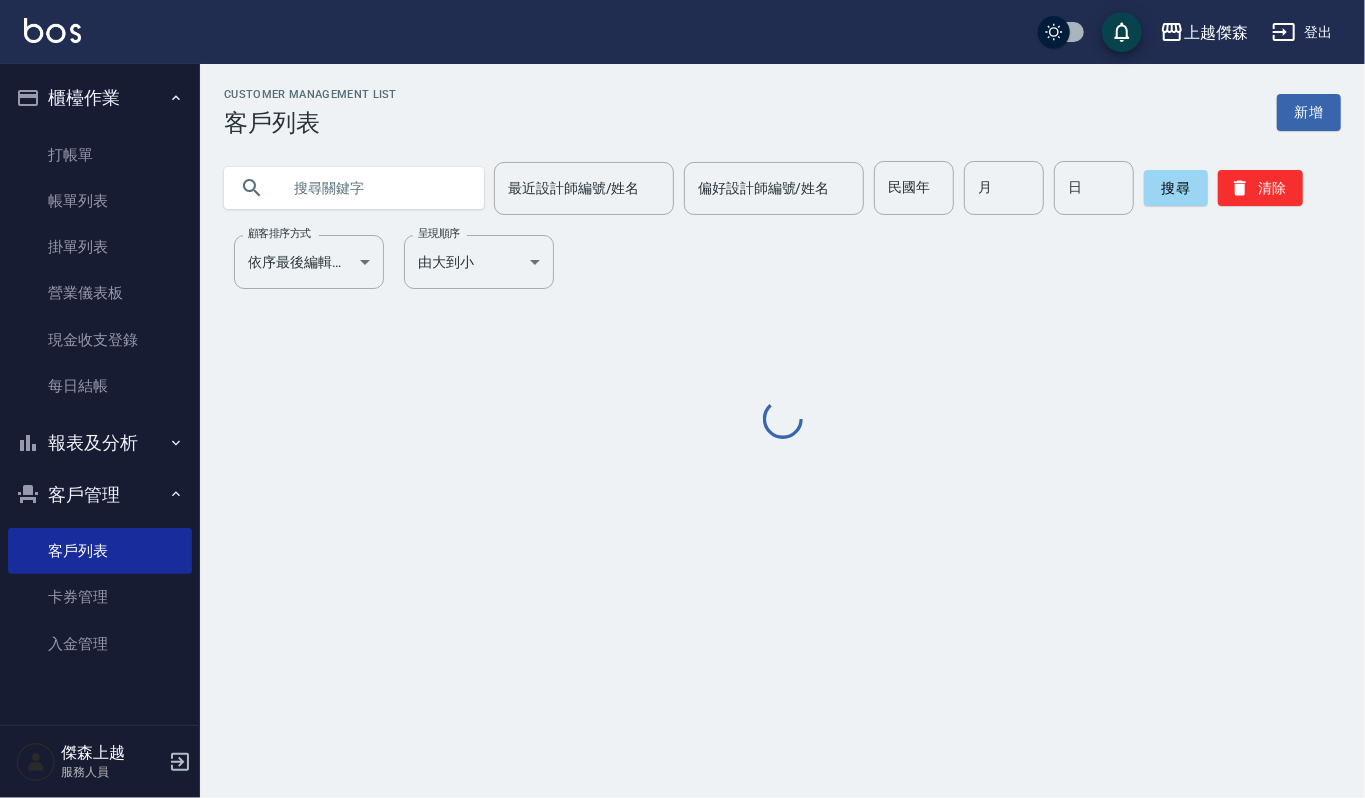 click at bounding box center [374, 188] 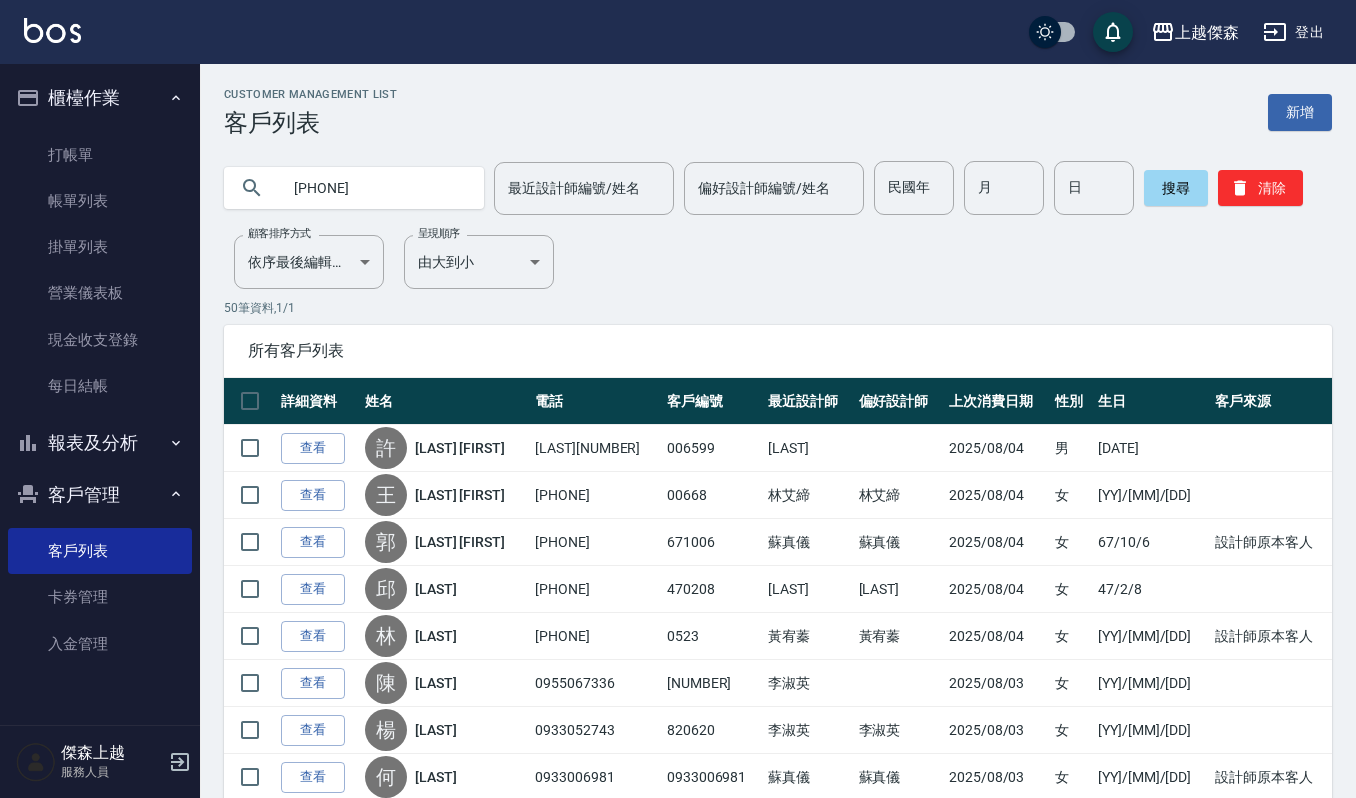 type on "[PHONE]" 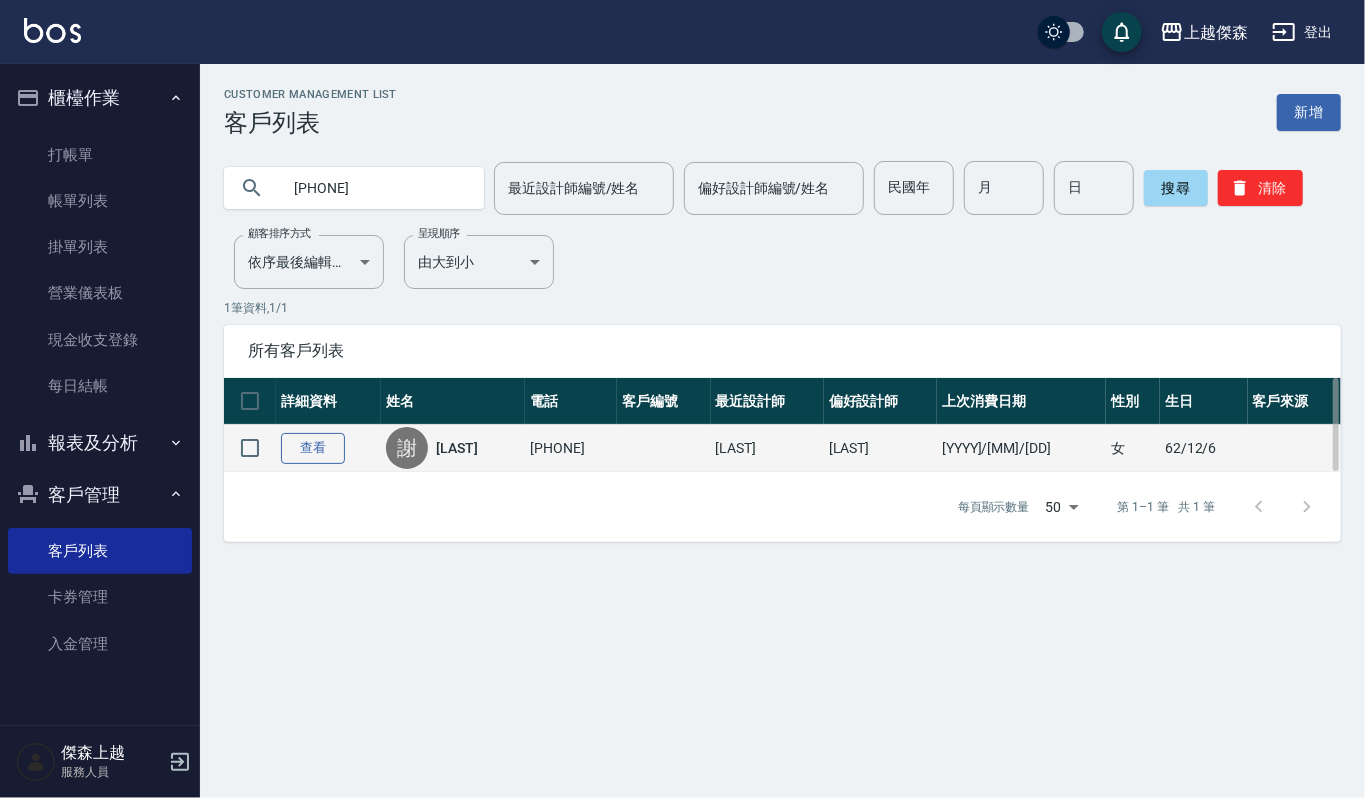 click on "查看" at bounding box center [313, 448] 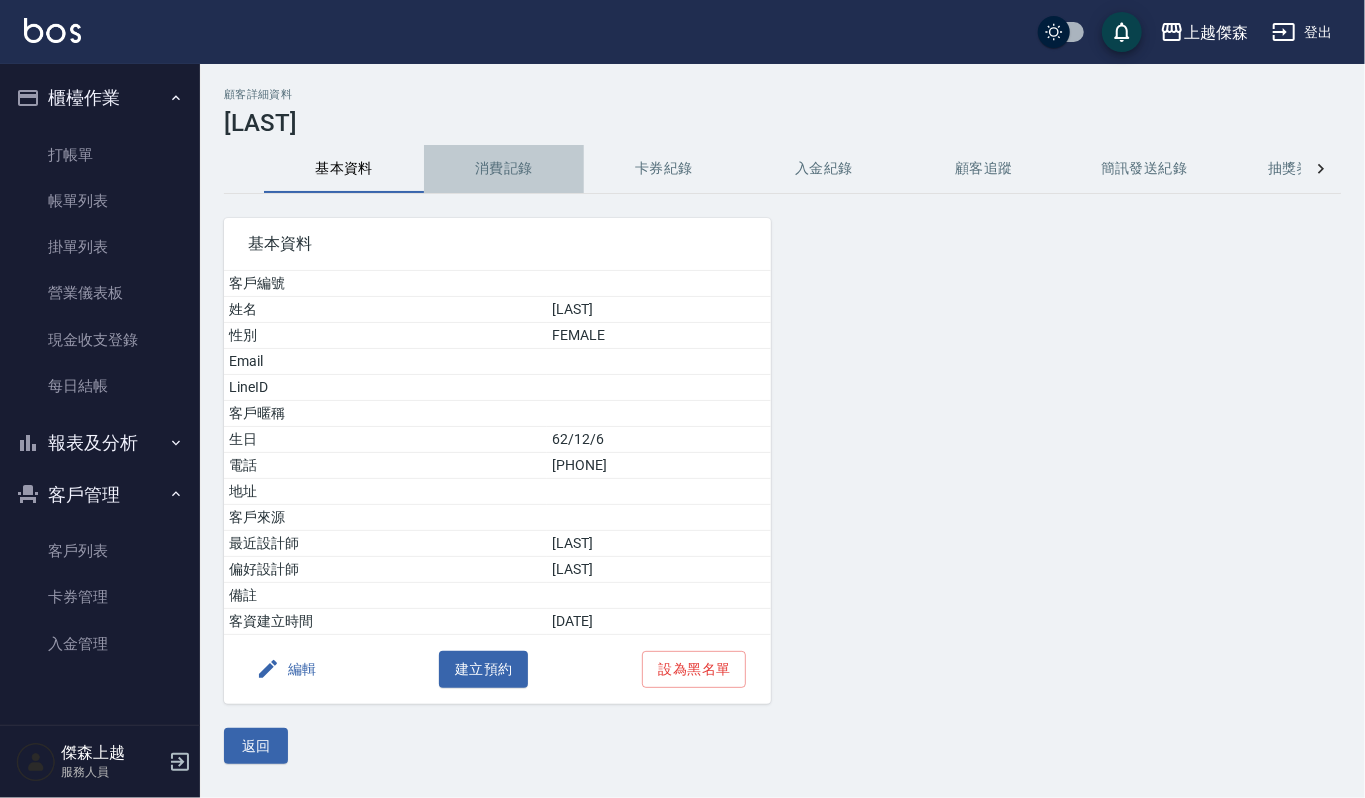 click on "消費記錄" at bounding box center [504, 169] 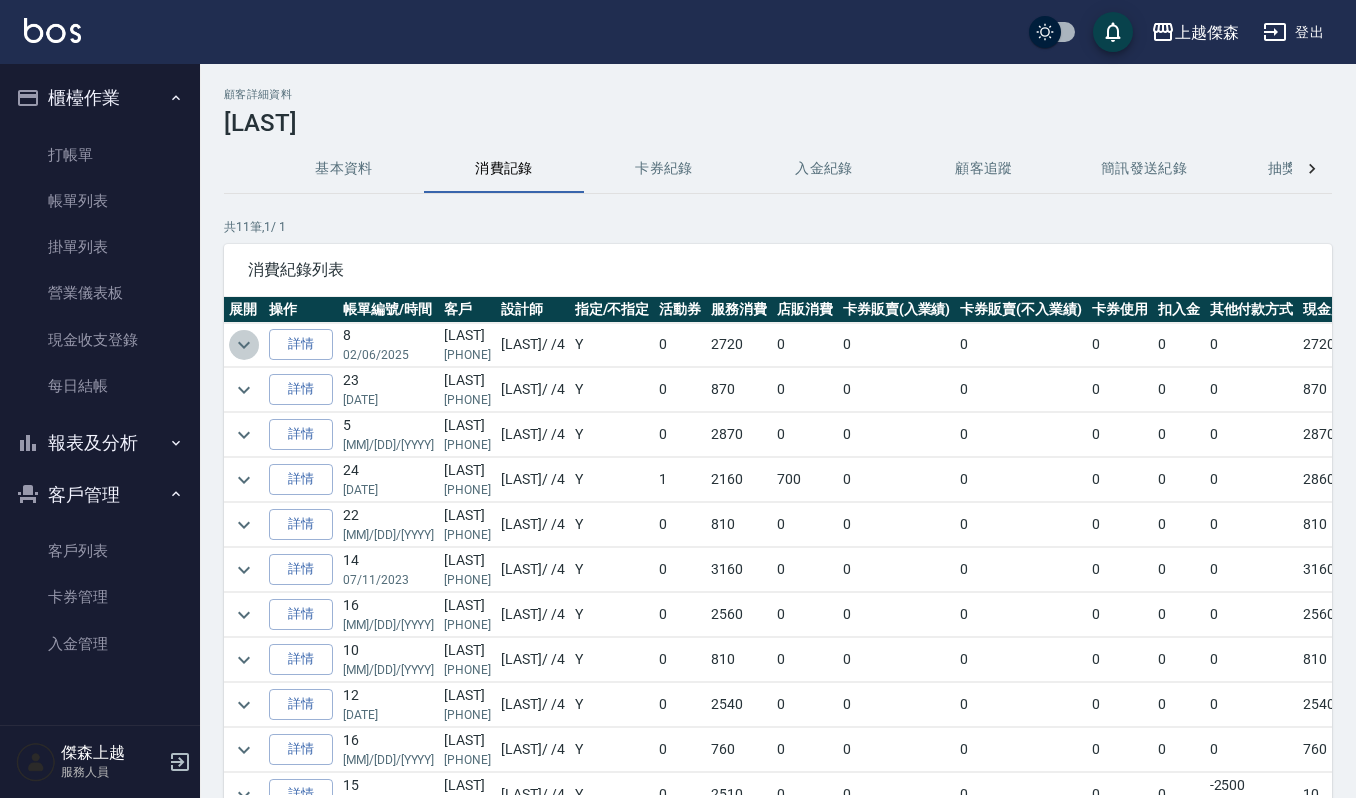click at bounding box center (244, 345) 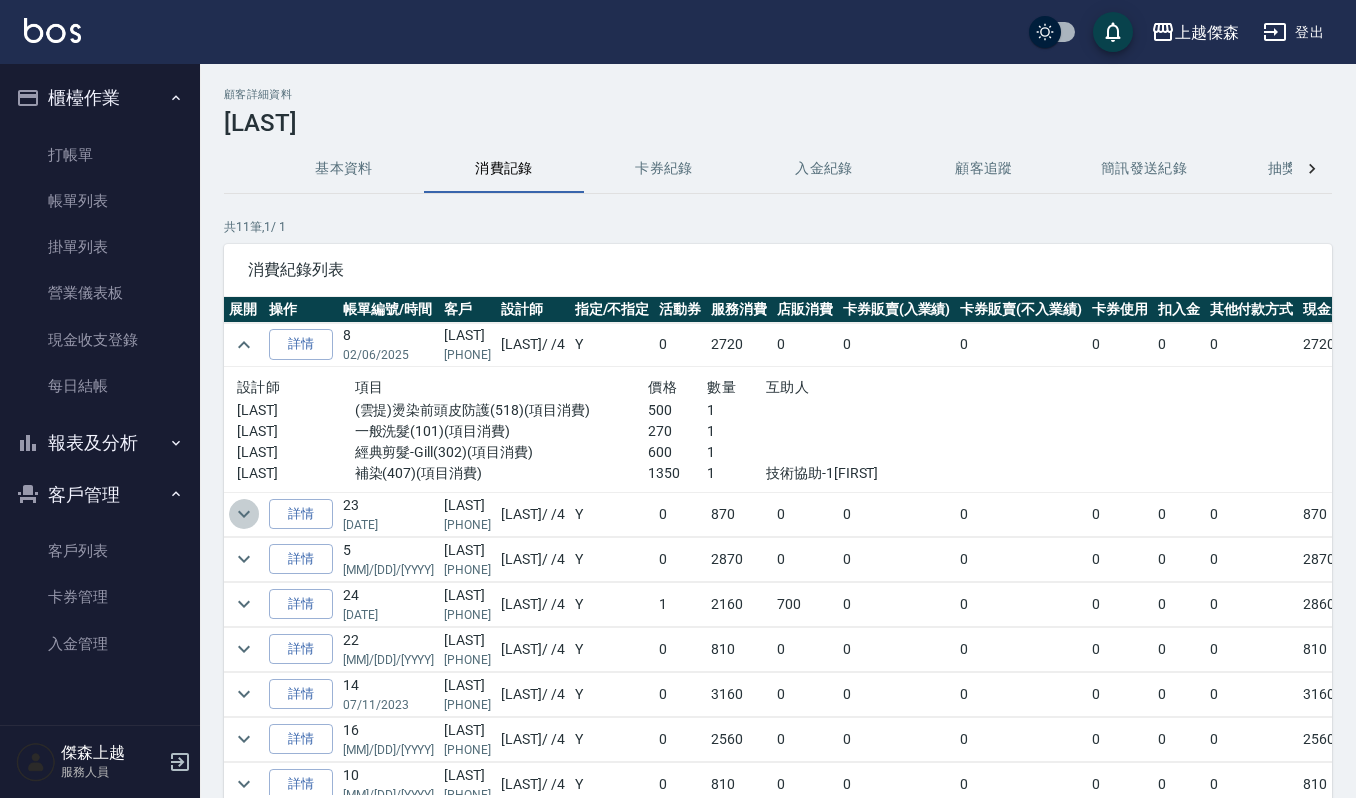 click 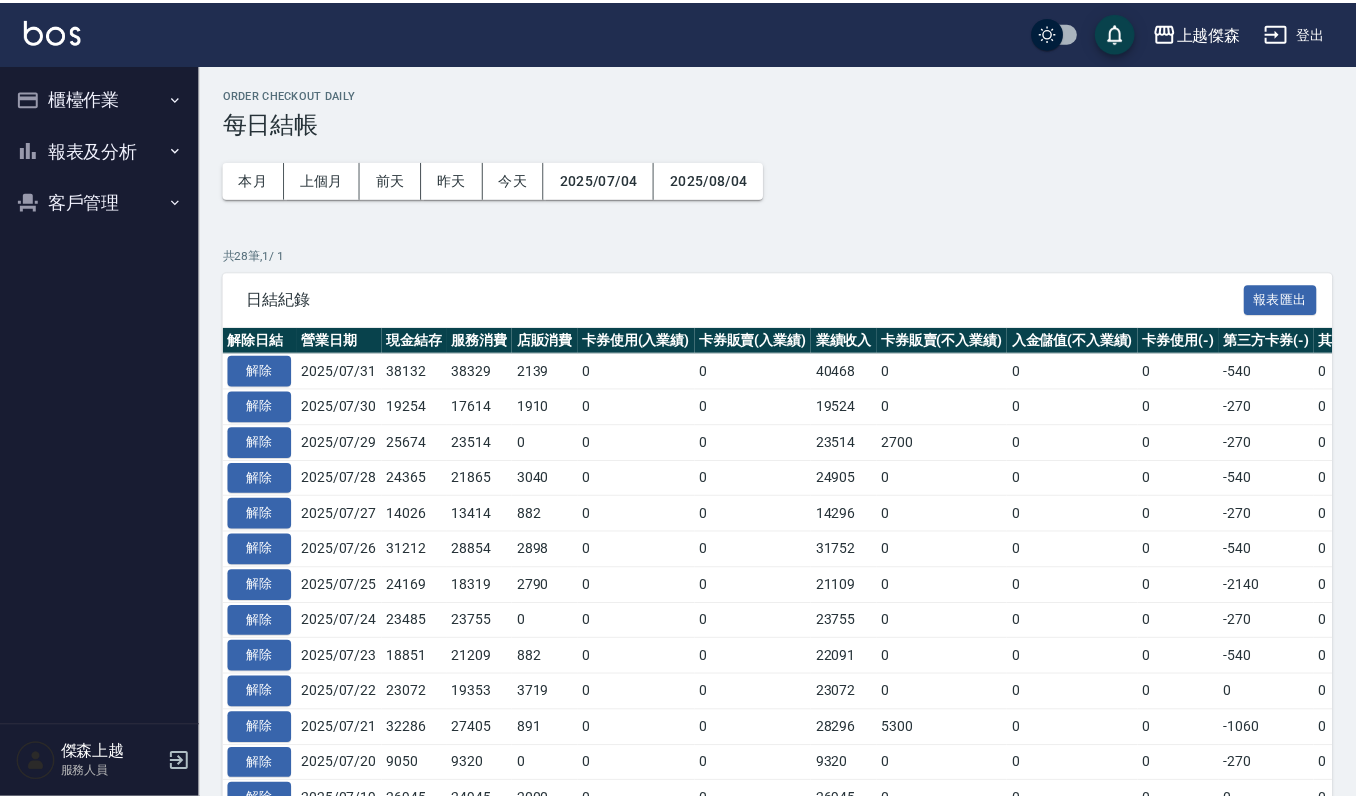 scroll, scrollTop: 0, scrollLeft: 0, axis: both 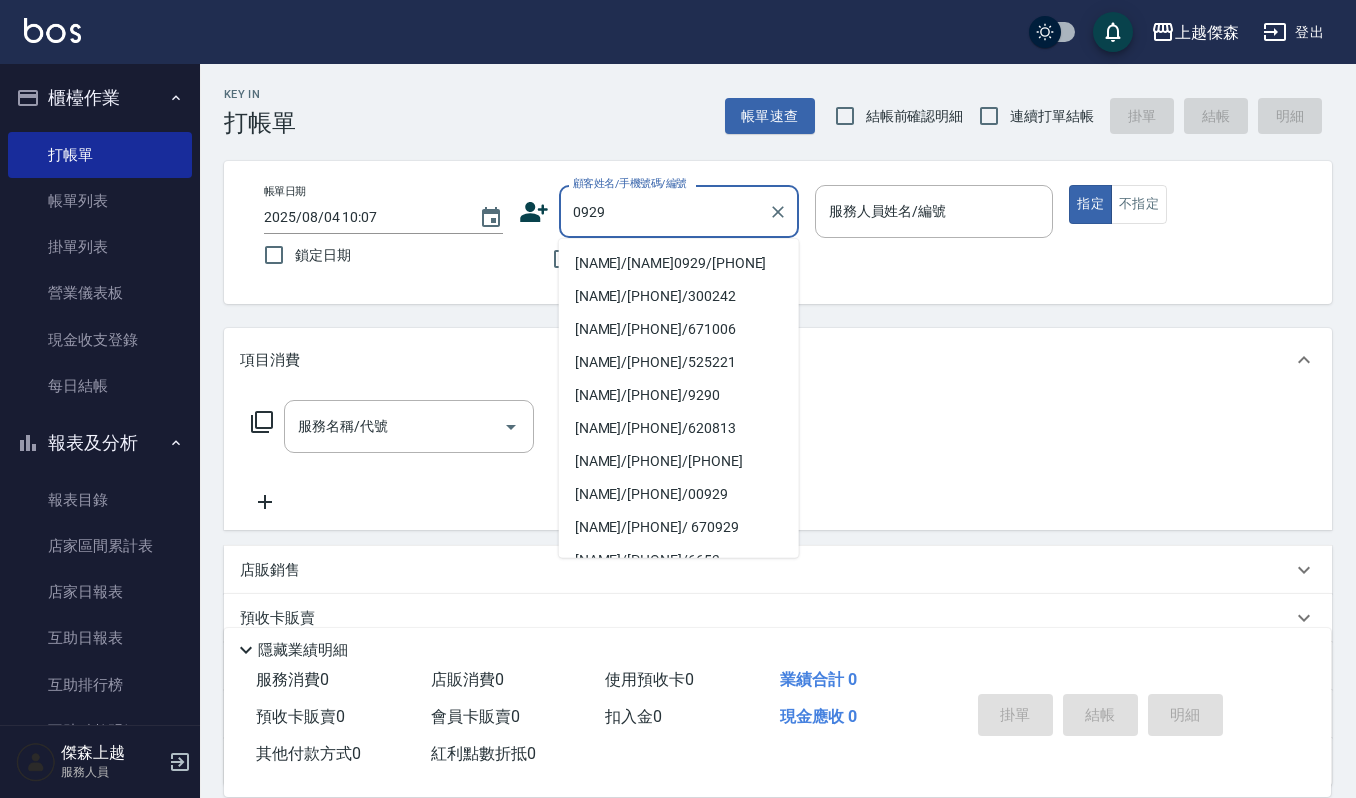type on "0929" 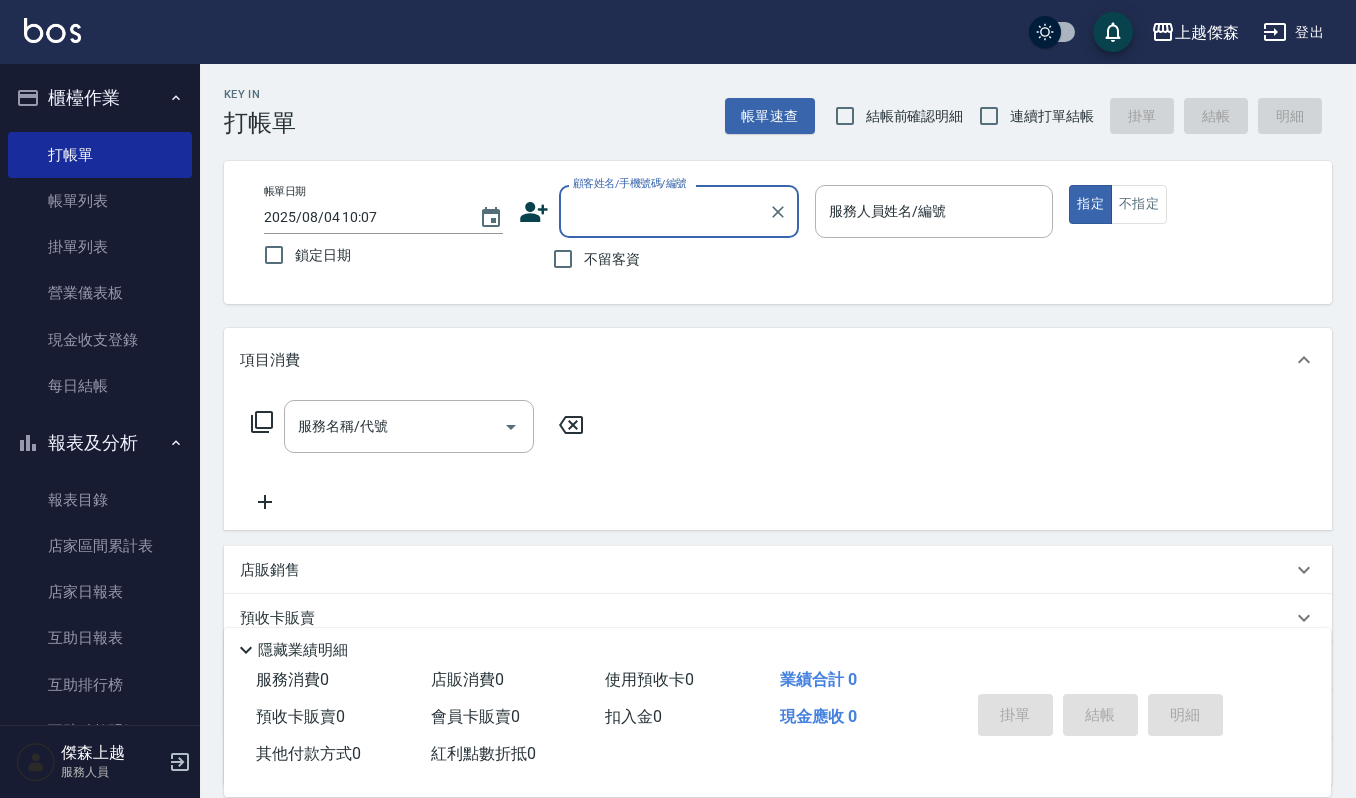 click on "顧客姓名/手機號碼/編號" at bounding box center [664, 211] 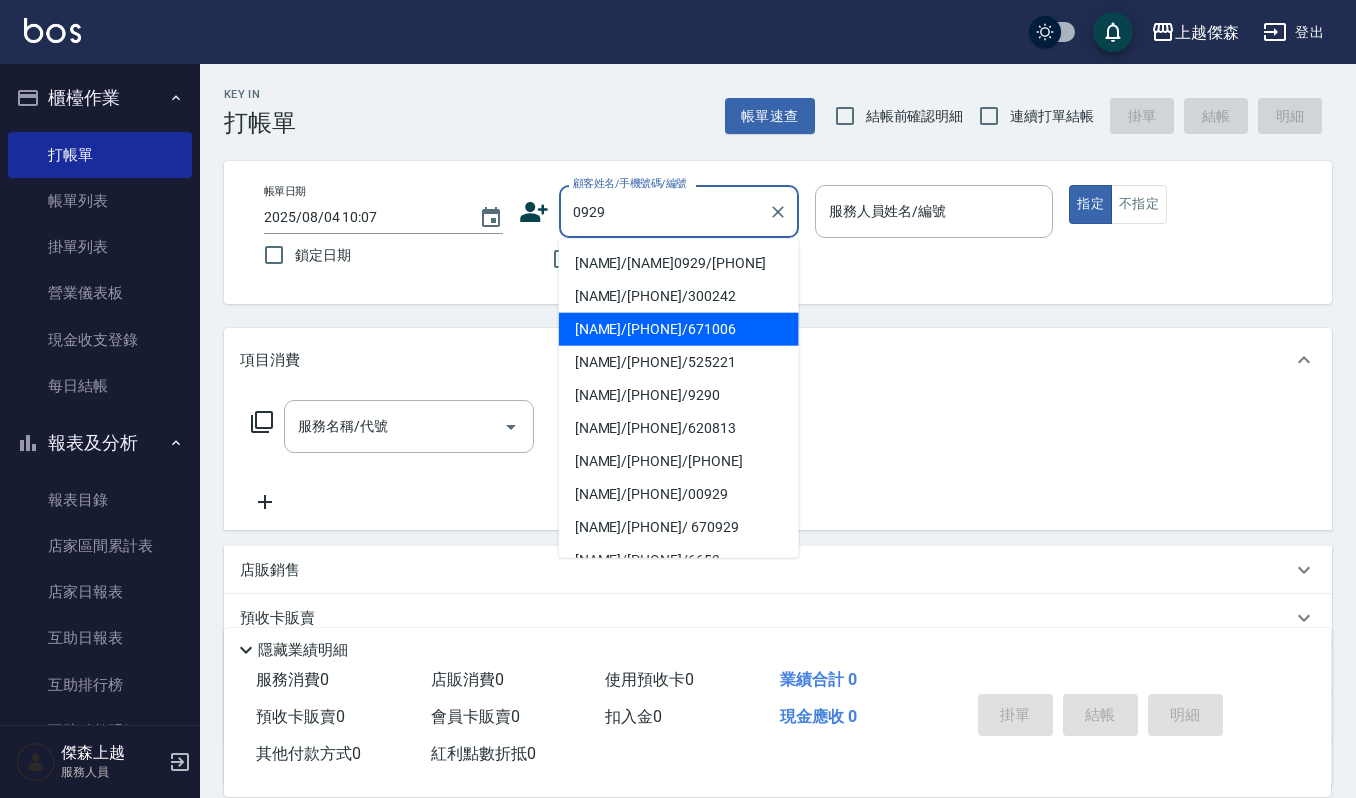 click on "[NAME]/[PHONE]/671006" at bounding box center (679, 329) 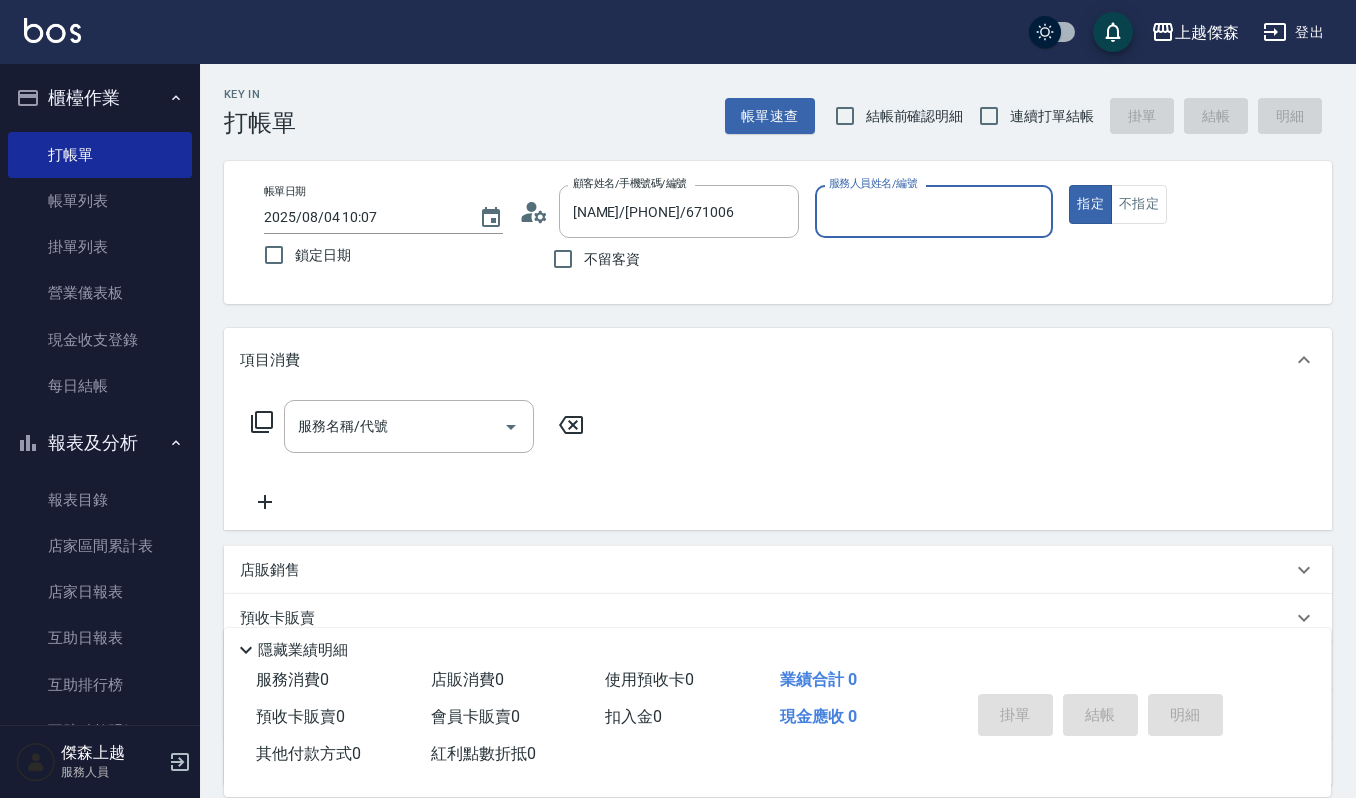 type on "Ivy-9" 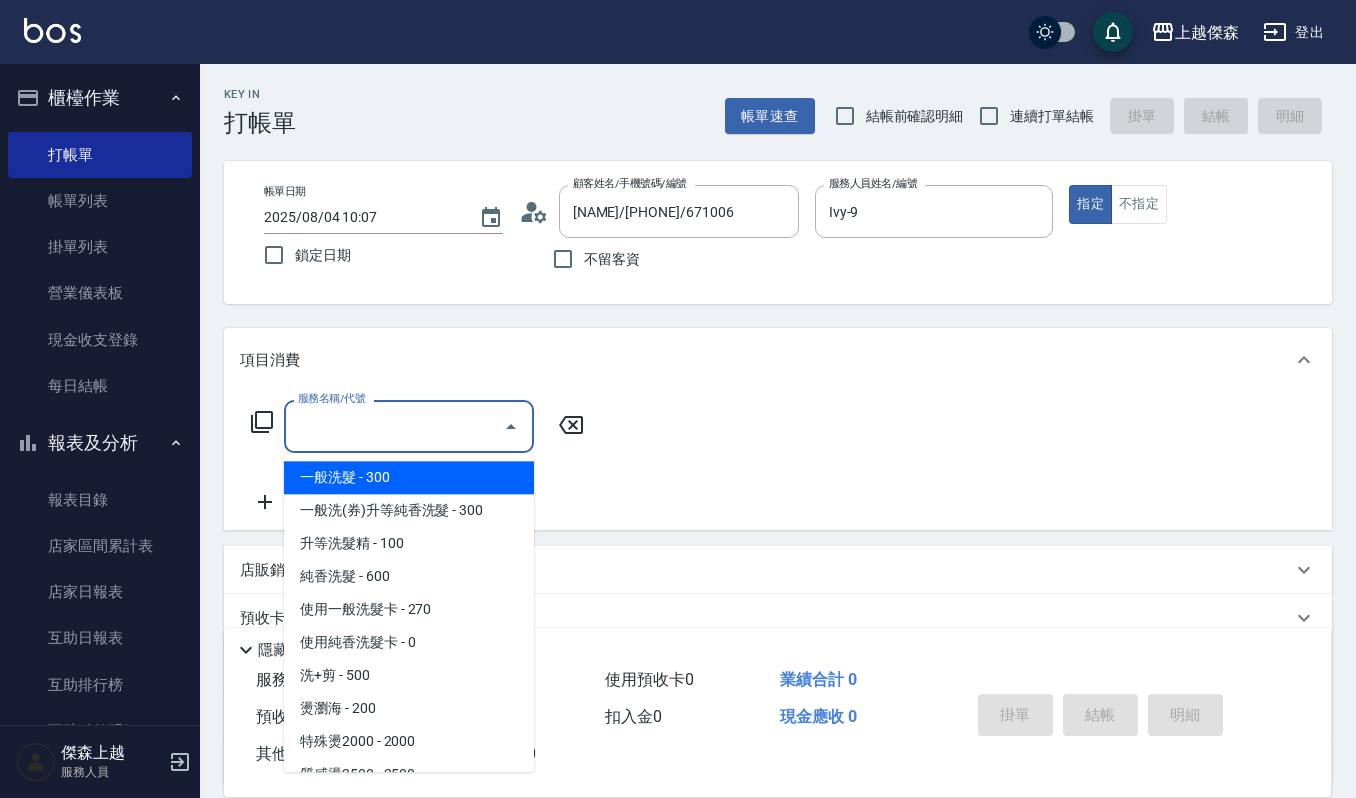 click on "服務名稱/代號" at bounding box center (394, 426) 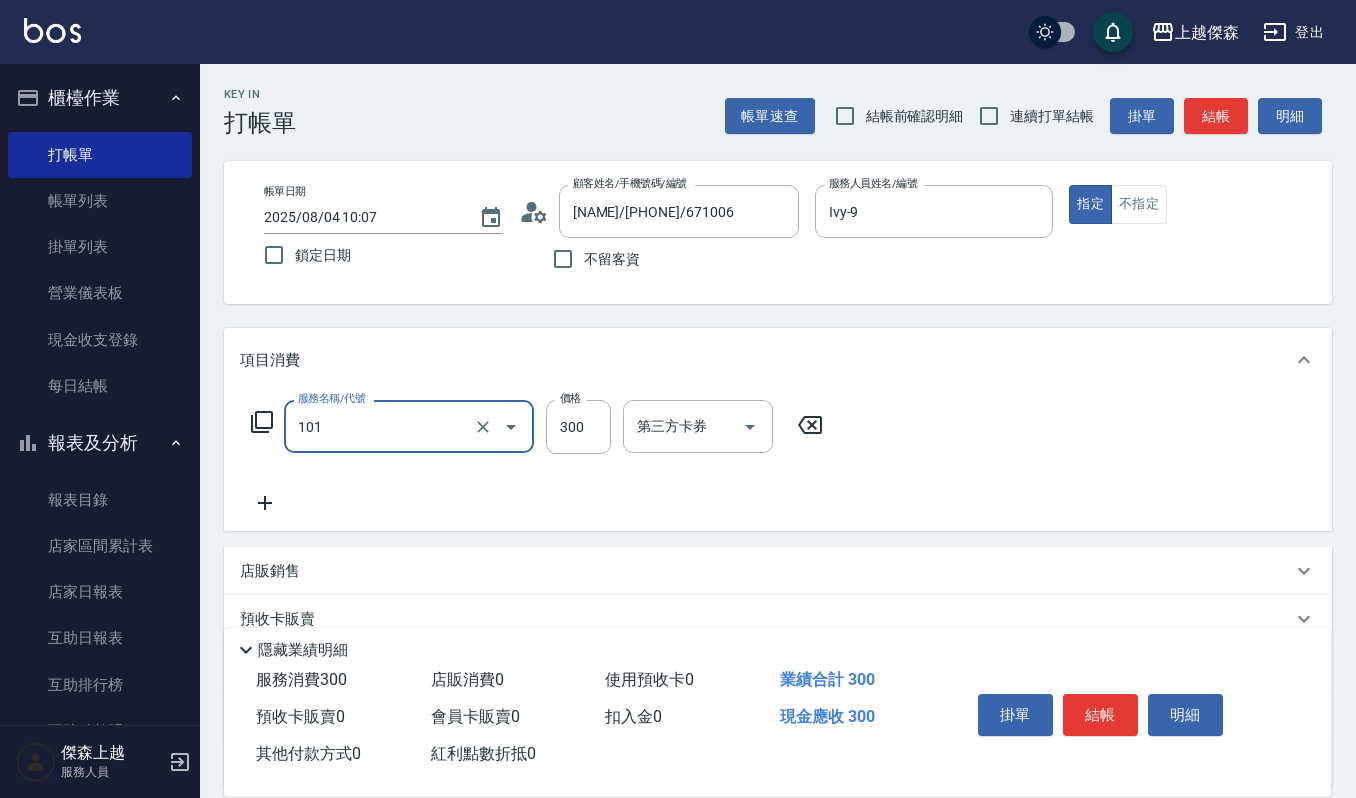 type on "一般洗髮(101)" 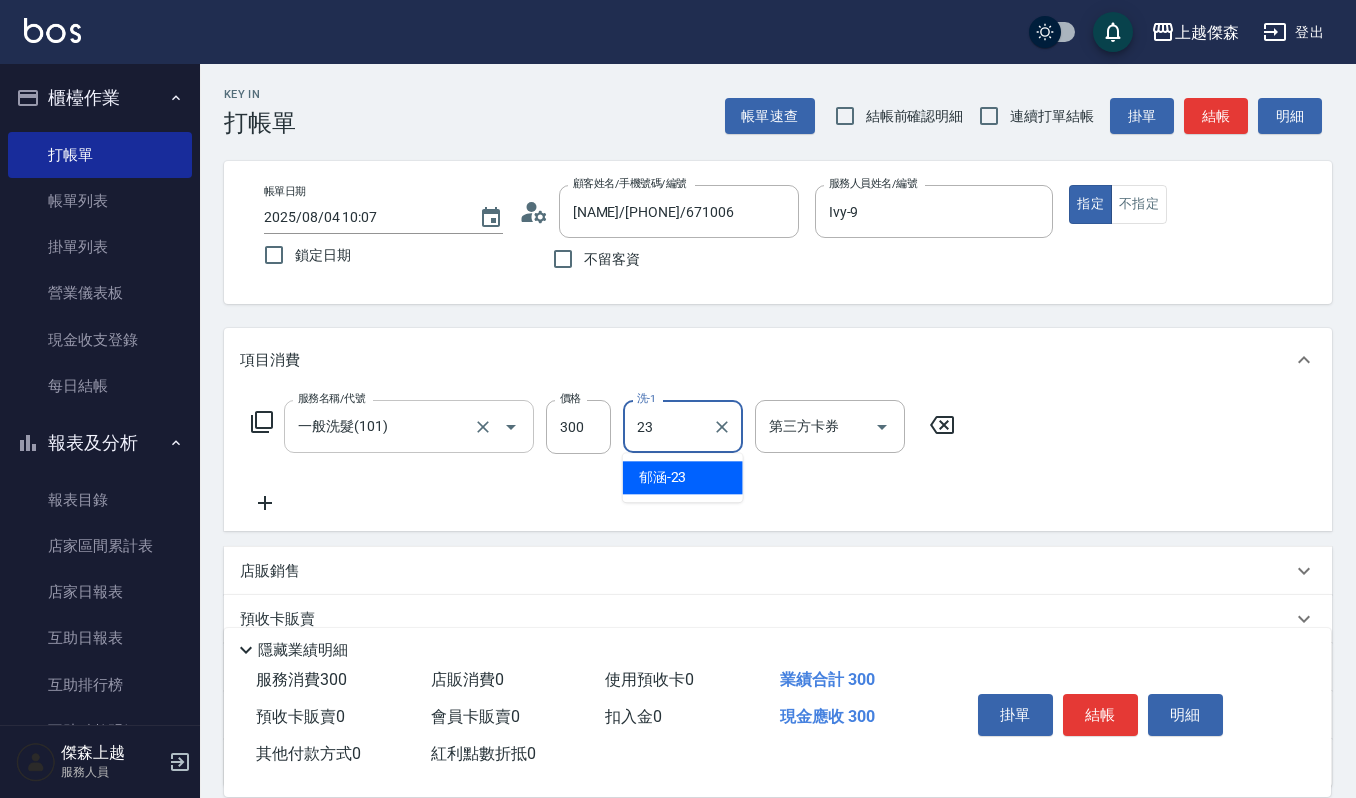 type on "[NAME]-23" 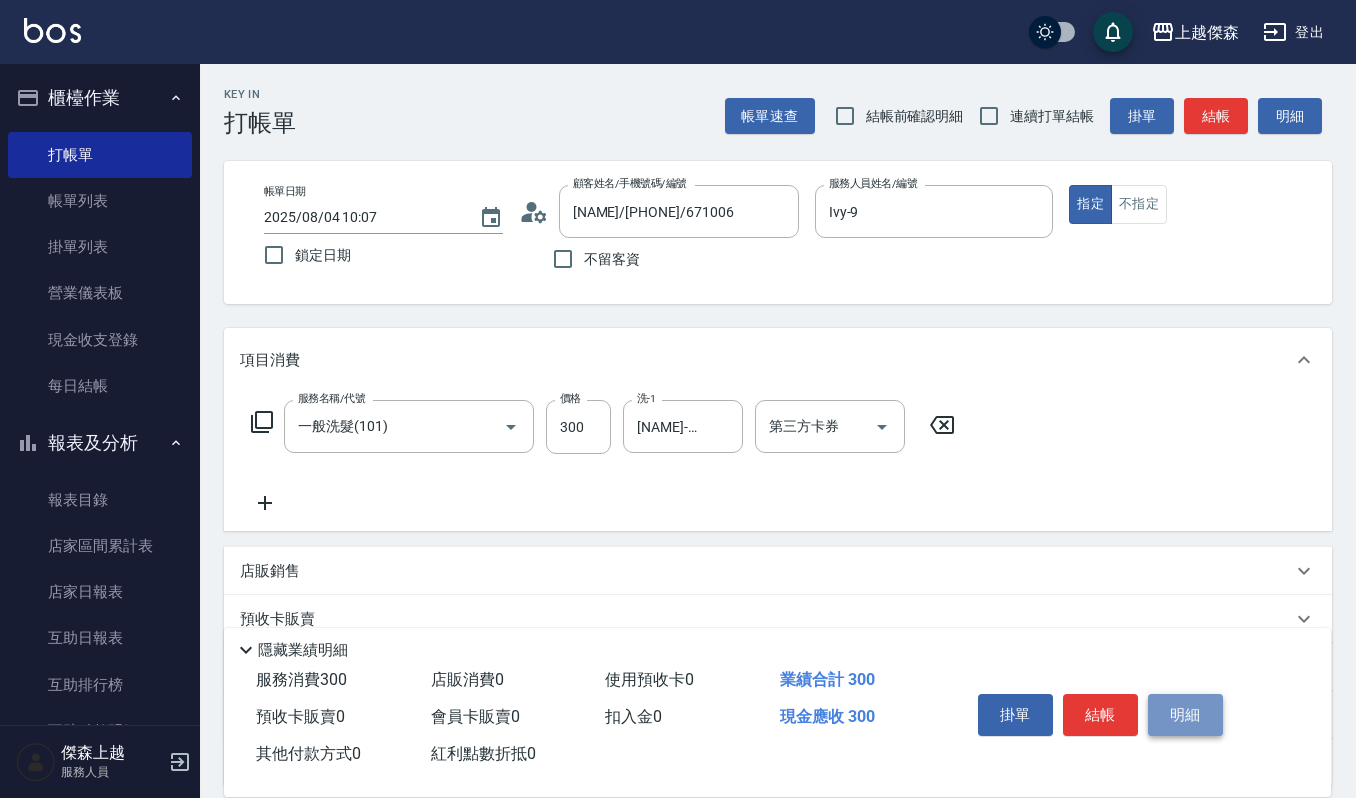 click on "明細" at bounding box center [1185, 715] 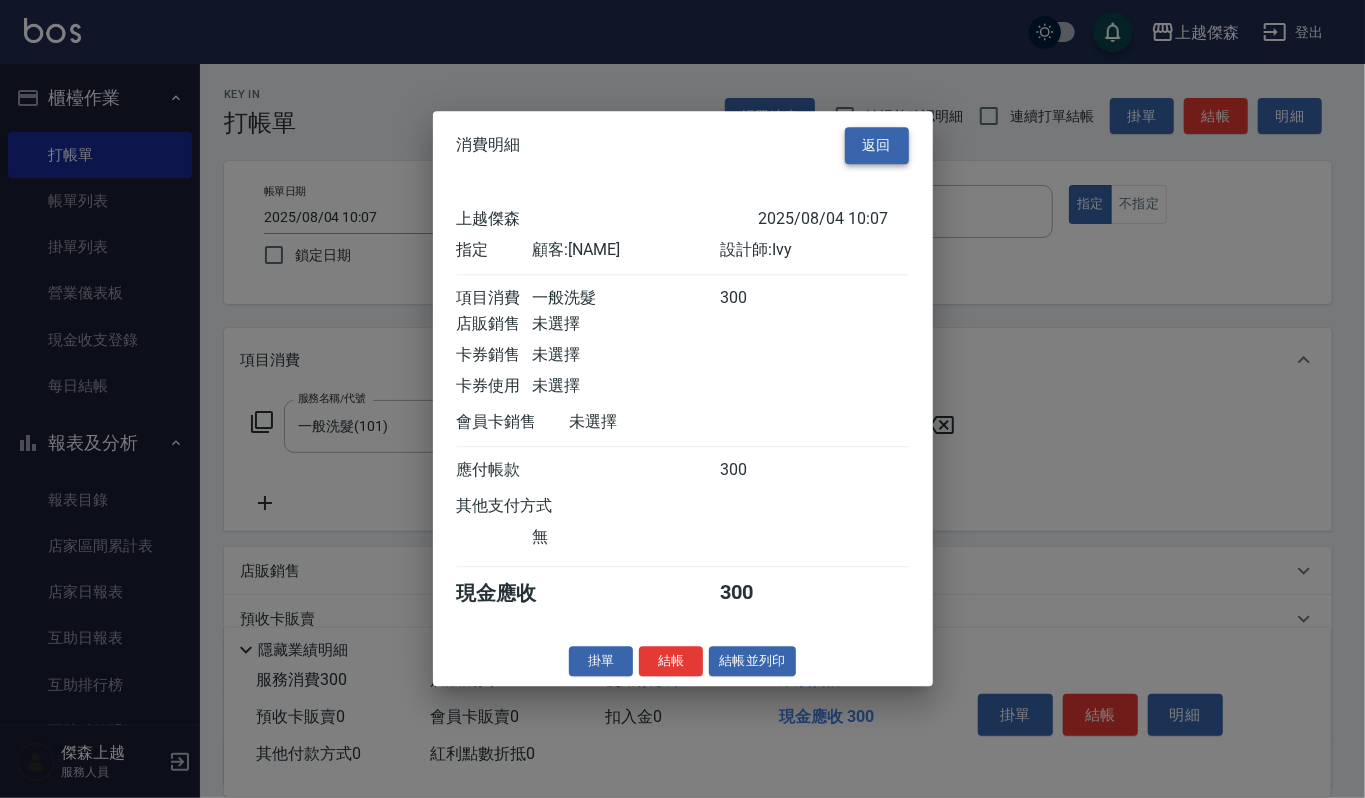 click on "返回" at bounding box center (877, 145) 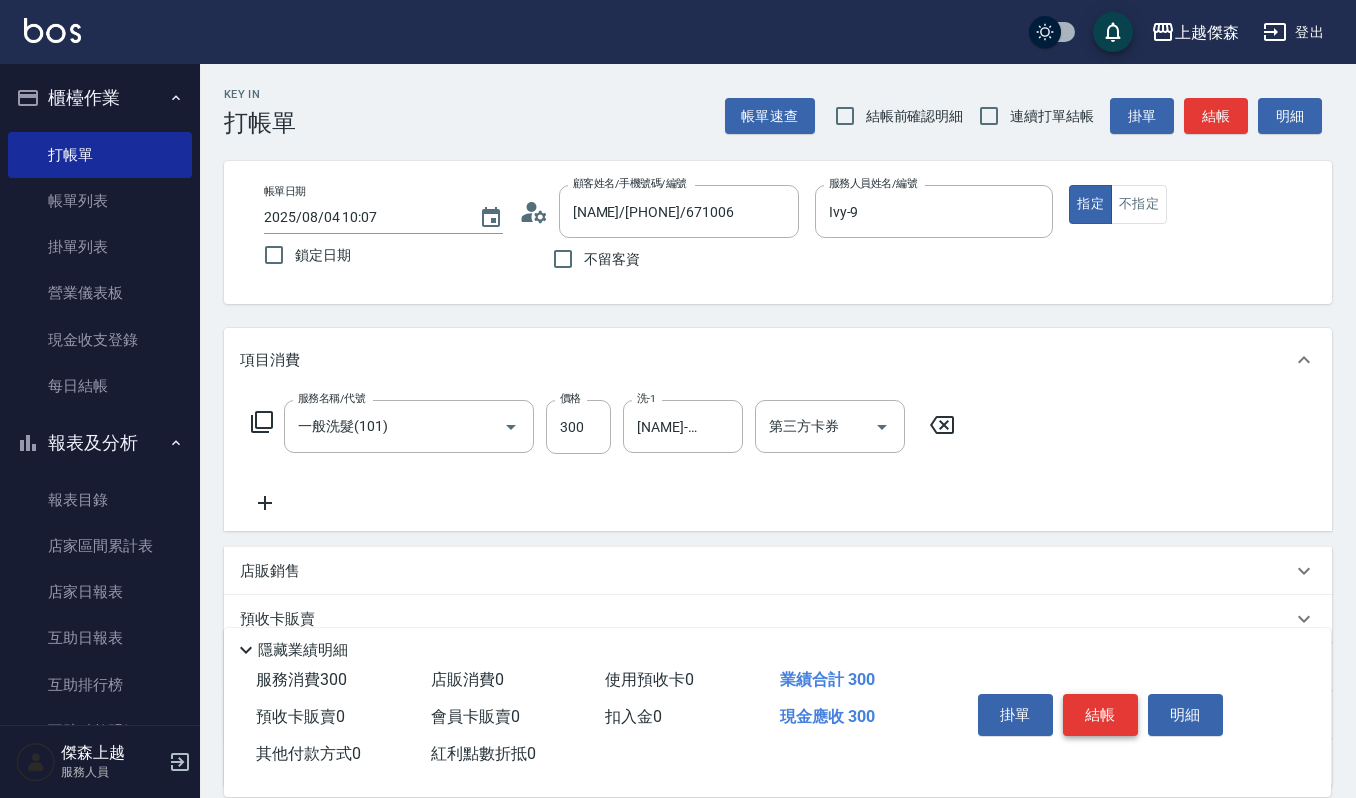 click on "結帳" at bounding box center (1100, 715) 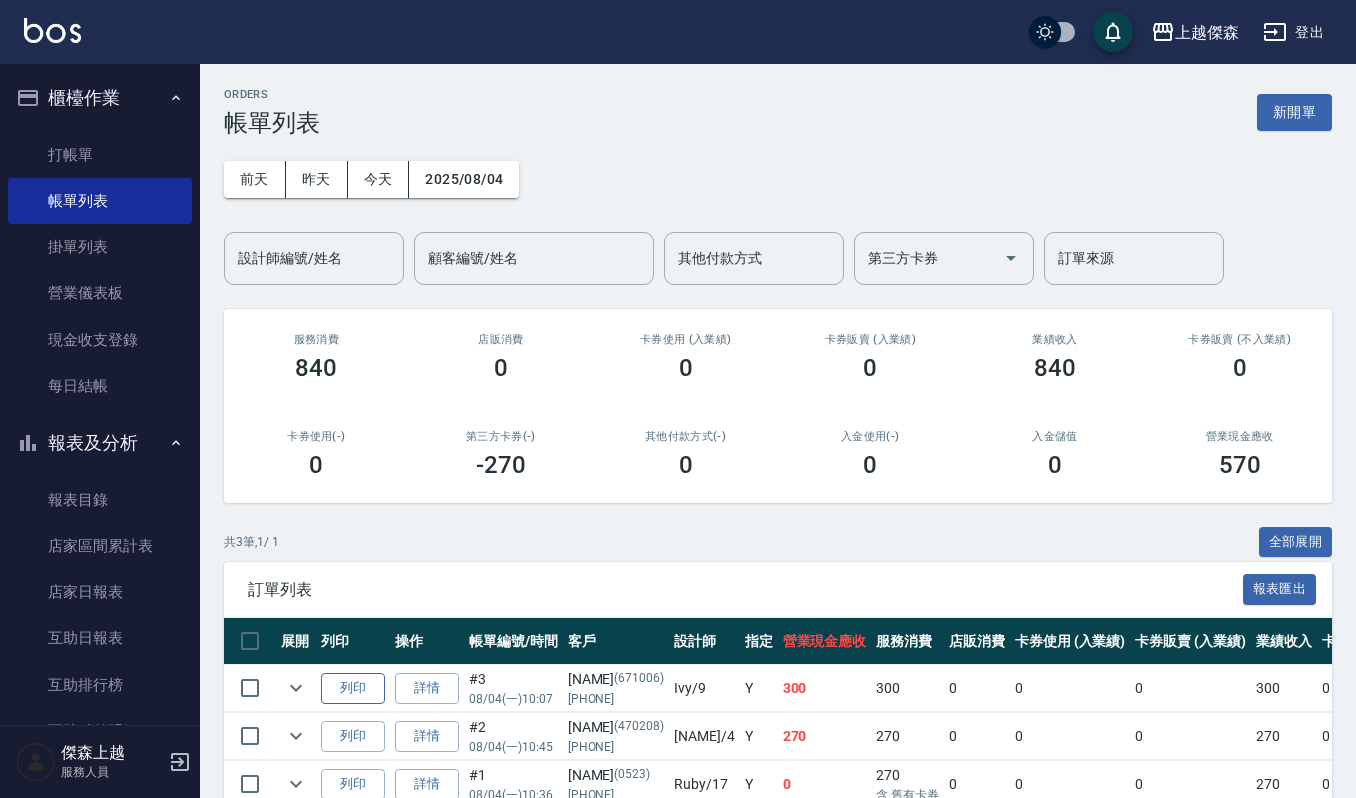 click on "列印" at bounding box center (353, 688) 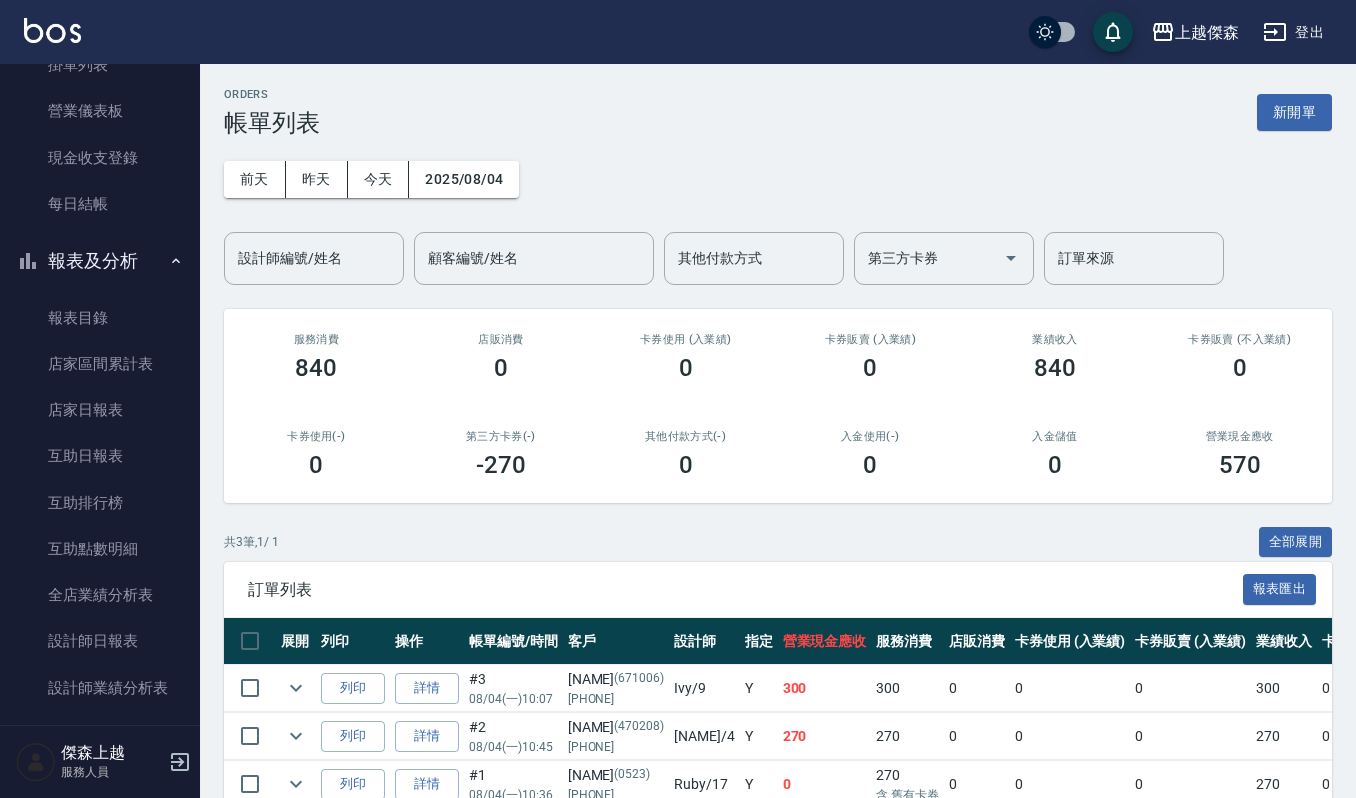 scroll, scrollTop: 482, scrollLeft: 0, axis: vertical 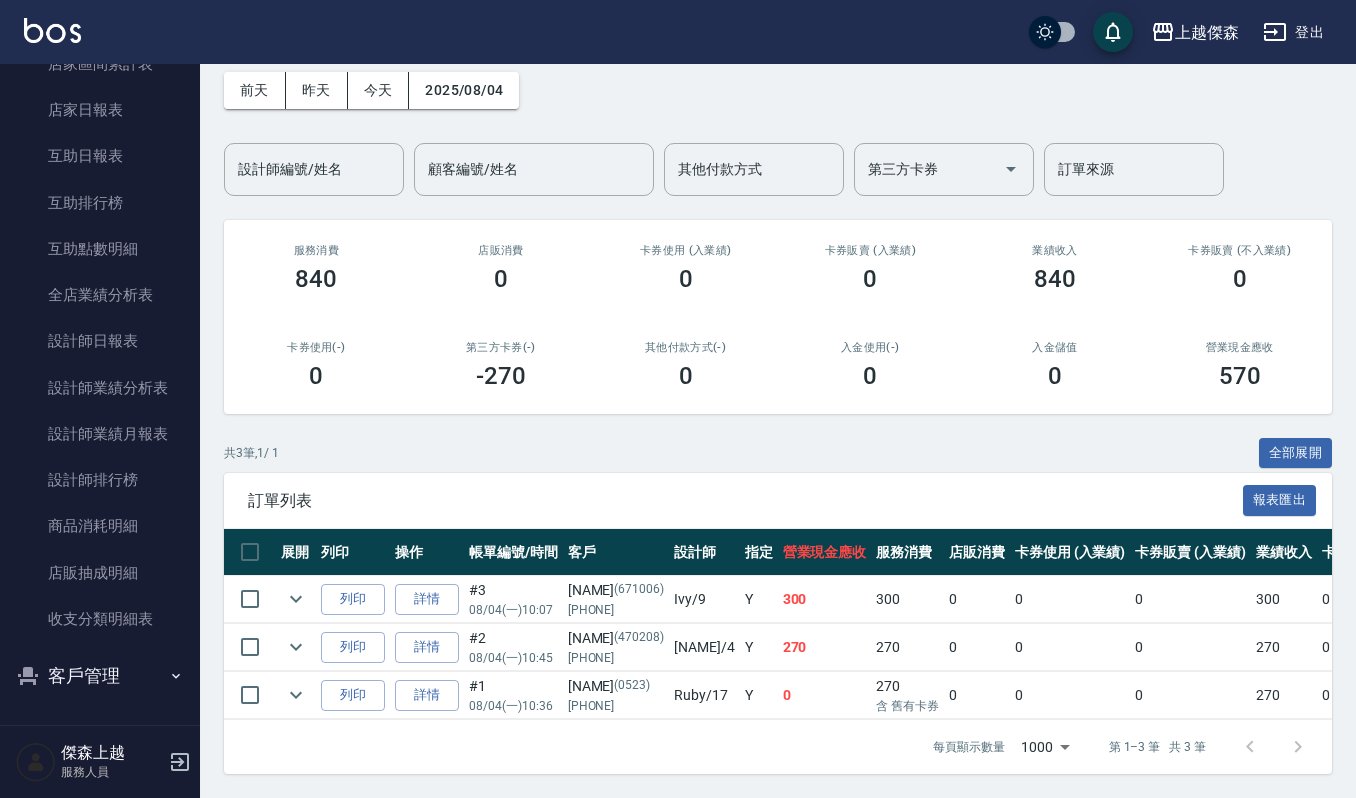 click on "客戶管理" at bounding box center [100, 676] 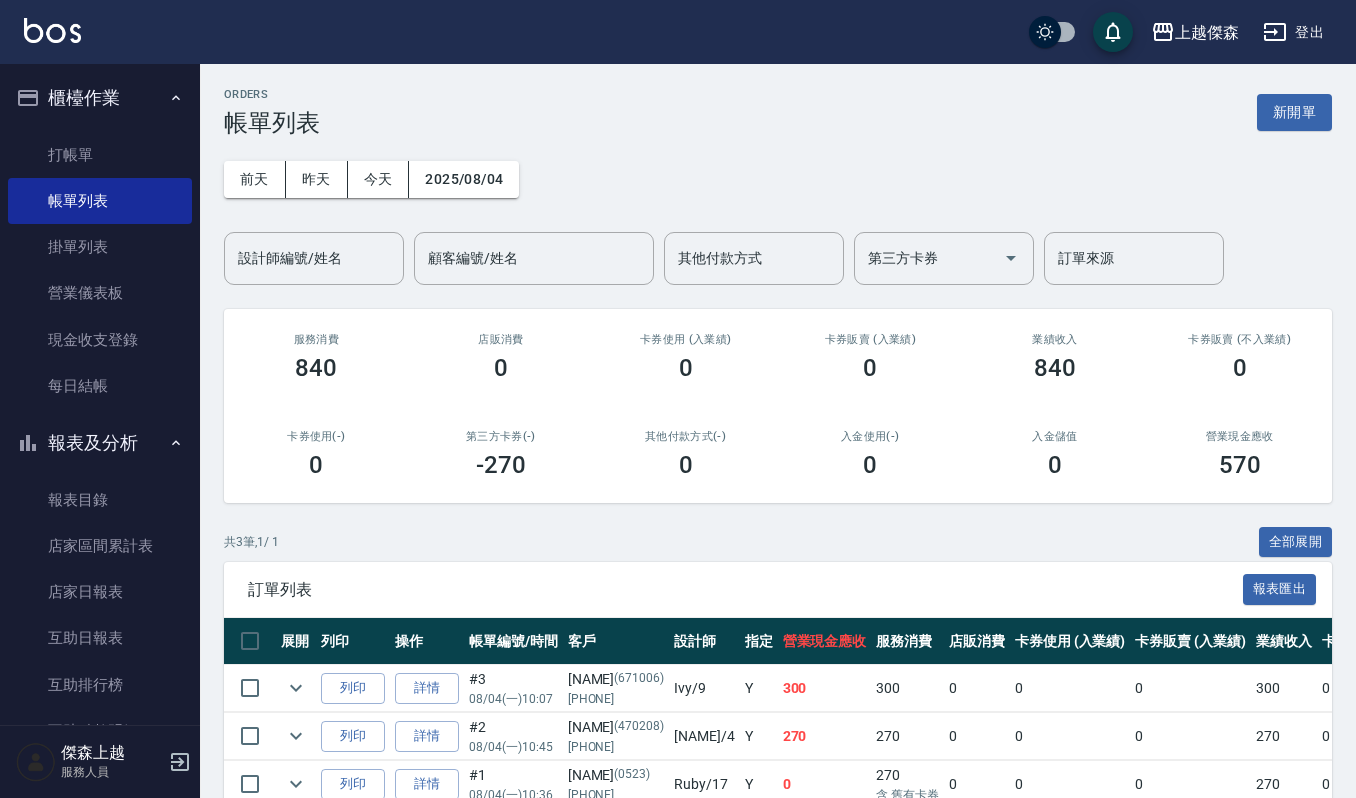 scroll, scrollTop: 110, scrollLeft: 0, axis: vertical 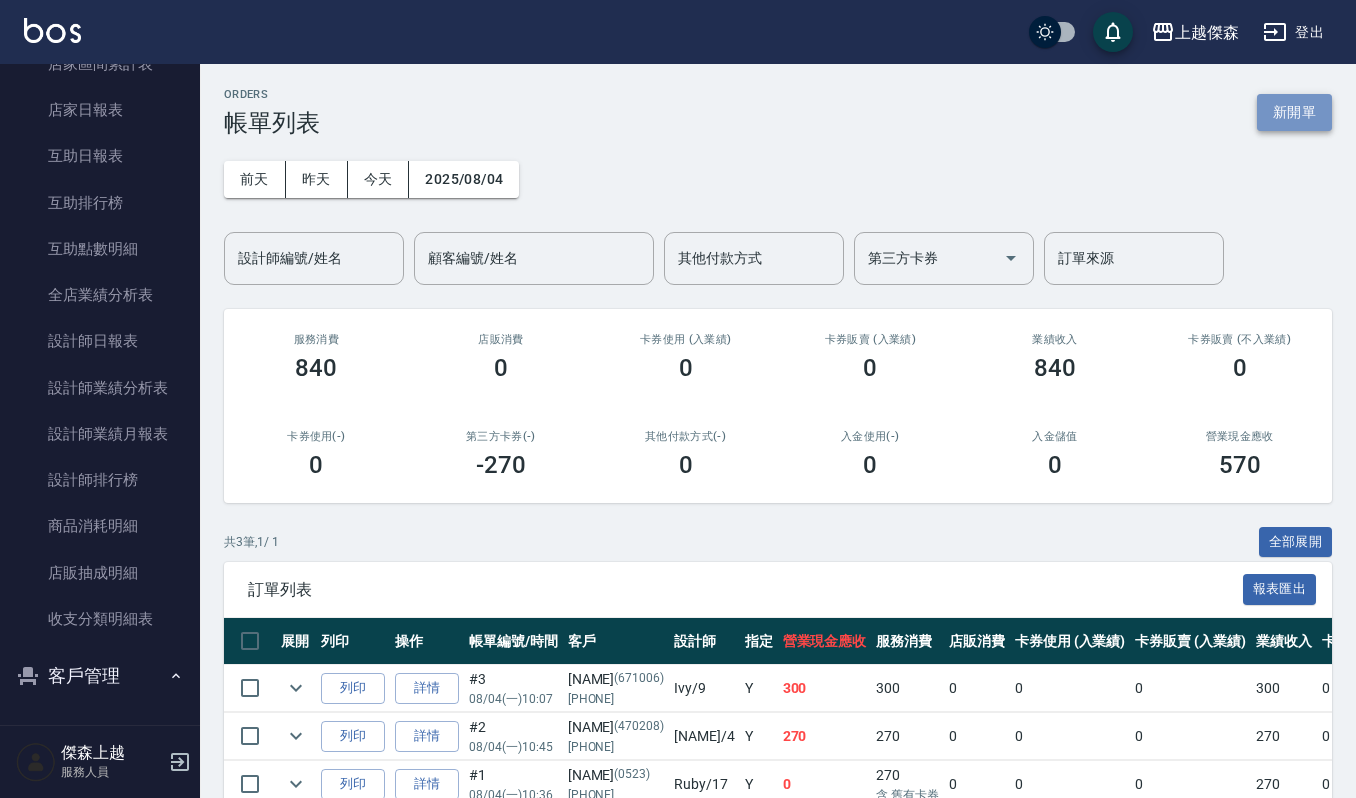 click on "新開單" at bounding box center (1294, 112) 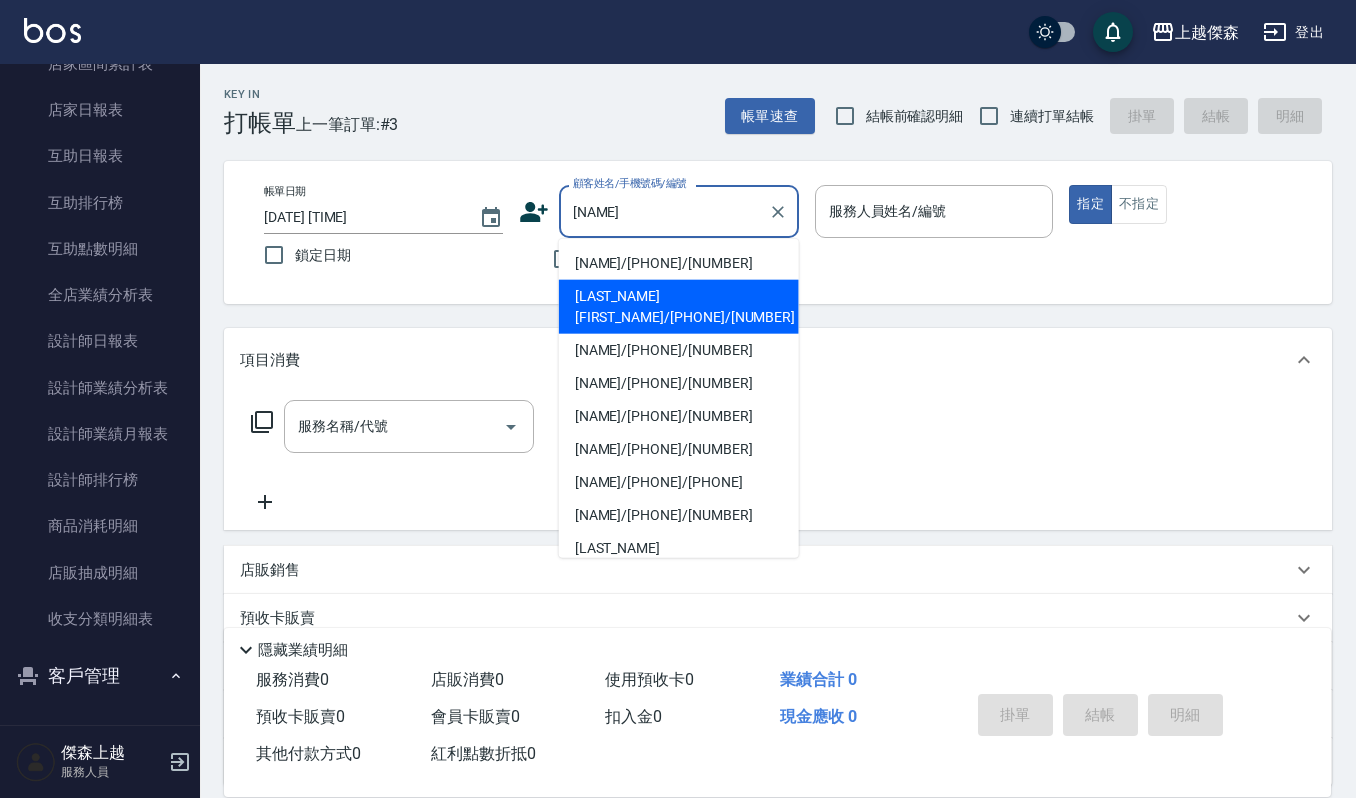 click on "[LAST_NAME] [FIRST_NAME]/[PHONE]/[NUMBER]" at bounding box center [679, 307] 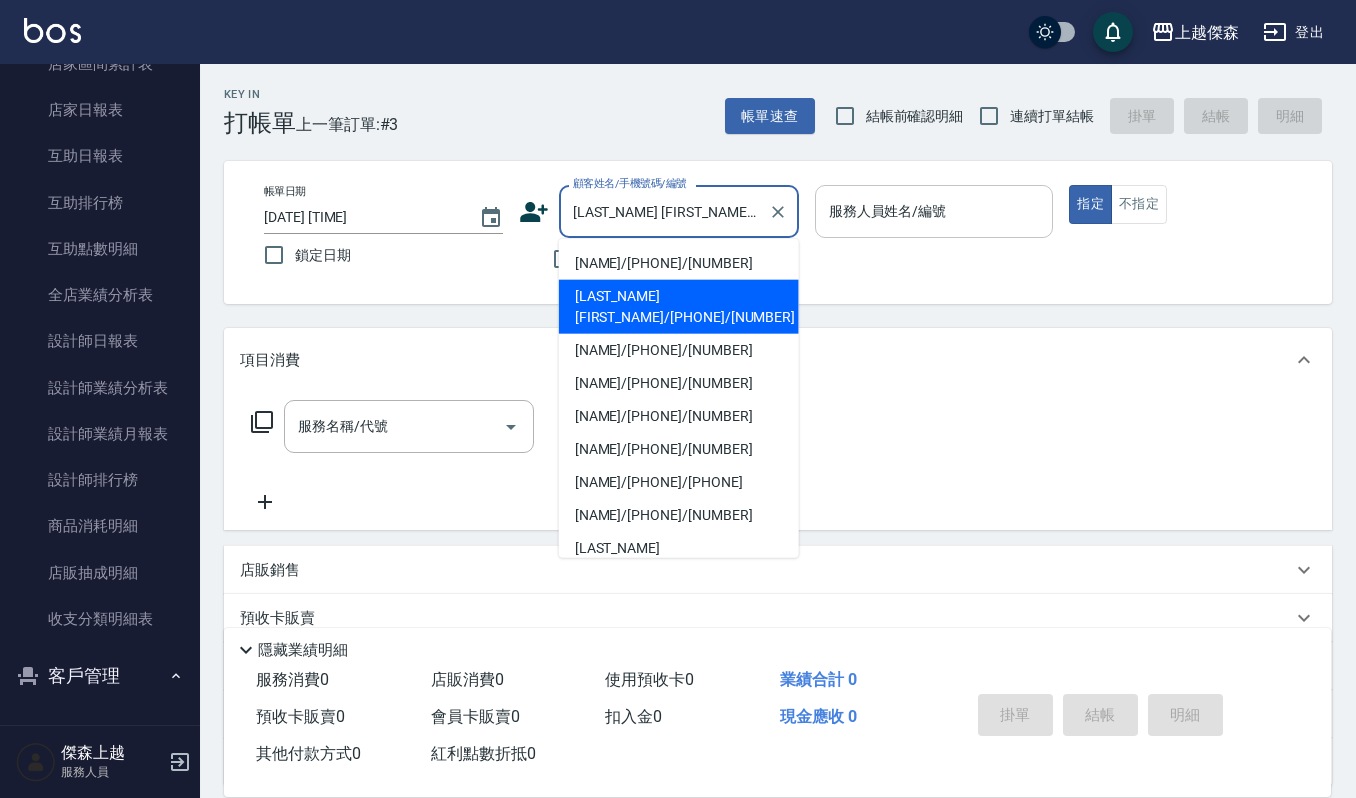 type on "Joalin-6" 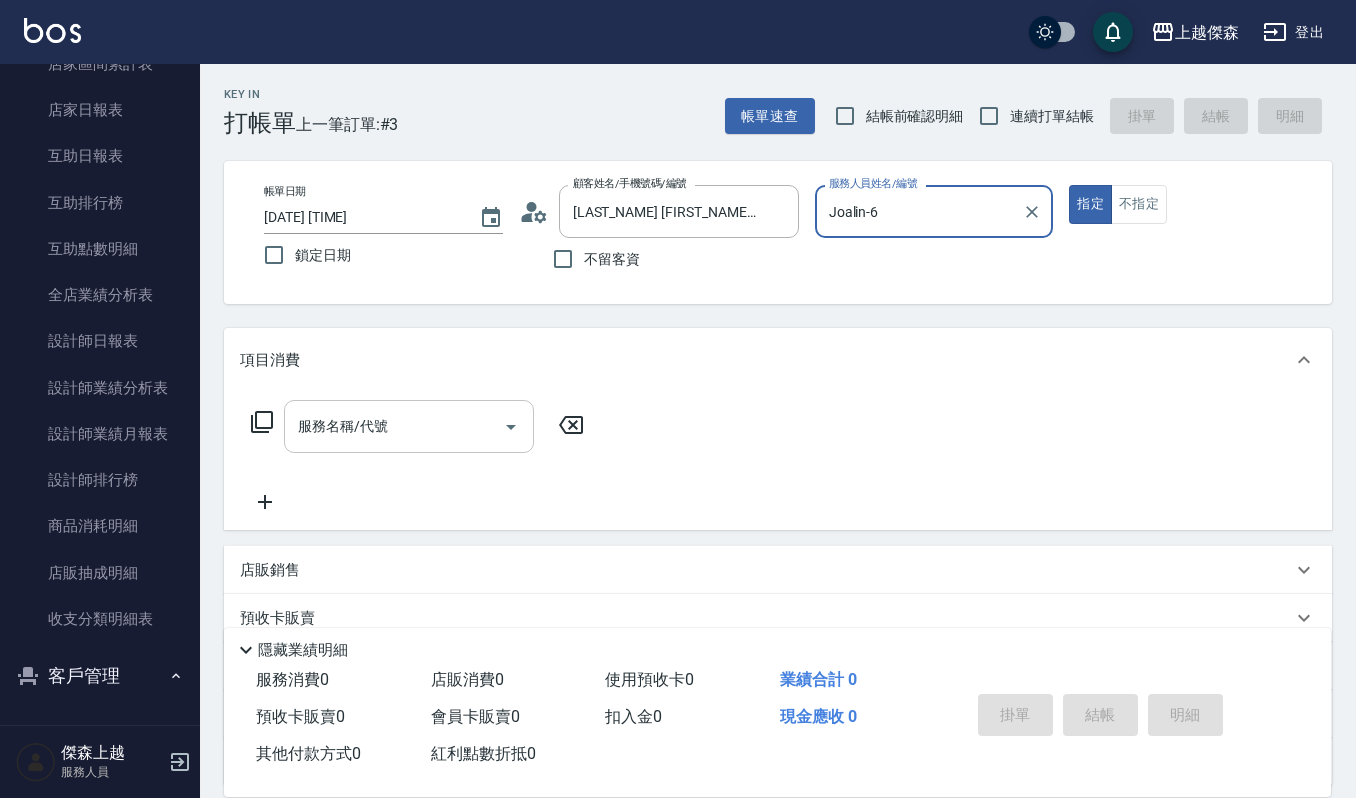 click on "服務名稱/代號" at bounding box center (394, 426) 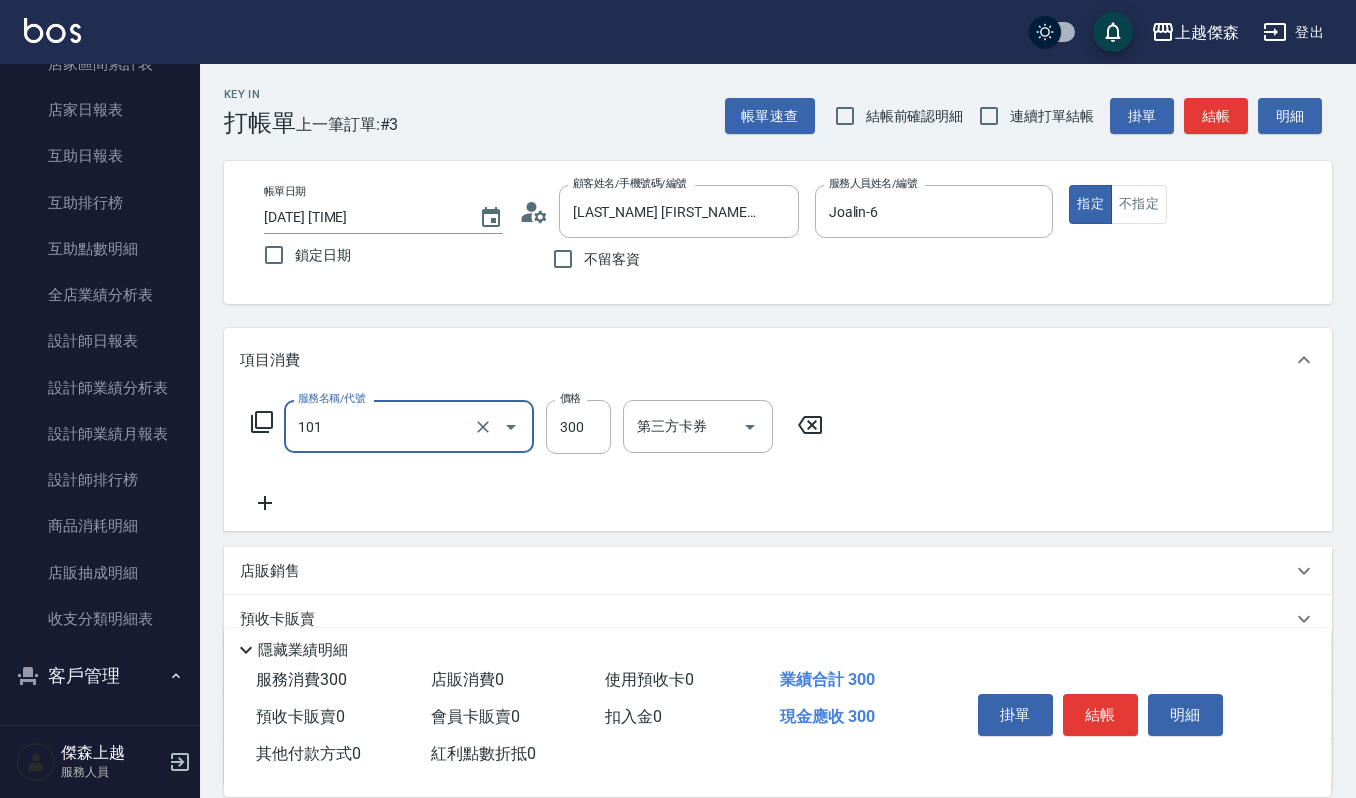type on "一般洗髮(101)" 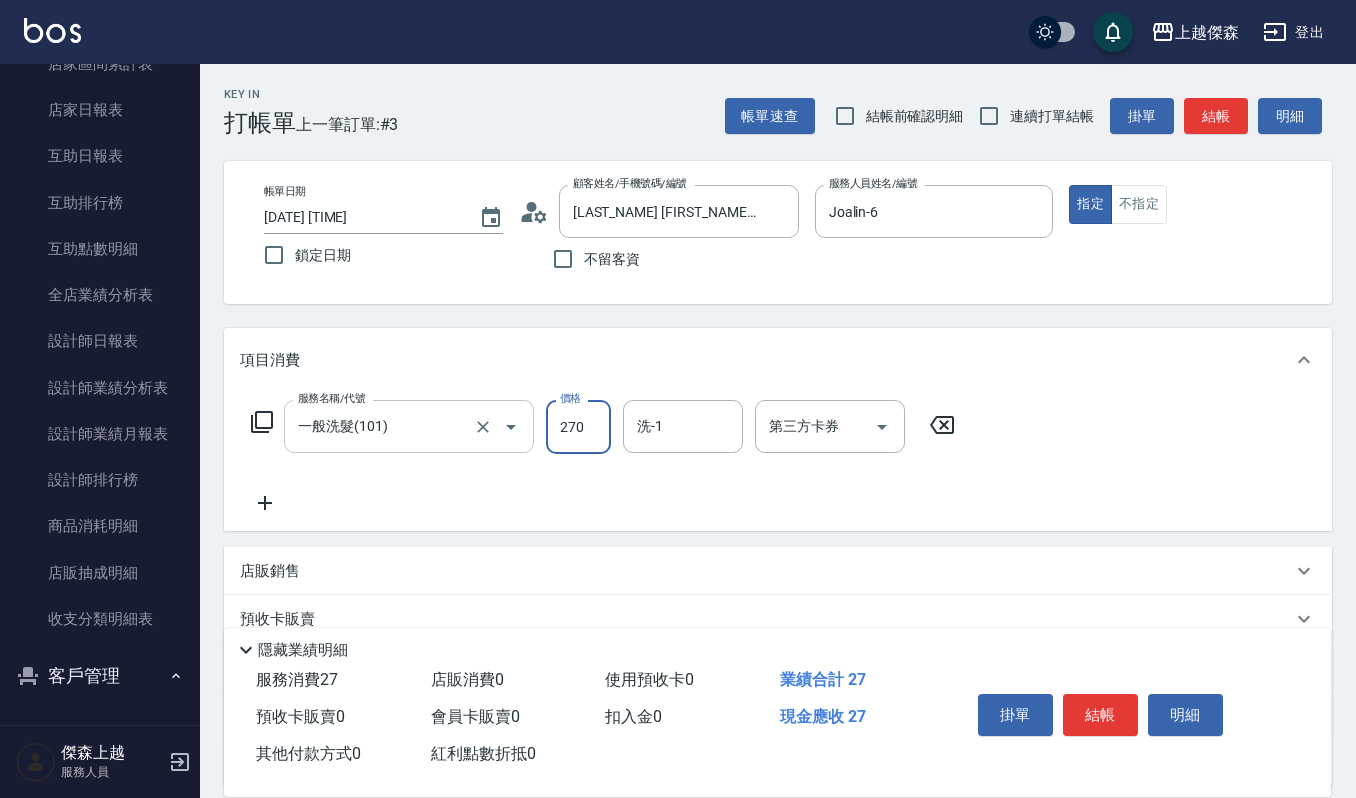 type on "270" 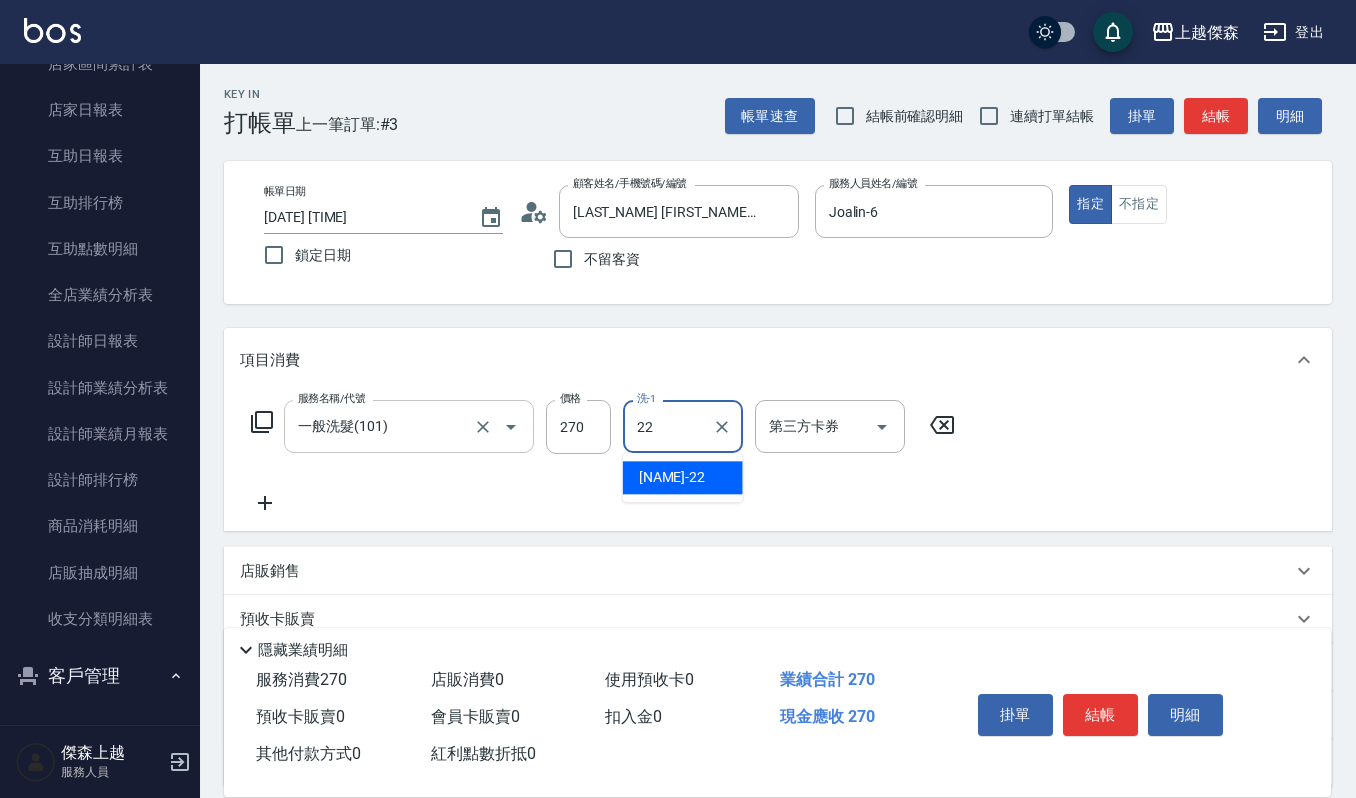 type on "[NAME]-22" 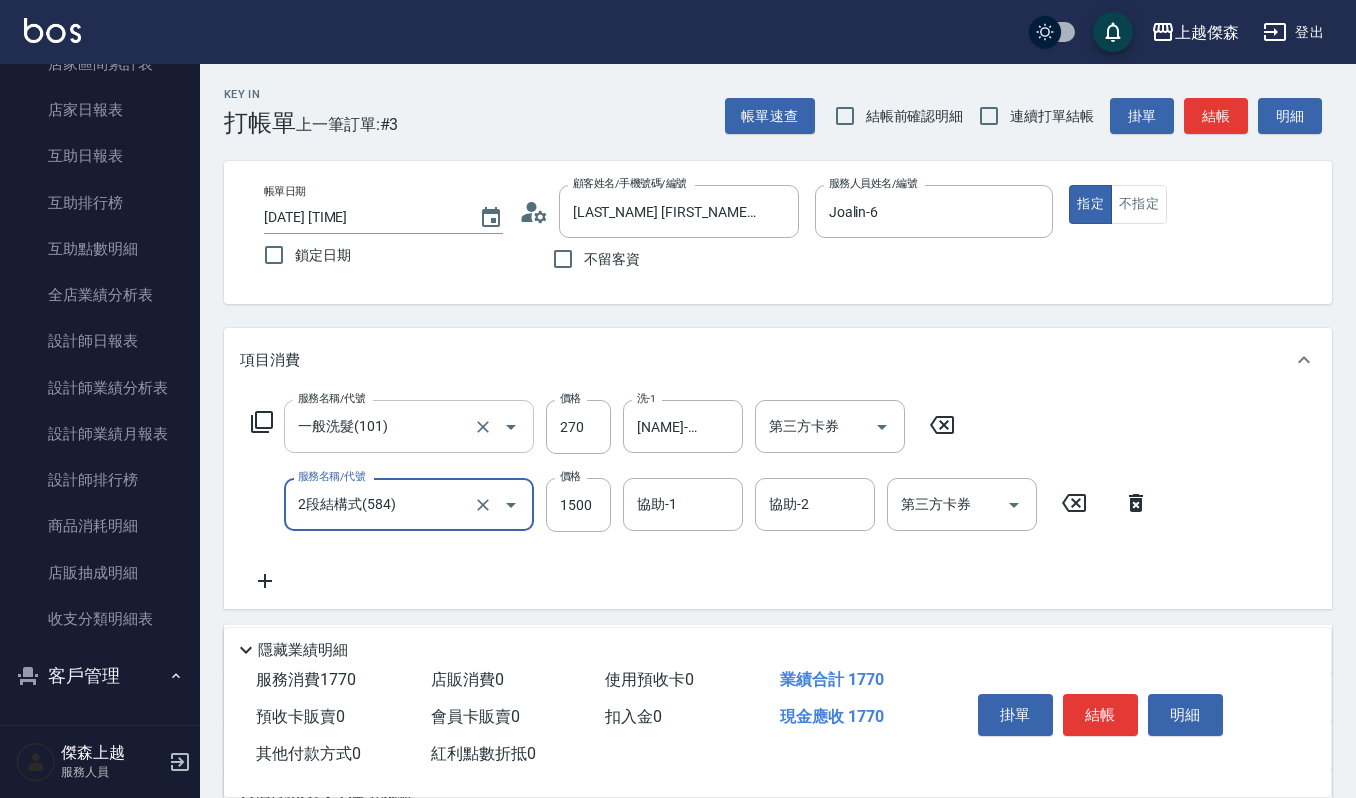 type on "2段結構式(584)" 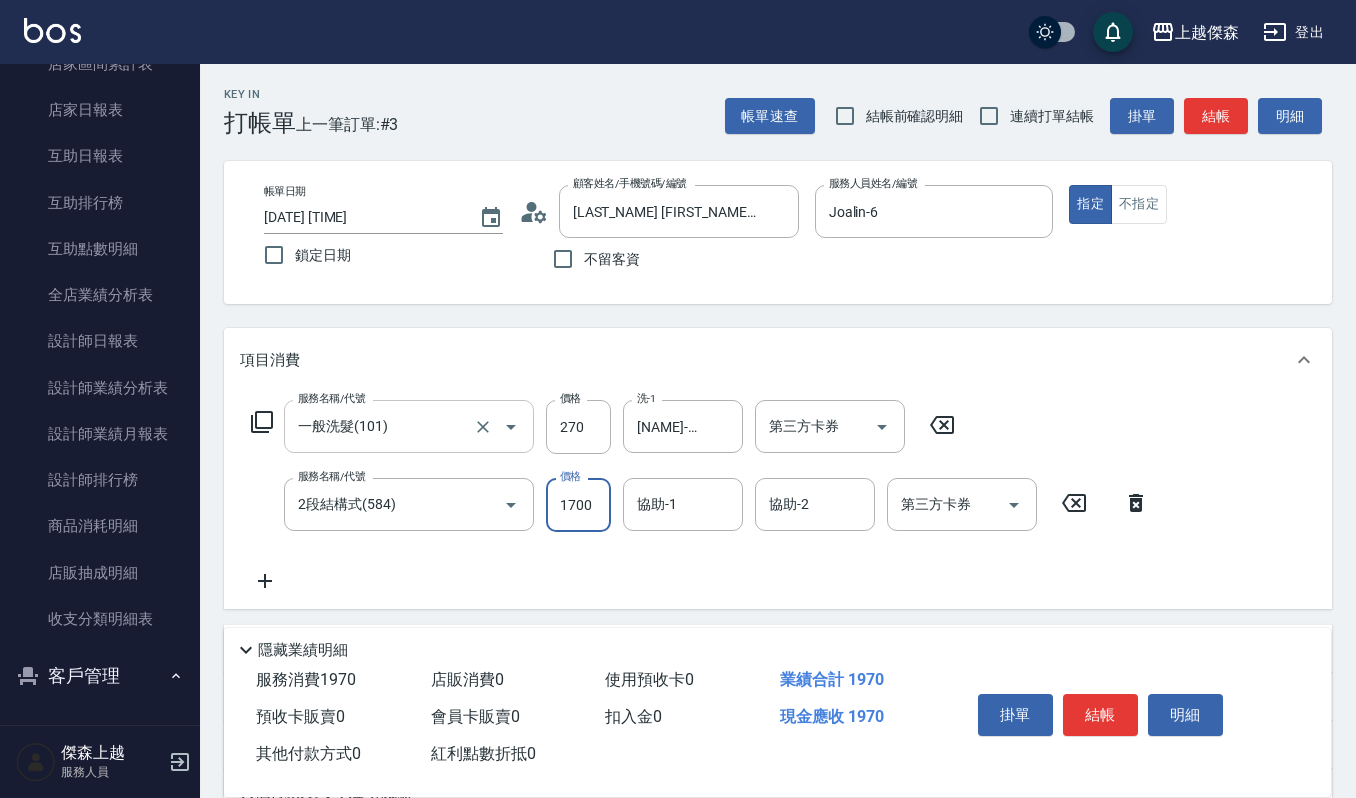 type on "1700" 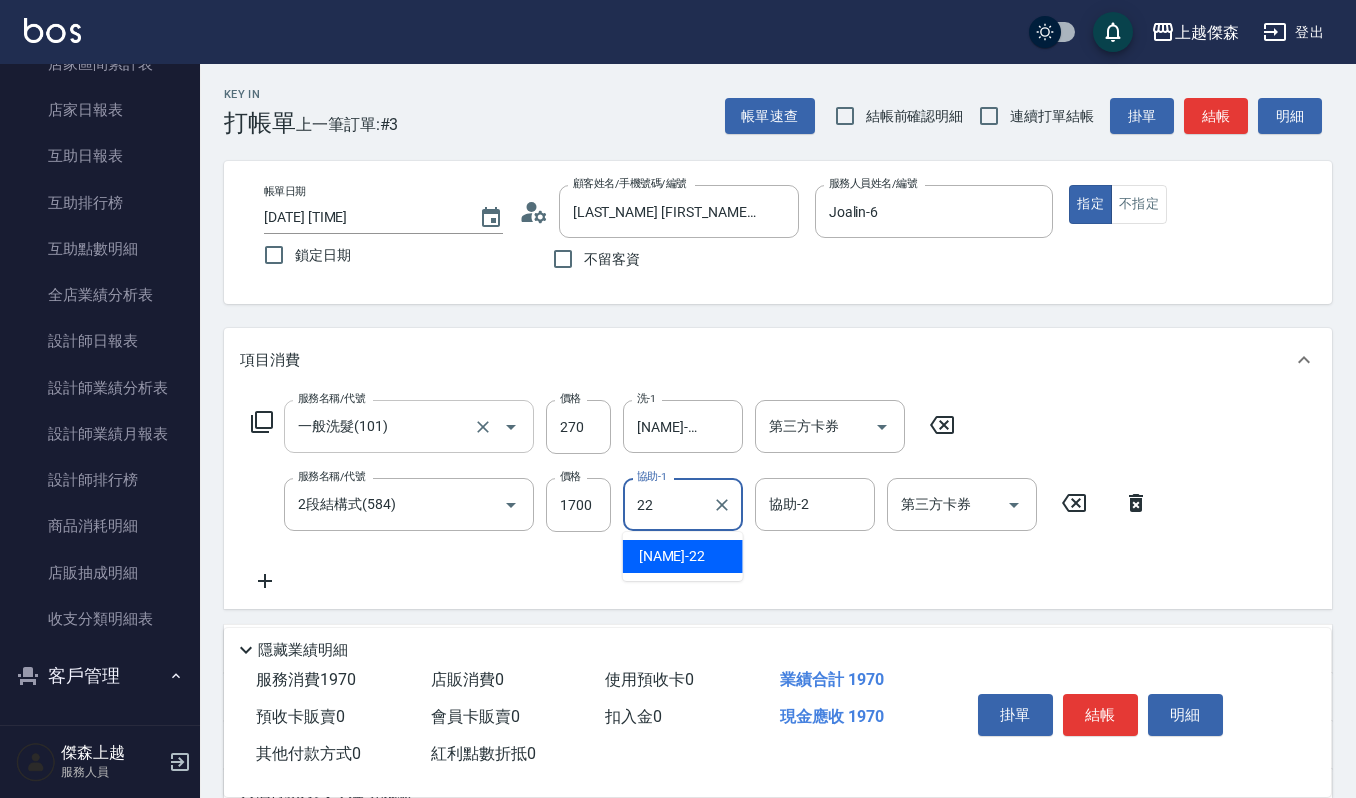type on "[NAME]-22" 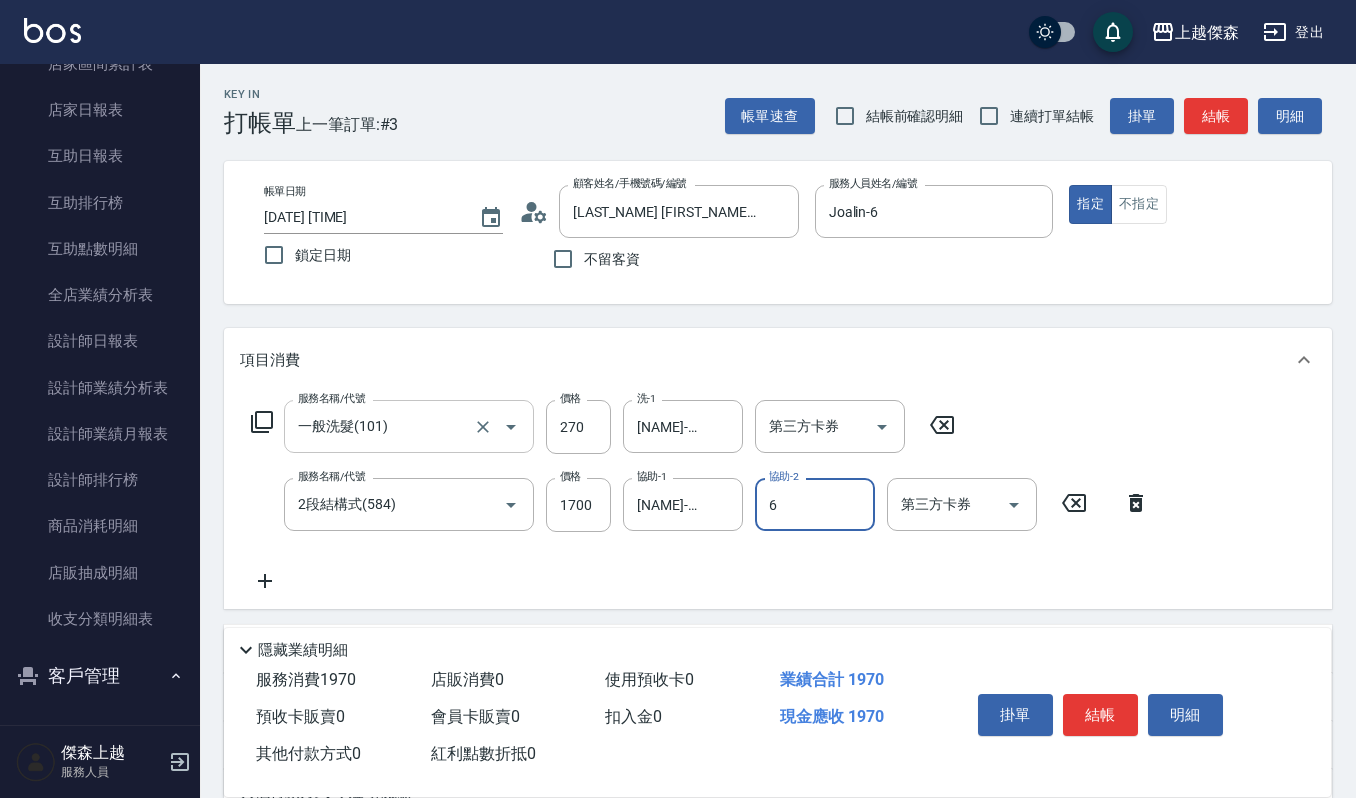 type on "Joalin-6" 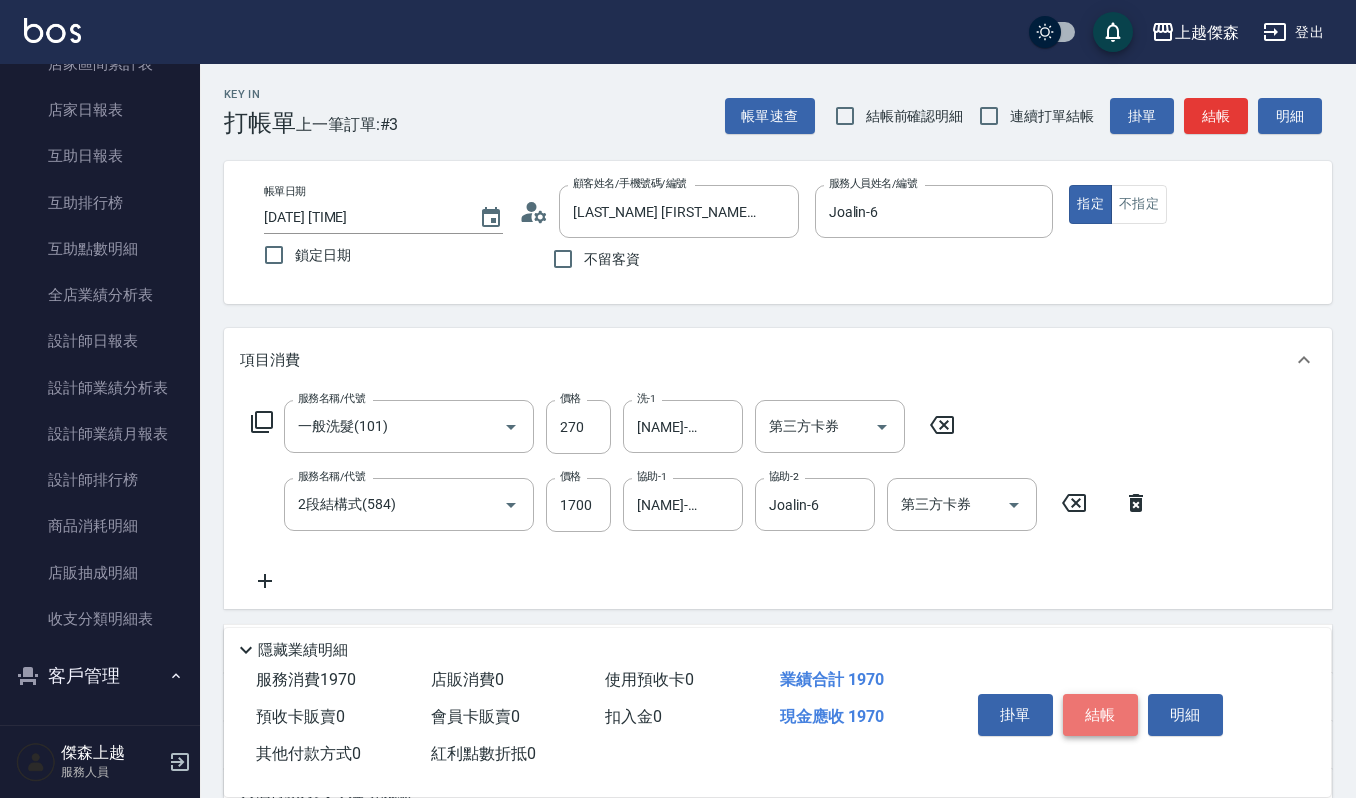 click on "結帳" at bounding box center [1100, 715] 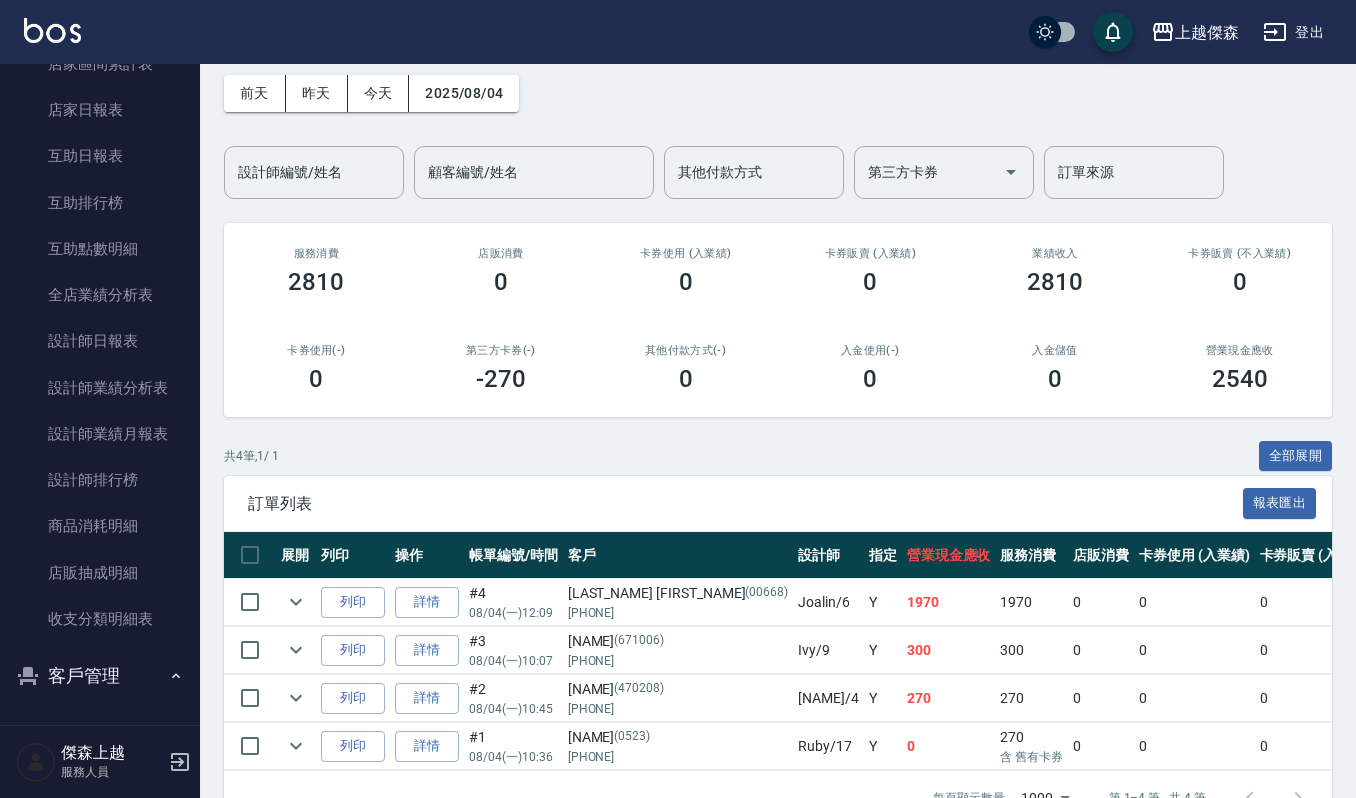 scroll, scrollTop: 133, scrollLeft: 0, axis: vertical 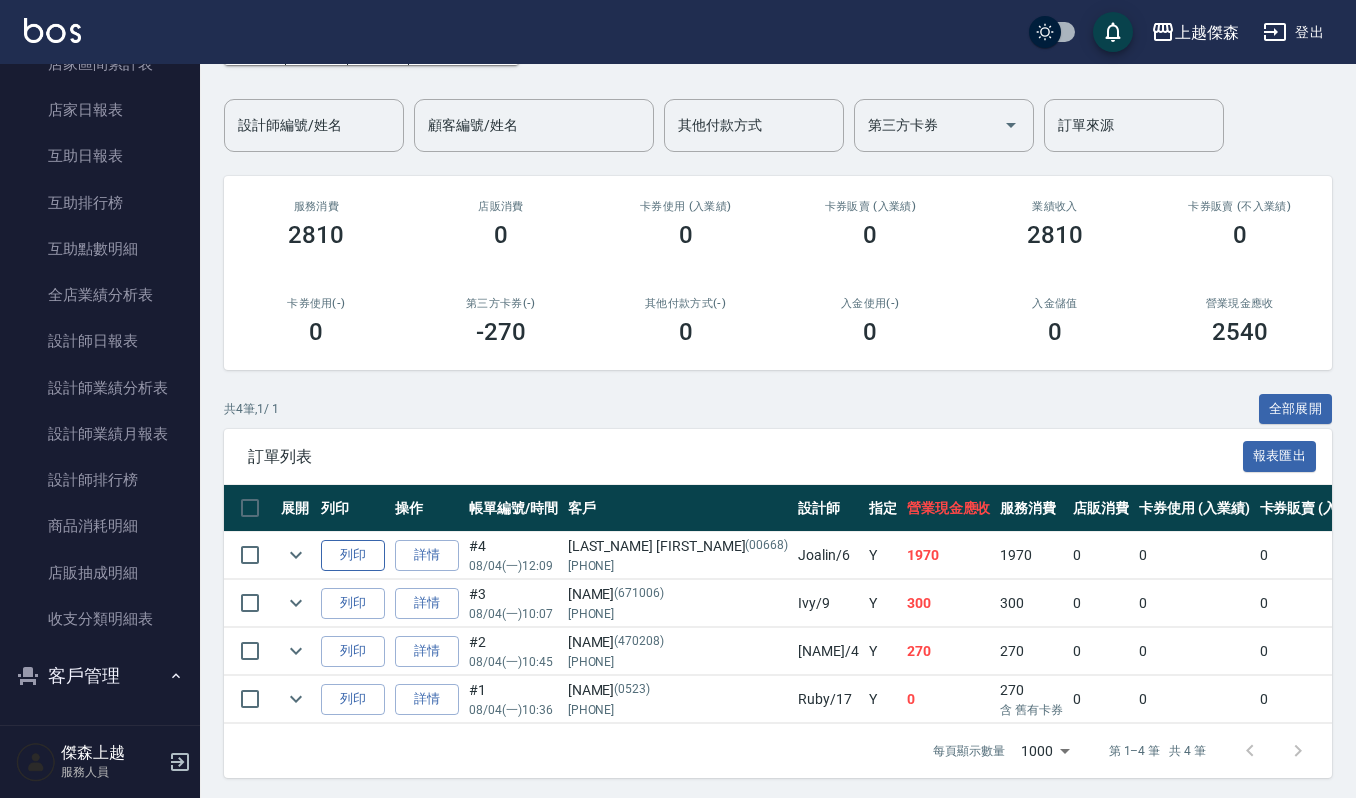 click on "列印" at bounding box center (353, 555) 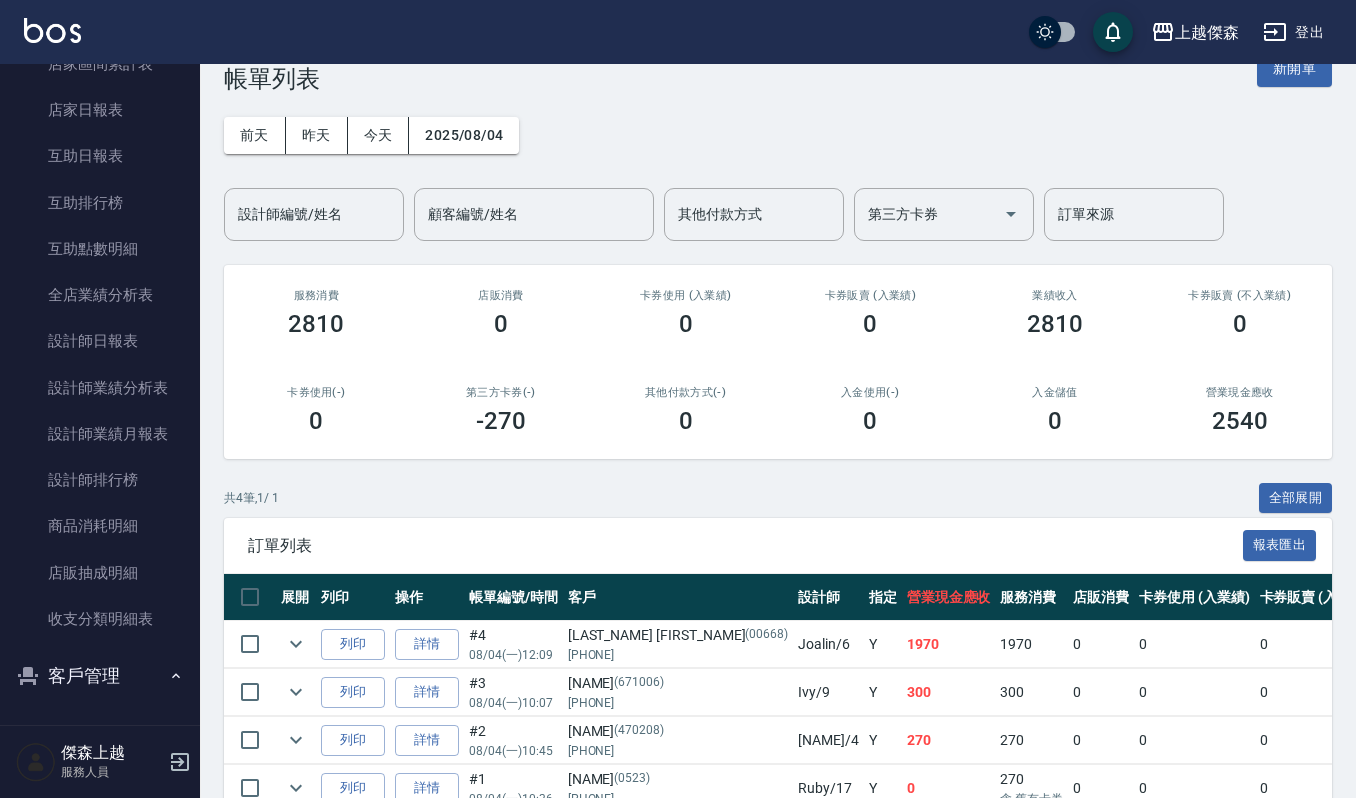 scroll, scrollTop: 0, scrollLeft: 0, axis: both 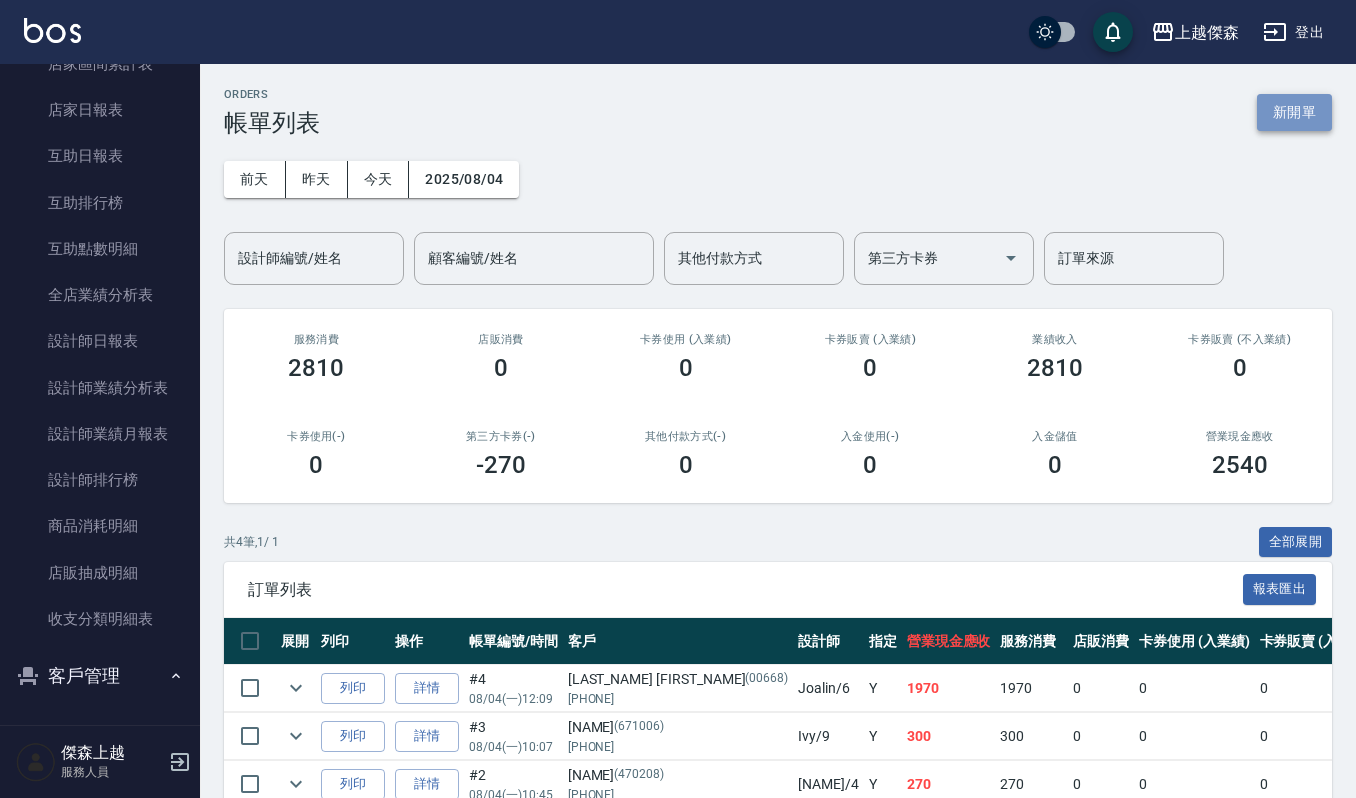 click on "新開單" at bounding box center [1294, 112] 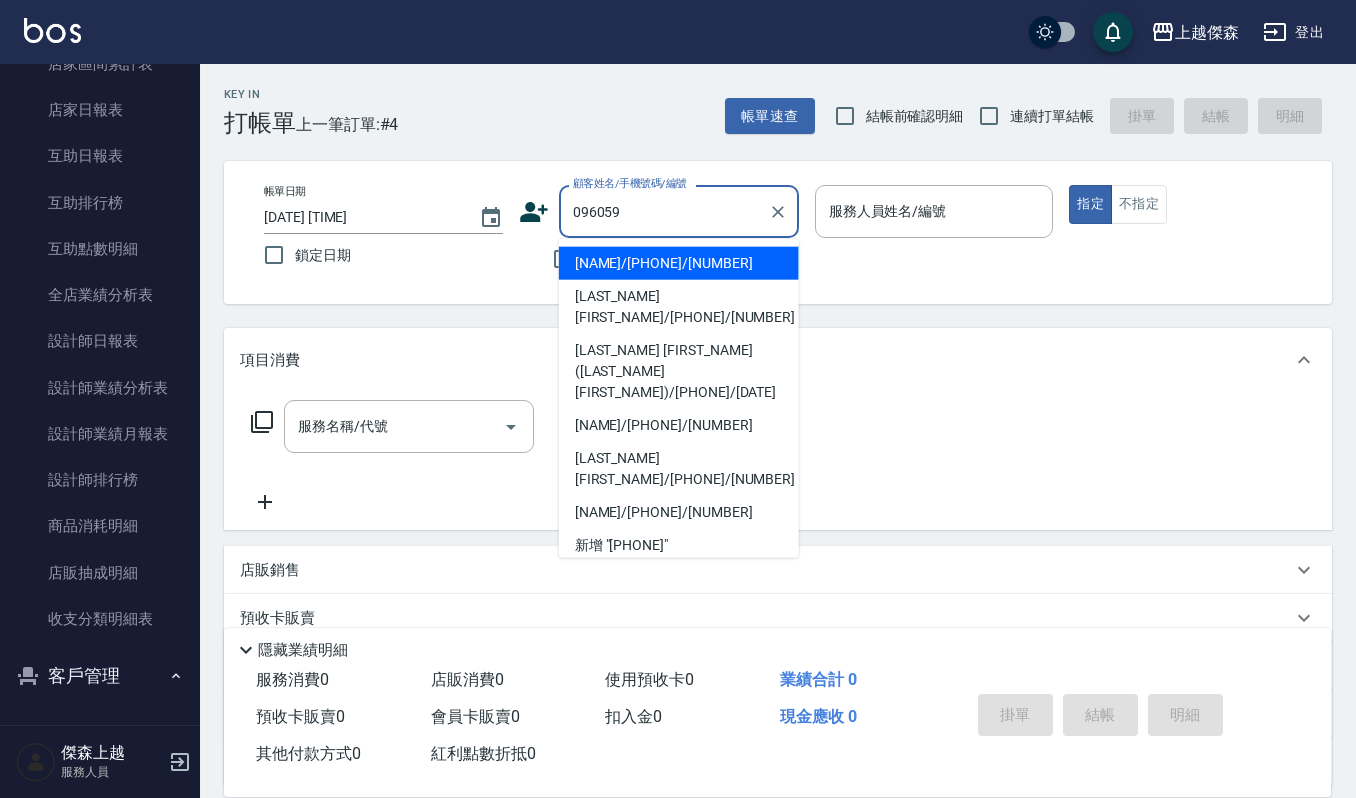 type on "[PHONE]" 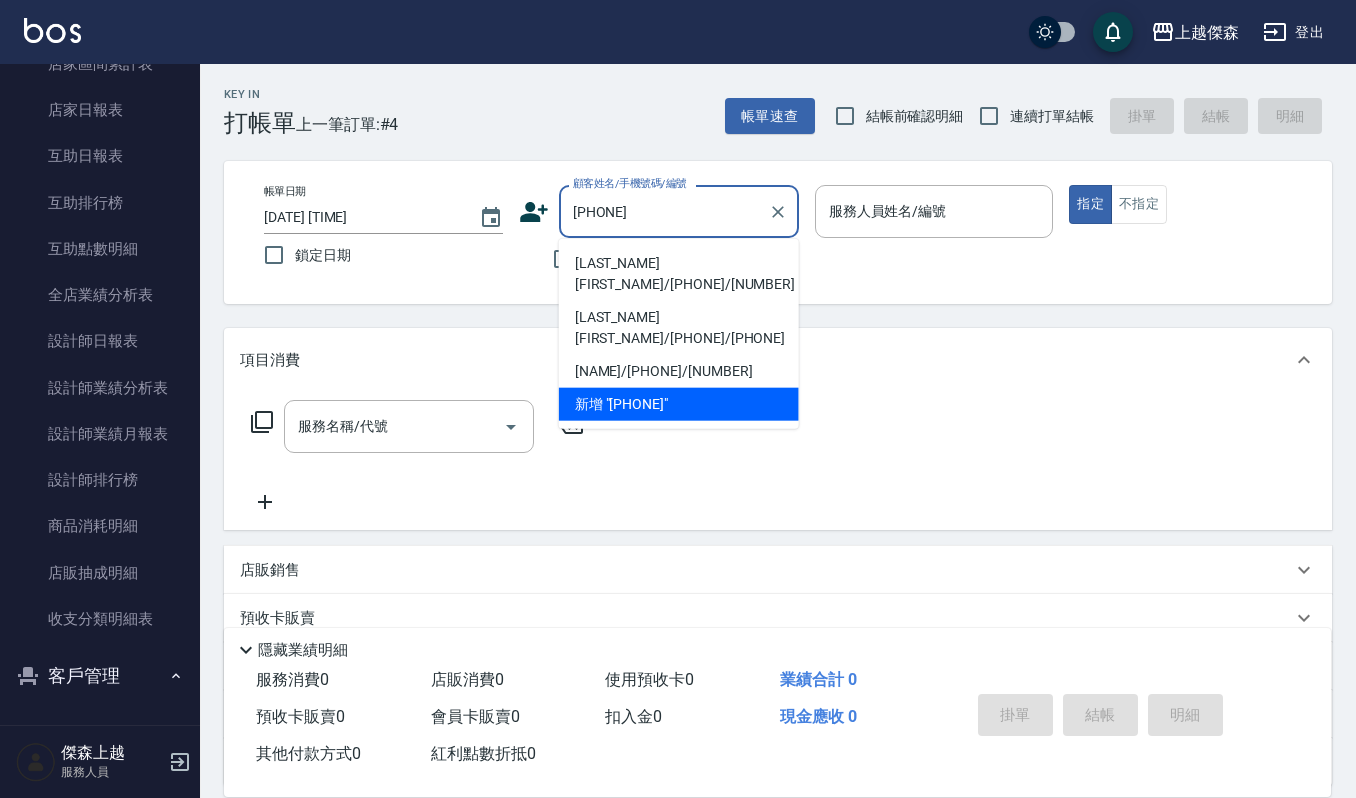 drag, startPoint x: 662, startPoint y: 216, endPoint x: 0, endPoint y: 284, distance: 665.4833 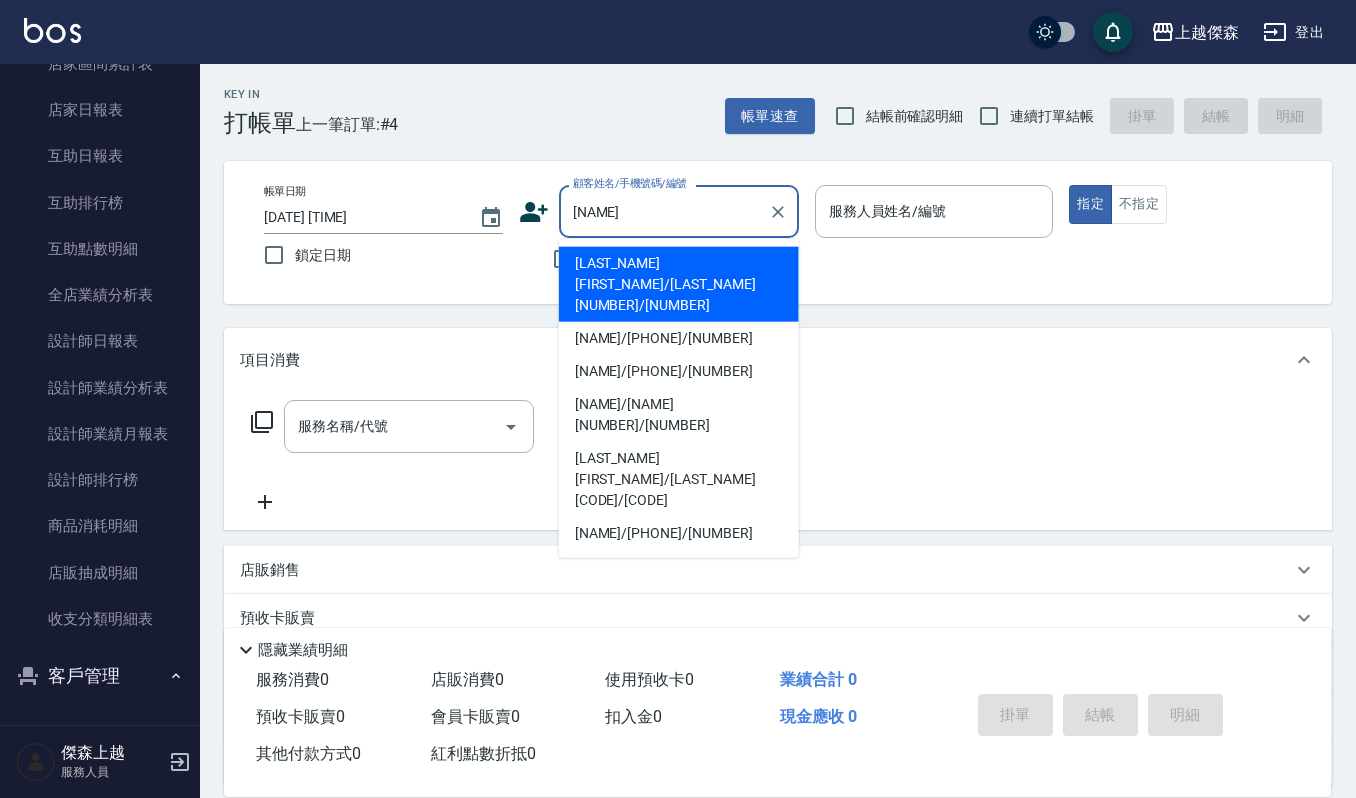 type on "[LAST_NAME] [FIRST_NAME]/[LAST_NAME][NUMBER]/[NUMBER]" 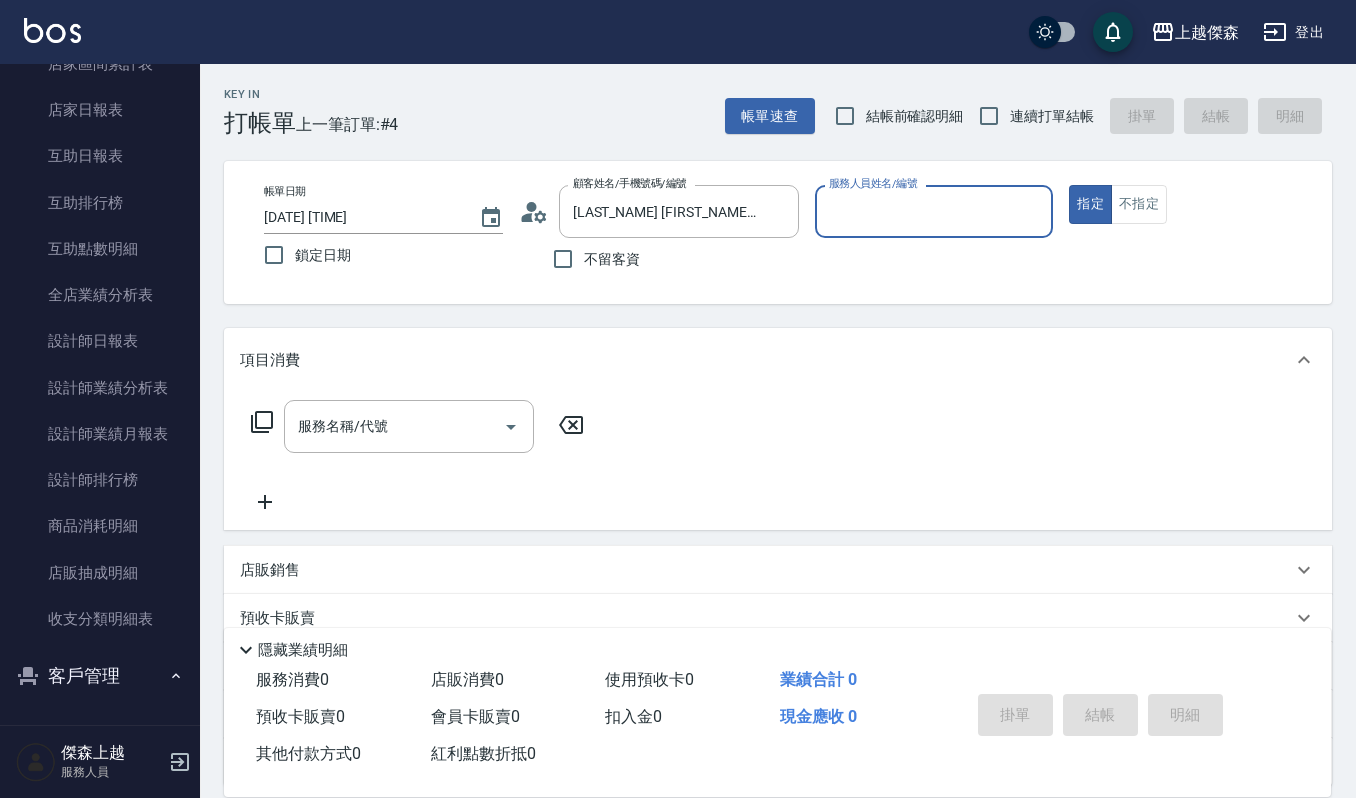 click on "指定" at bounding box center (1090, 204) 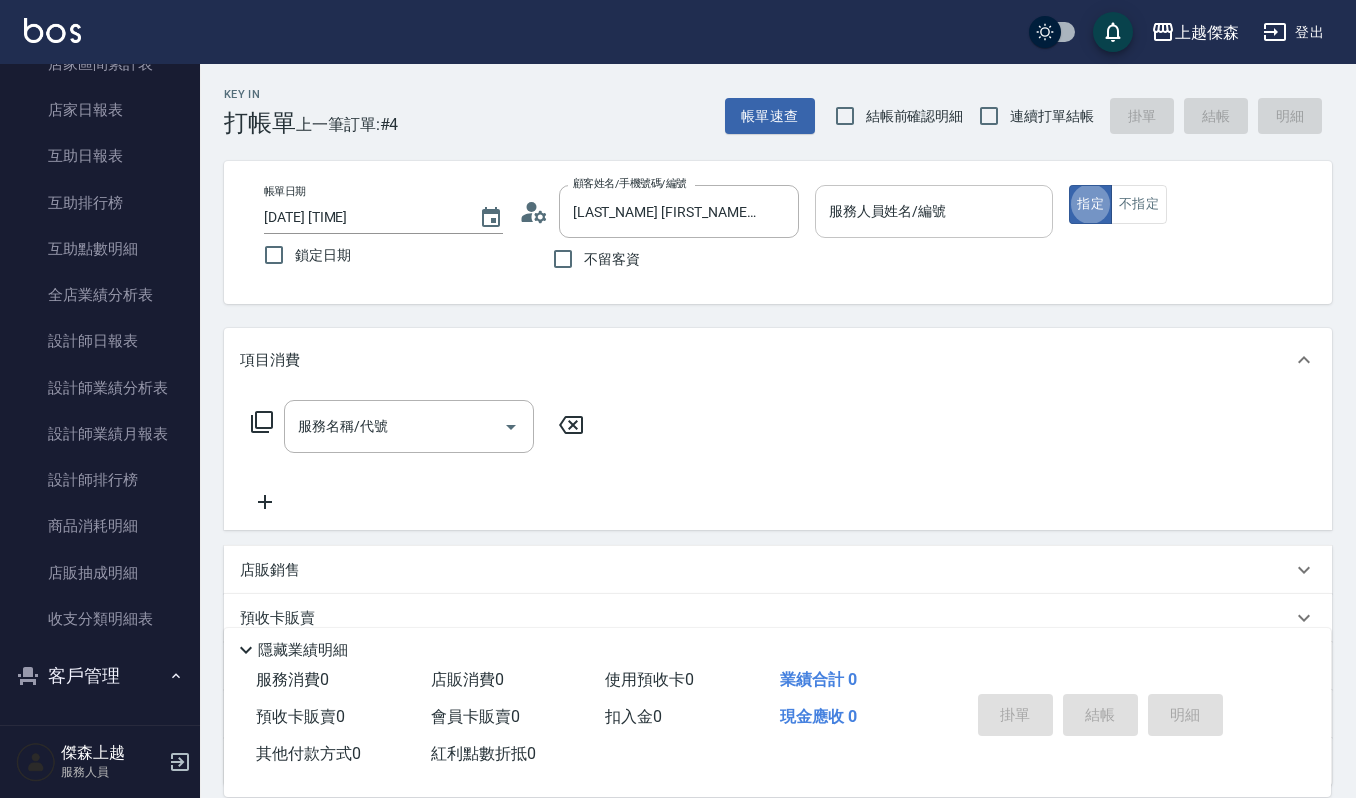 click on "服務人員姓名/編號" at bounding box center [934, 211] 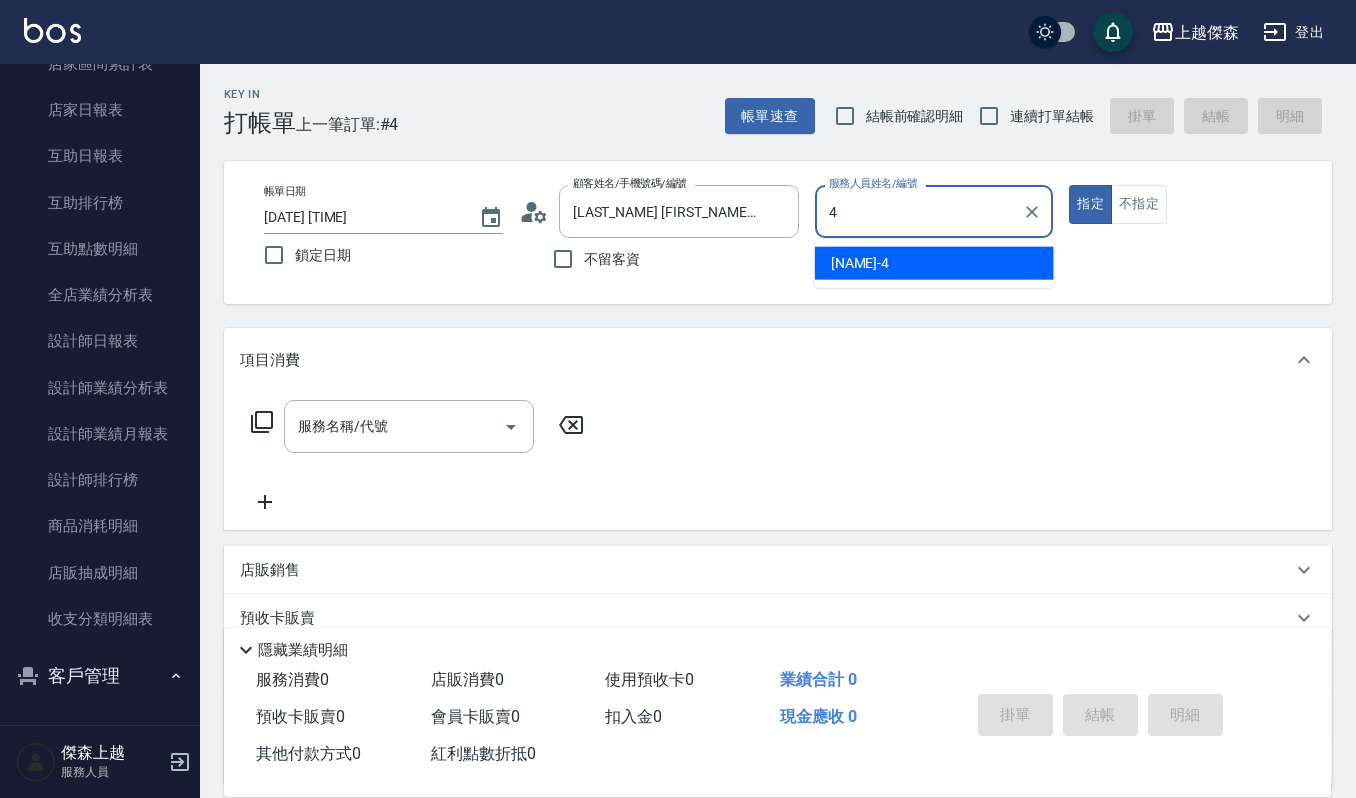 type on "吉兒-4" 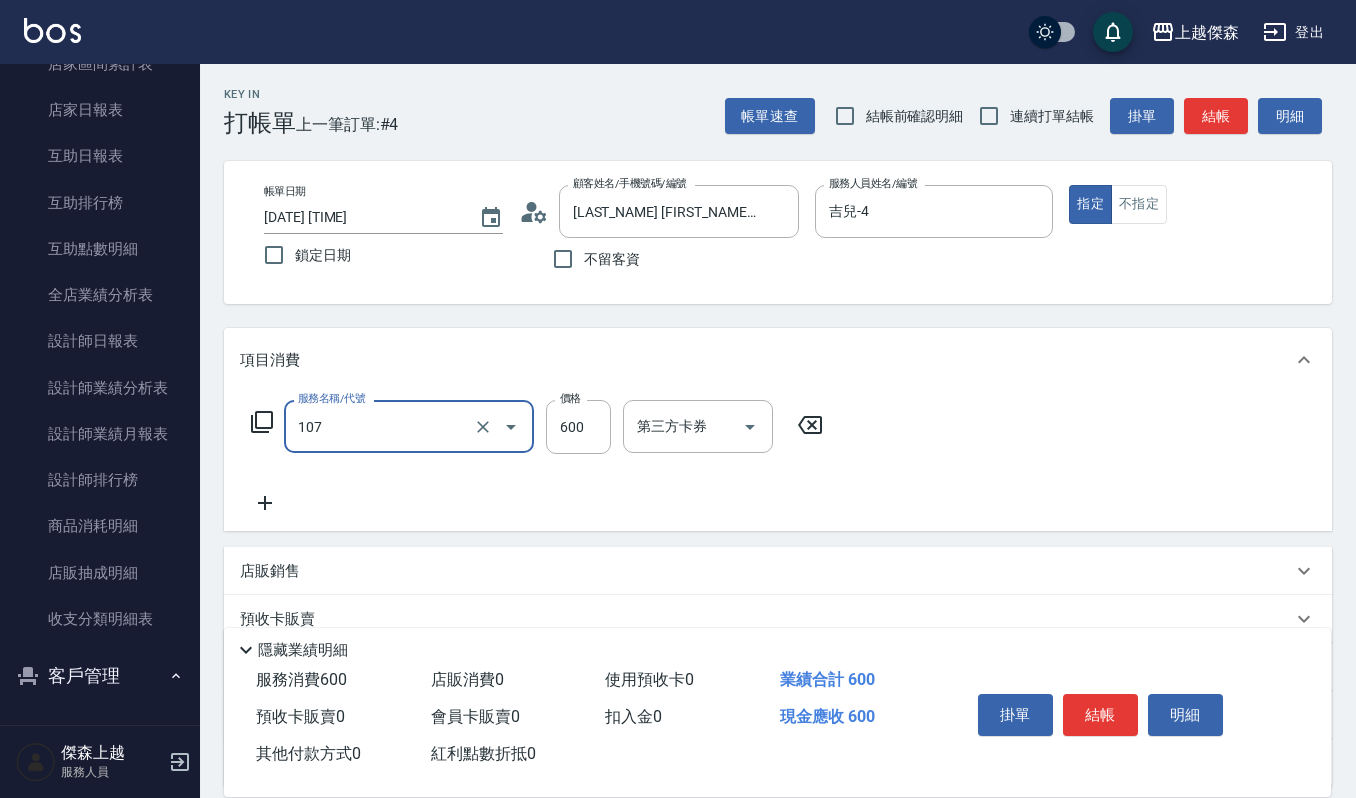 type on "純香洗髮(107)" 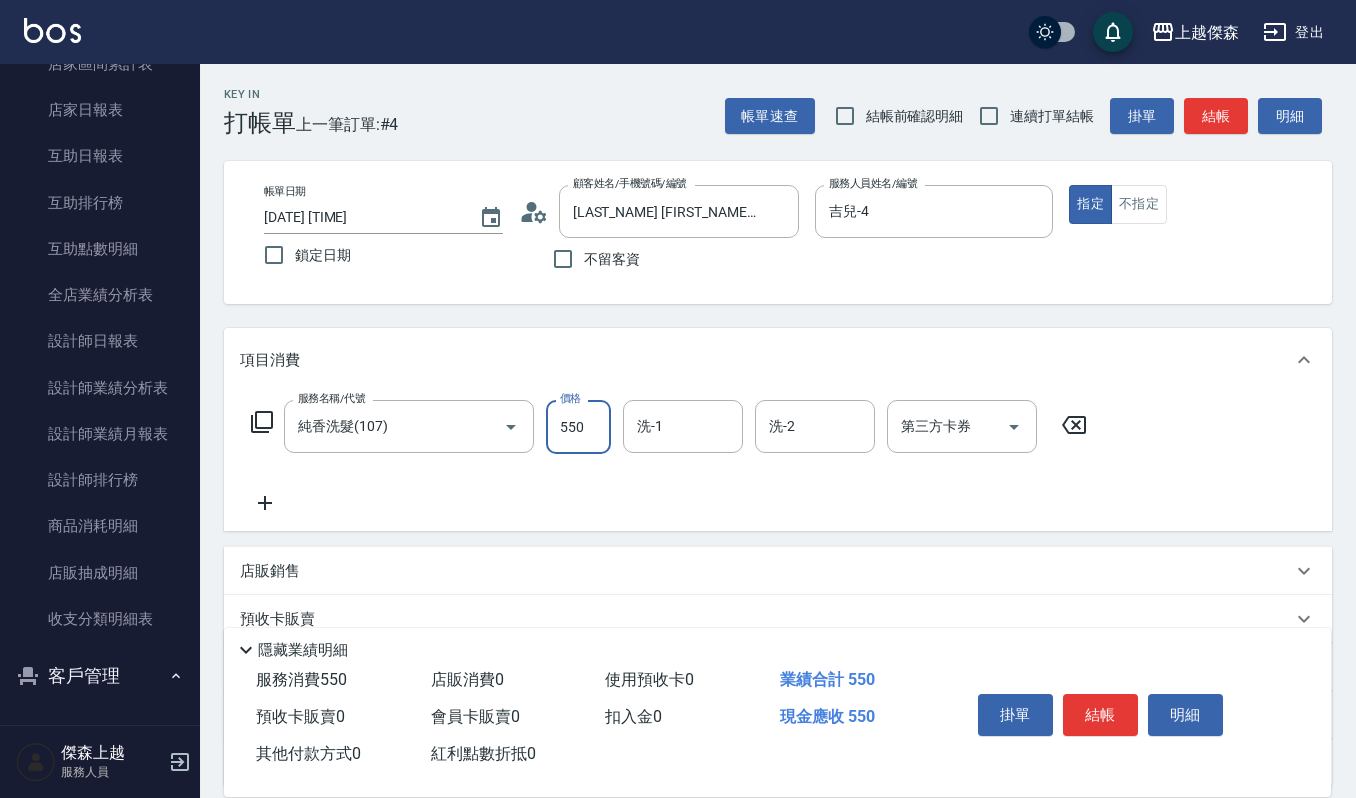 type on "550" 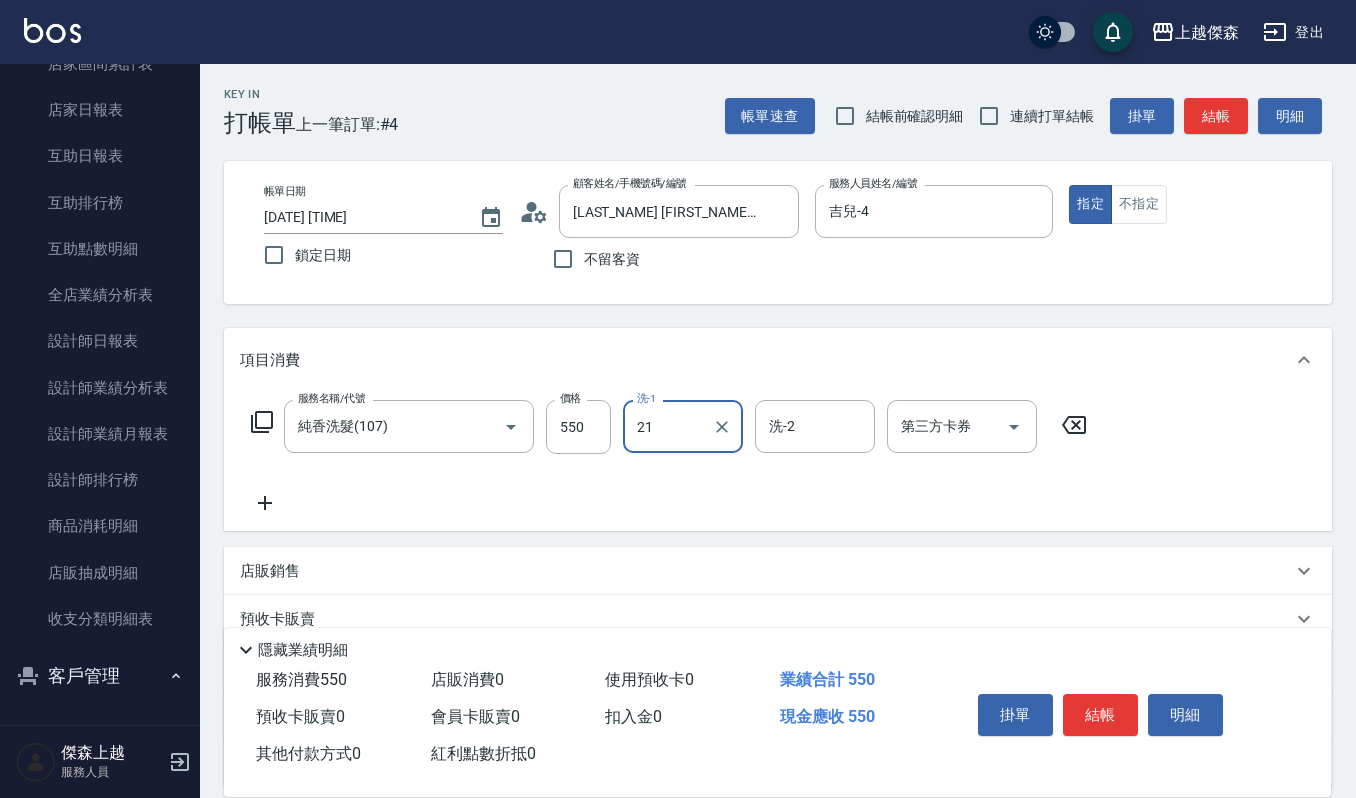 type on "佳音-21" 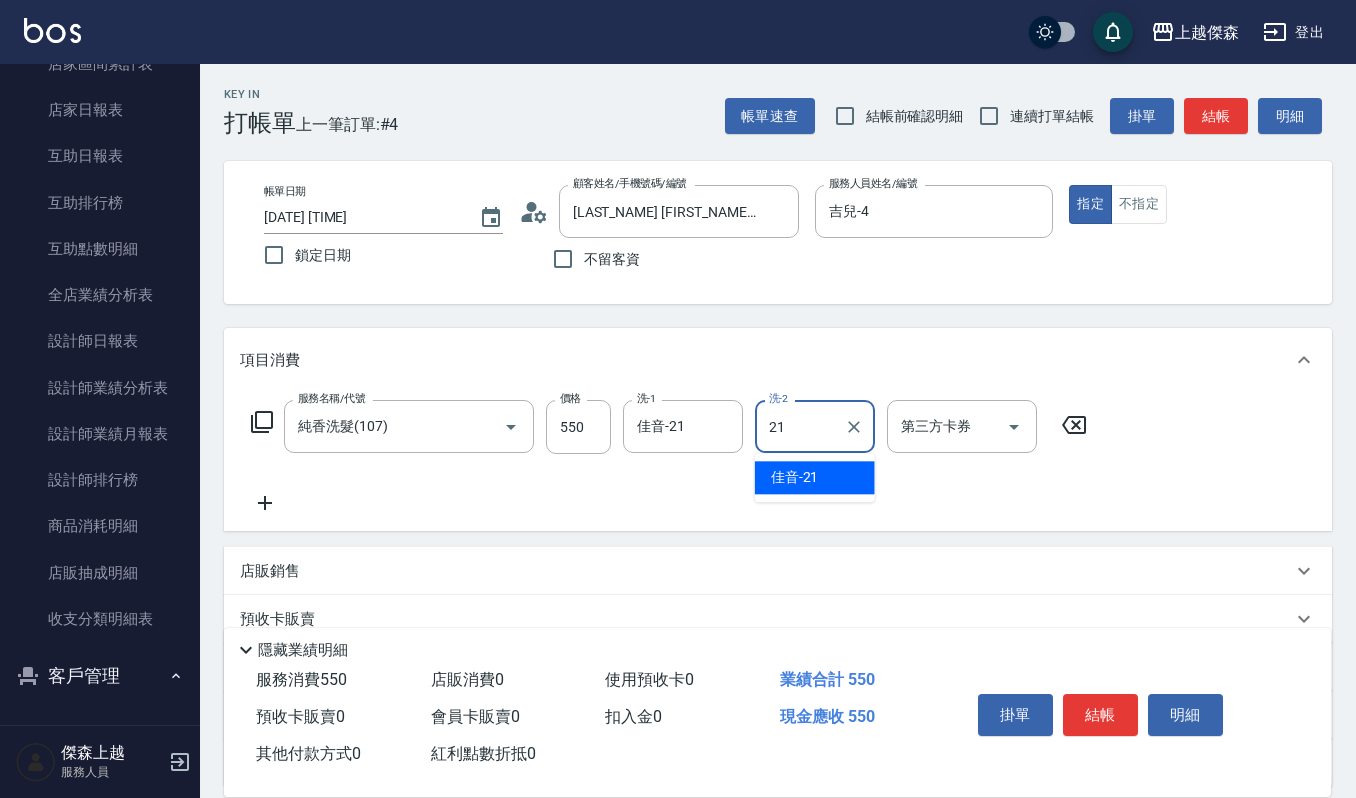 type on "佳音-21" 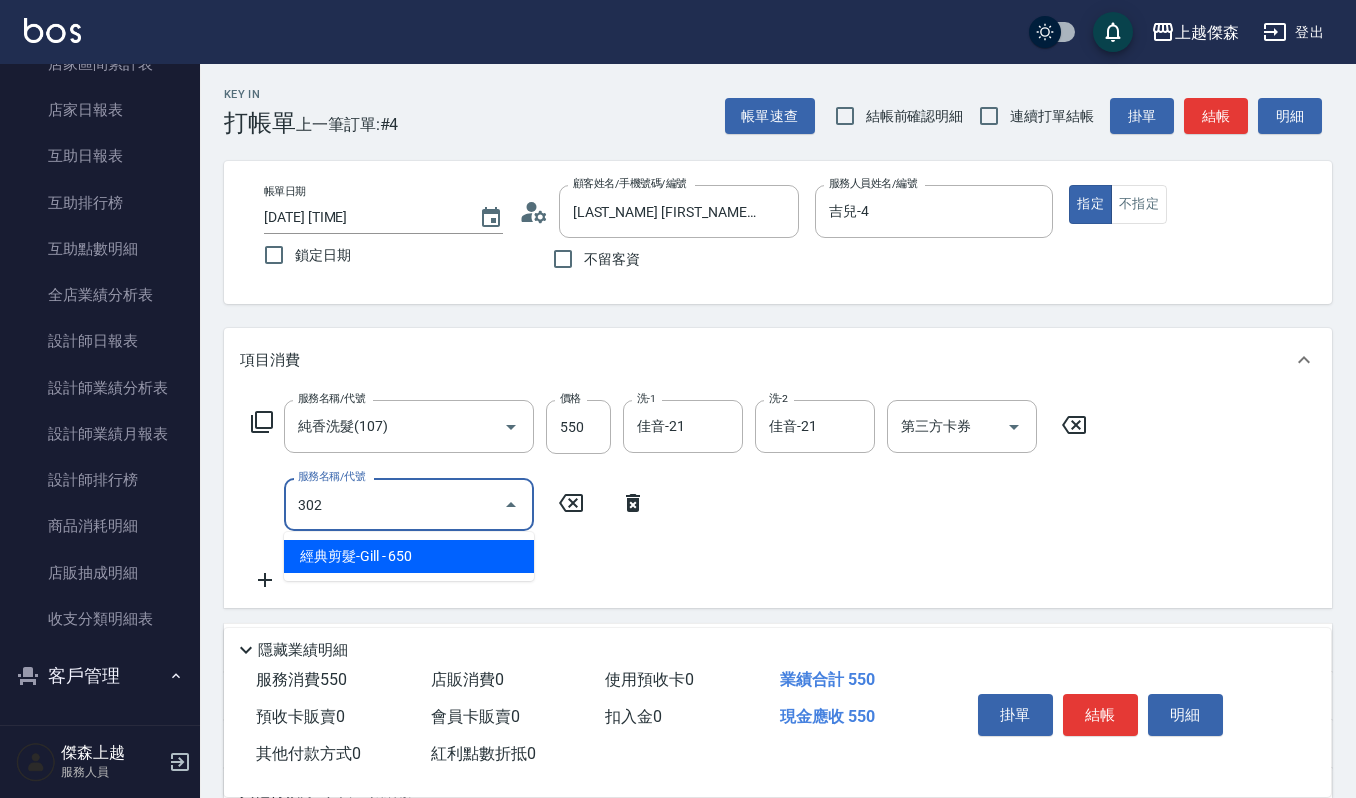 type on "經典剪髮-Gill(302)" 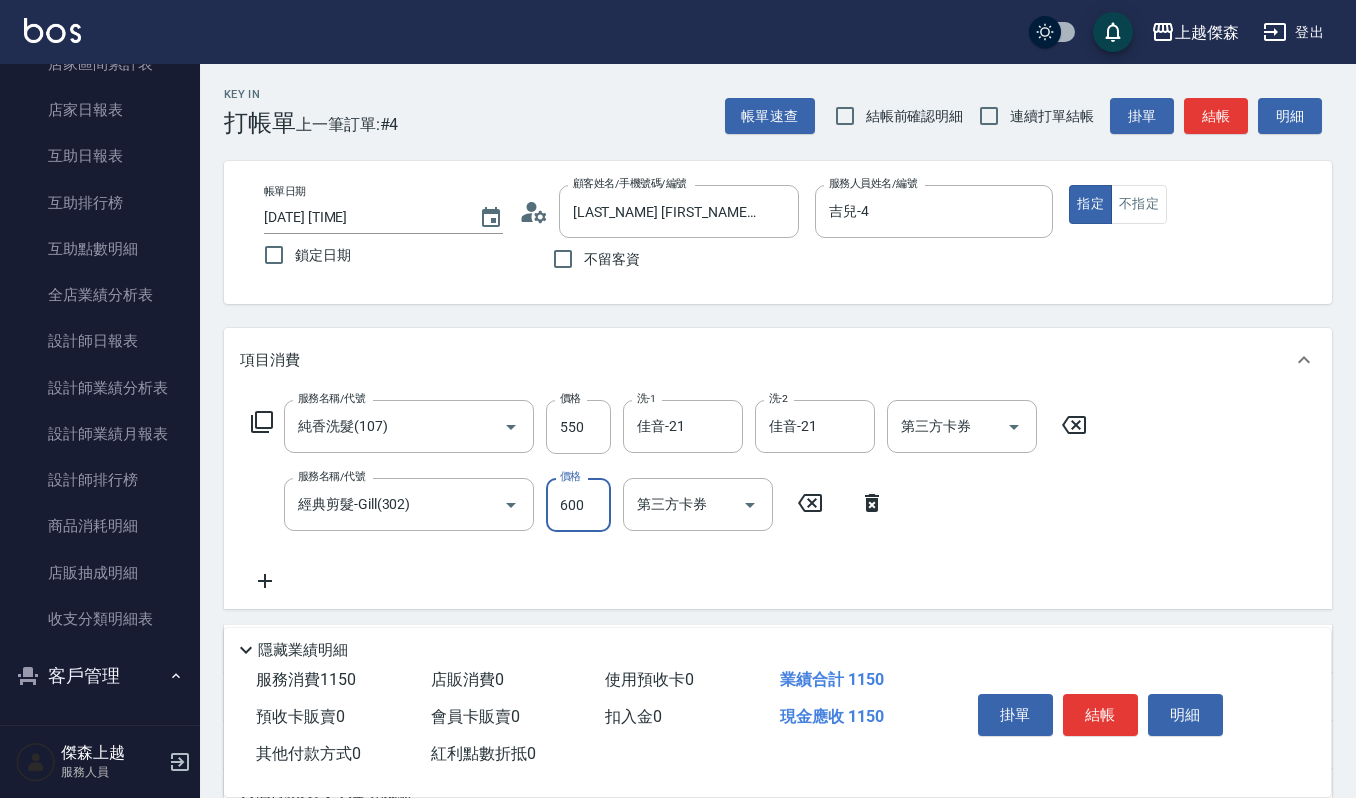type on "600" 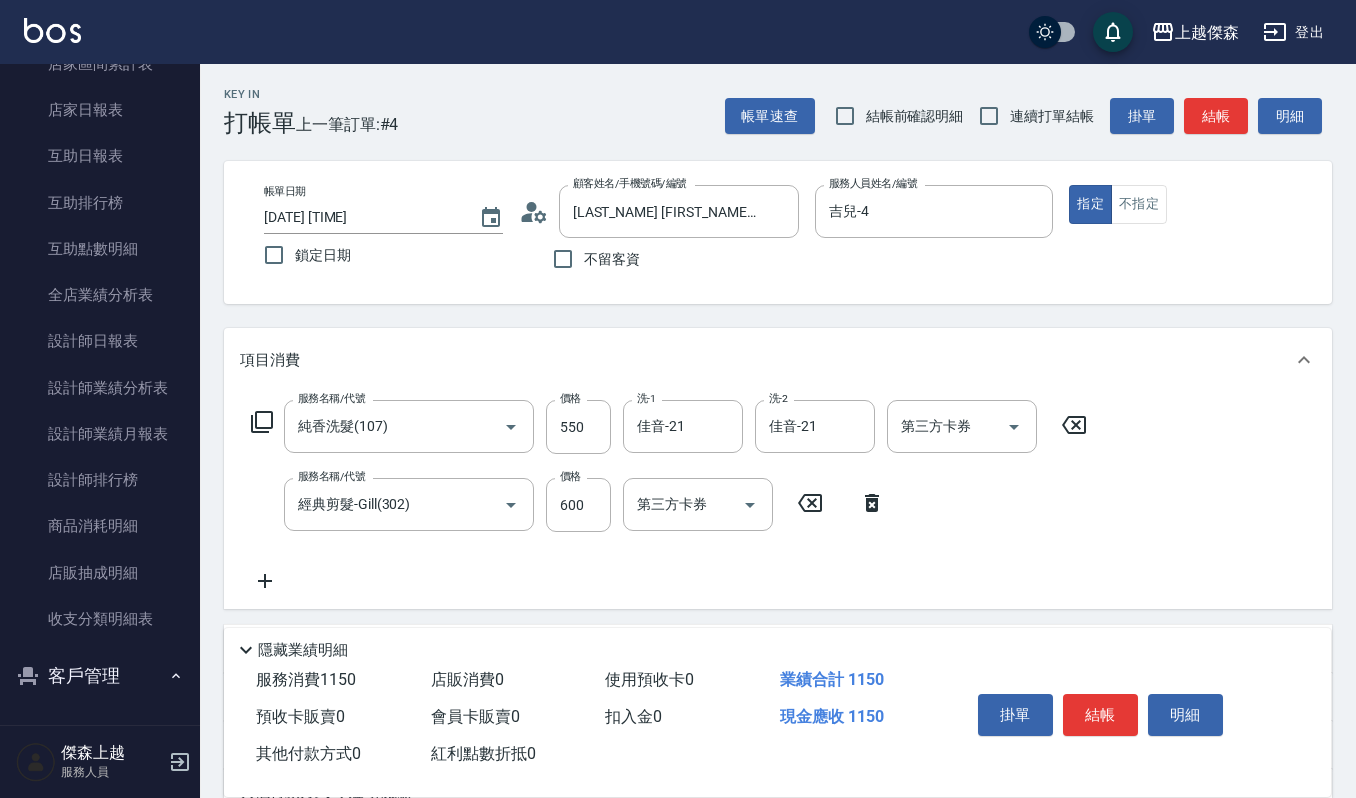 click on "掛單 結帳 明細" at bounding box center (1100, 717) 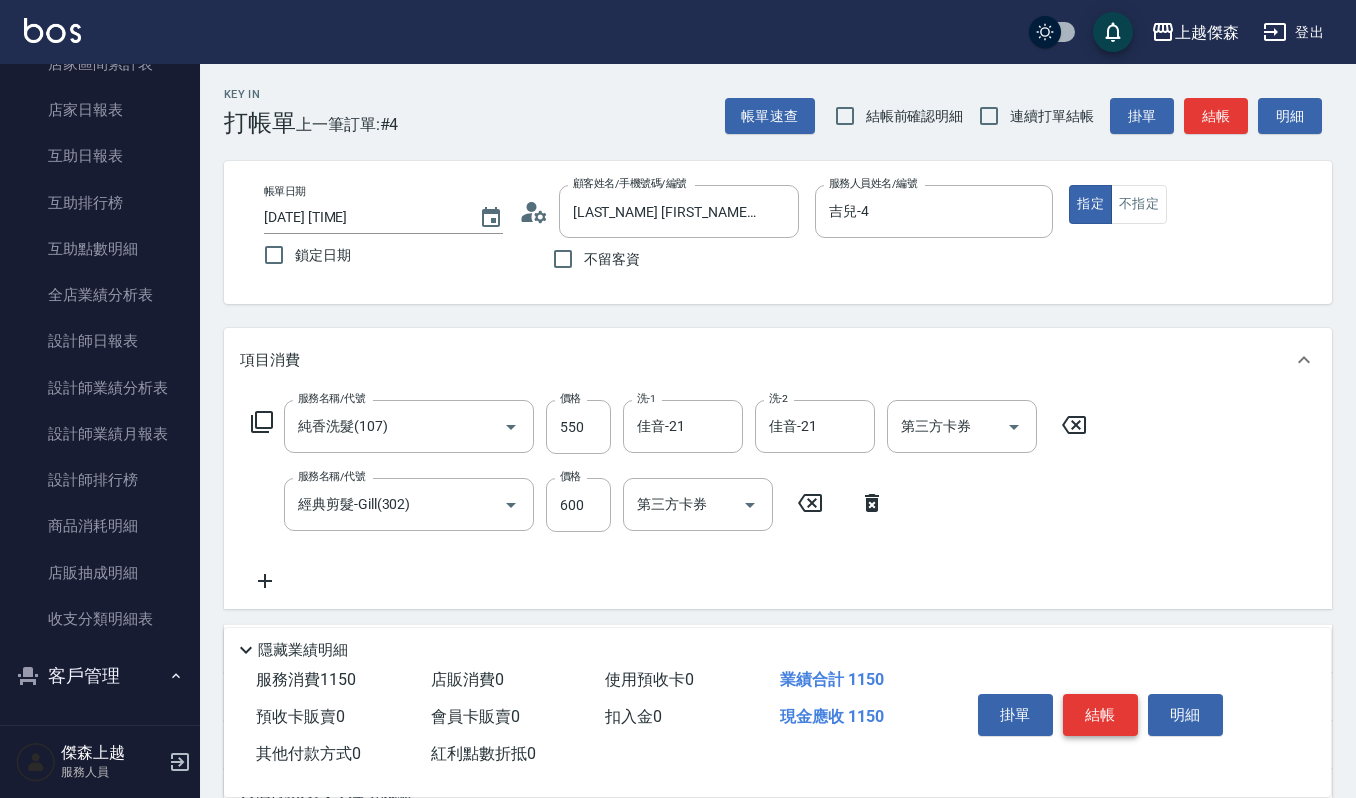 click on "結帳" at bounding box center [1100, 715] 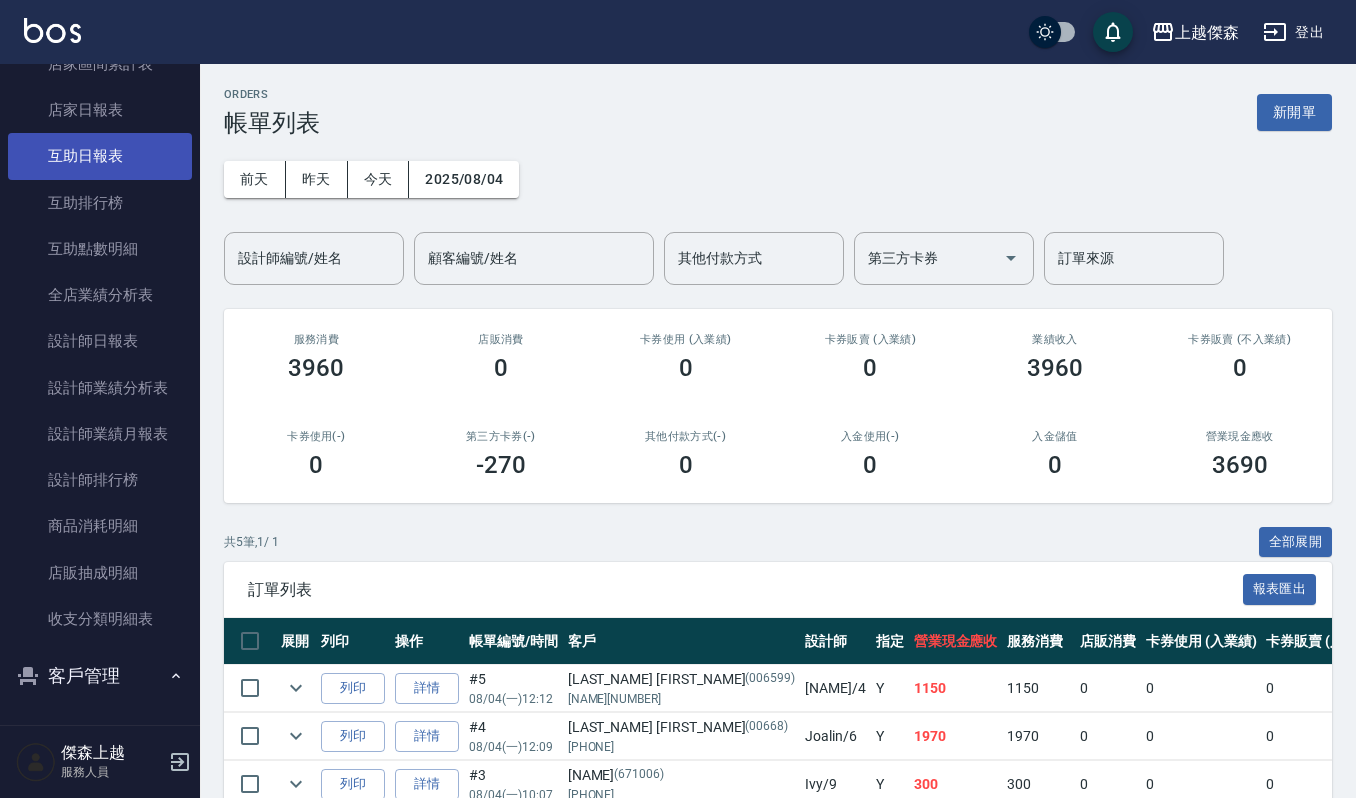 scroll, scrollTop: 0, scrollLeft: 0, axis: both 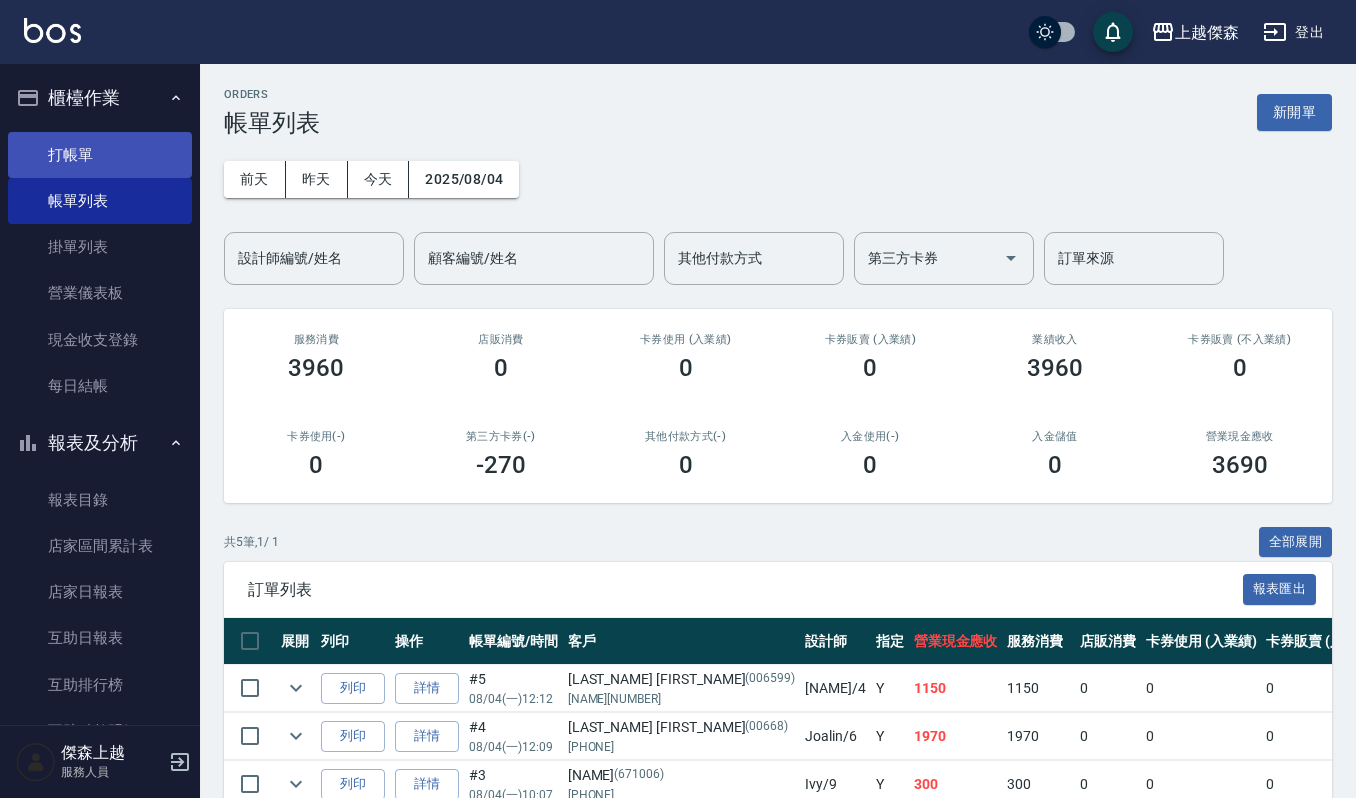 click on "打帳單" at bounding box center (100, 155) 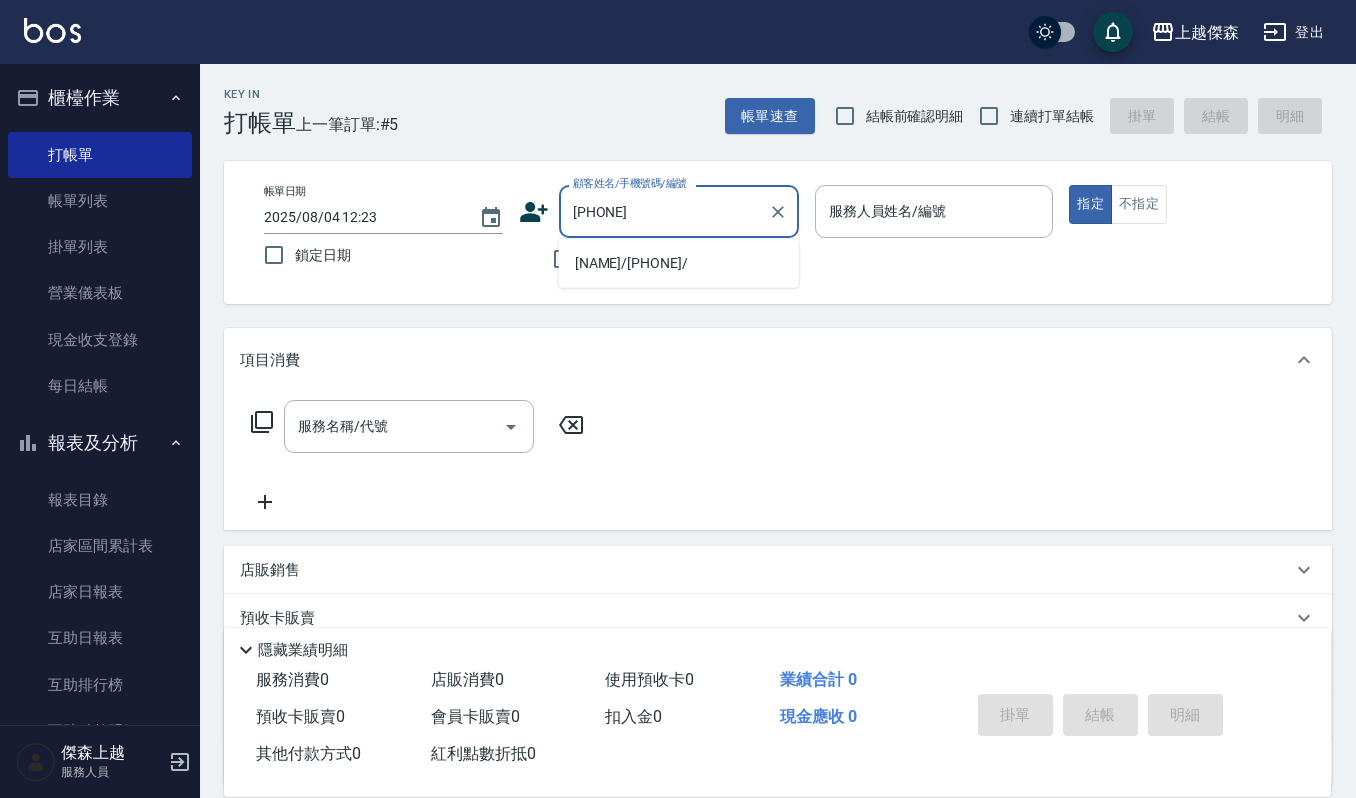 click on "[NAME]/[PHONE]/" at bounding box center (679, 263) 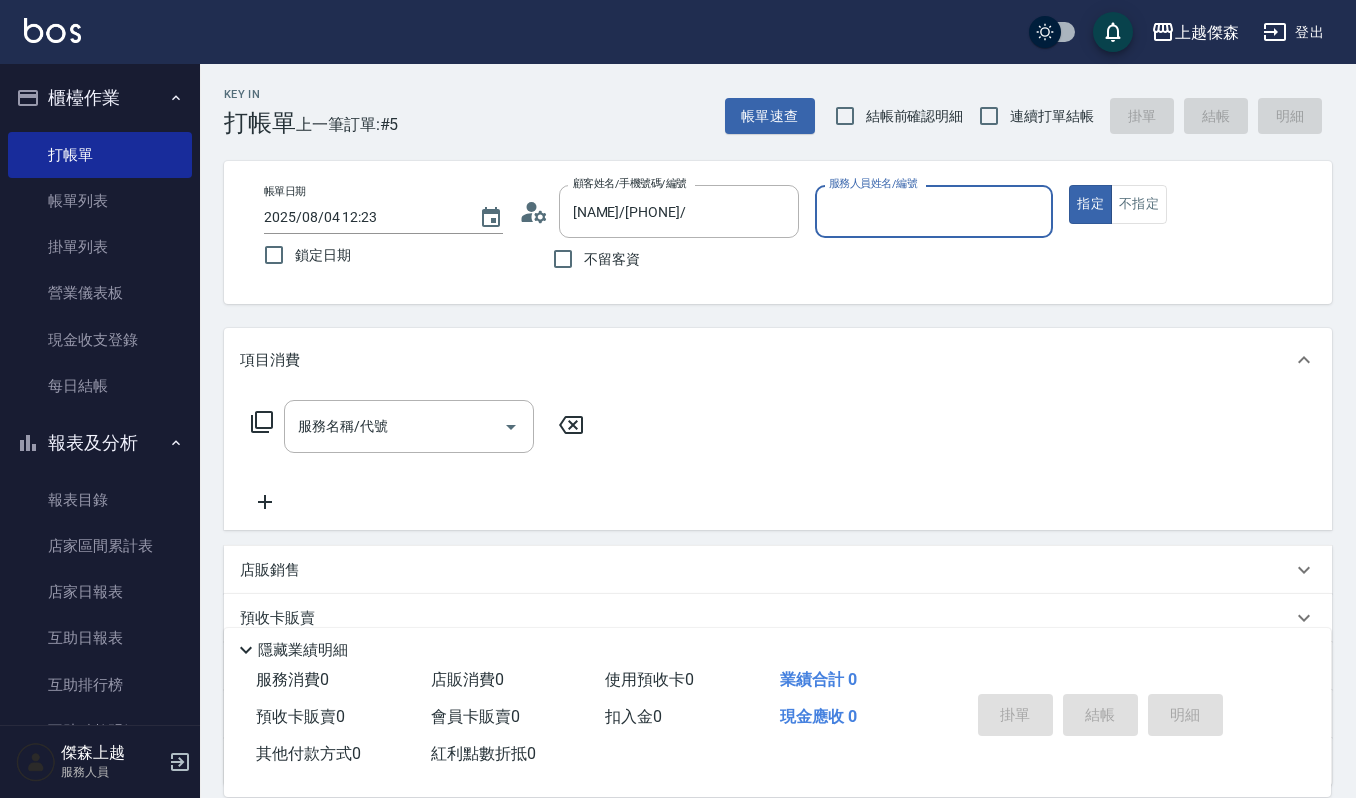 type on "吉兒-4" 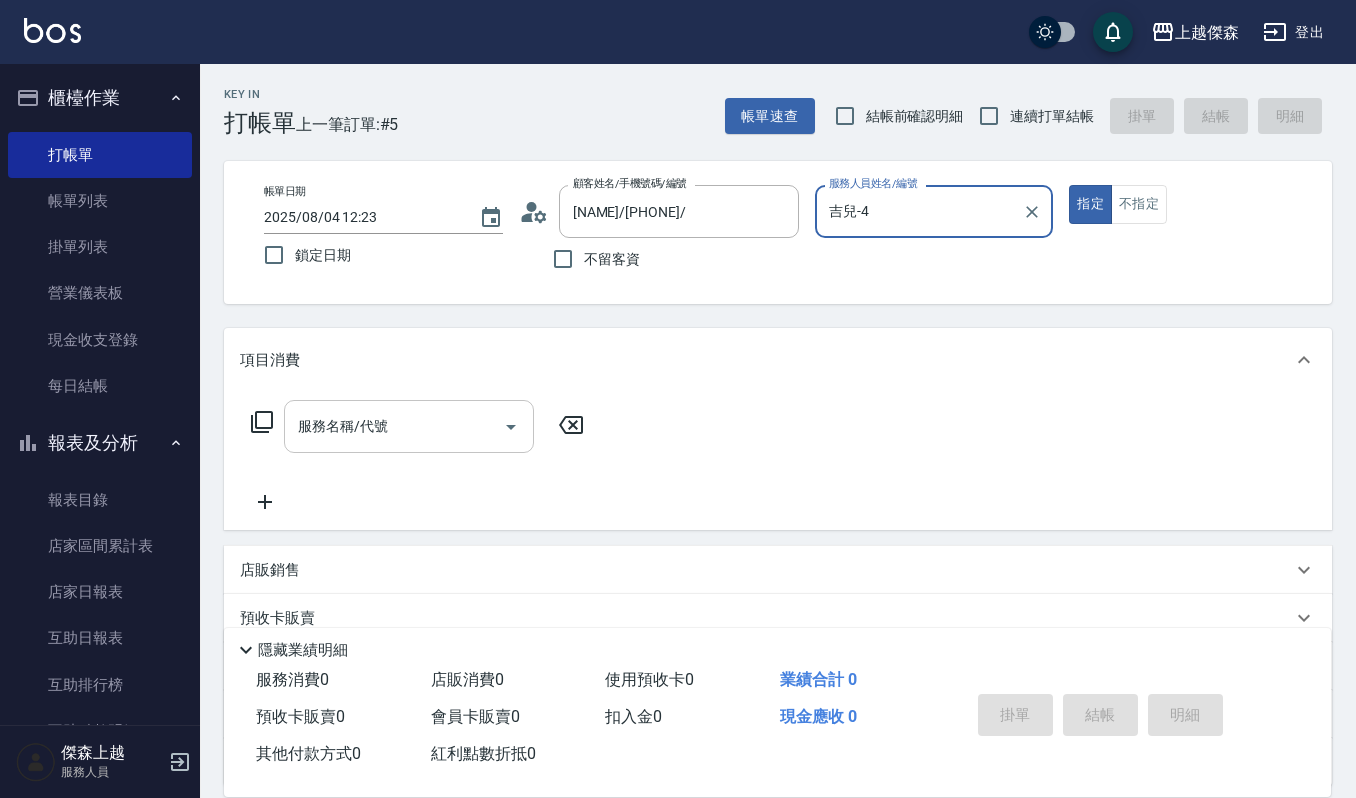 click on "服務名稱/代號" at bounding box center (394, 426) 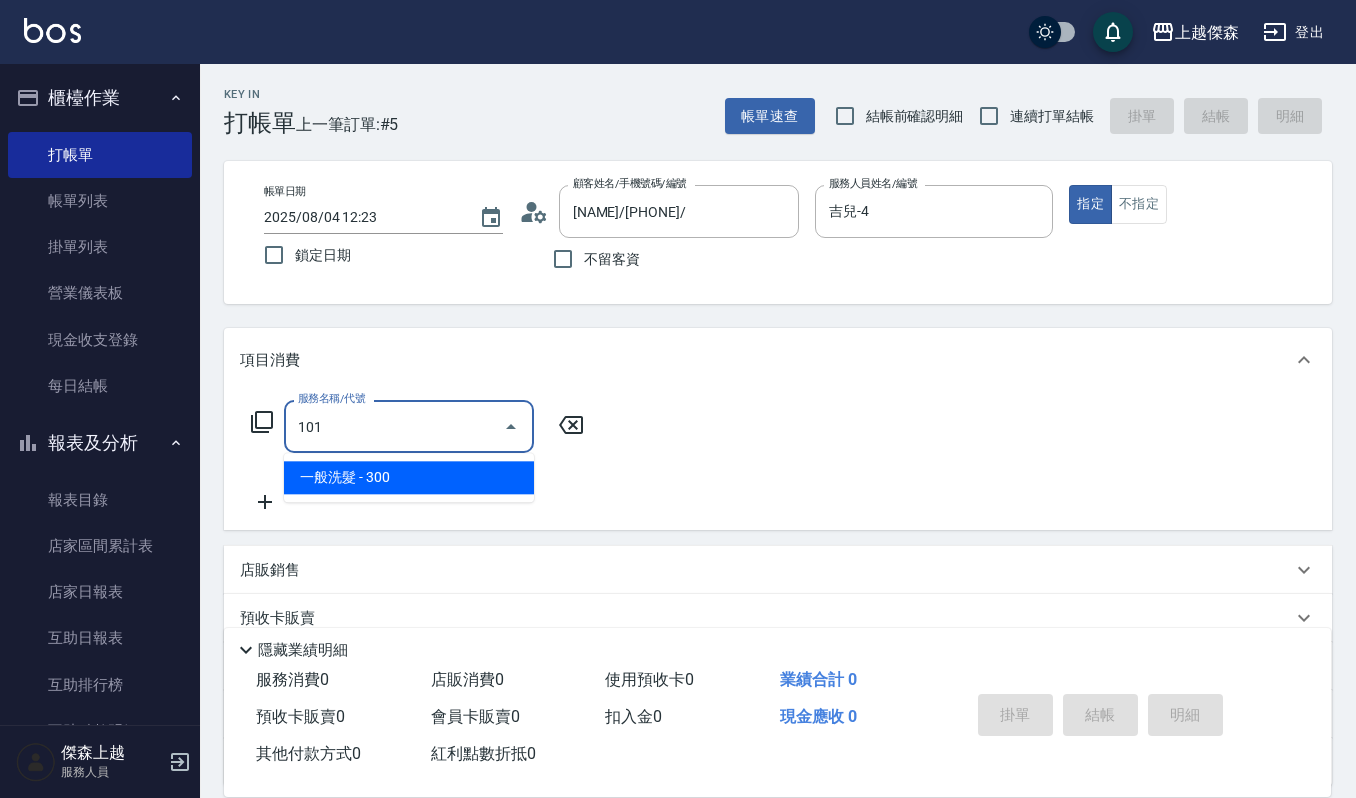 type on "一般洗髮(101)" 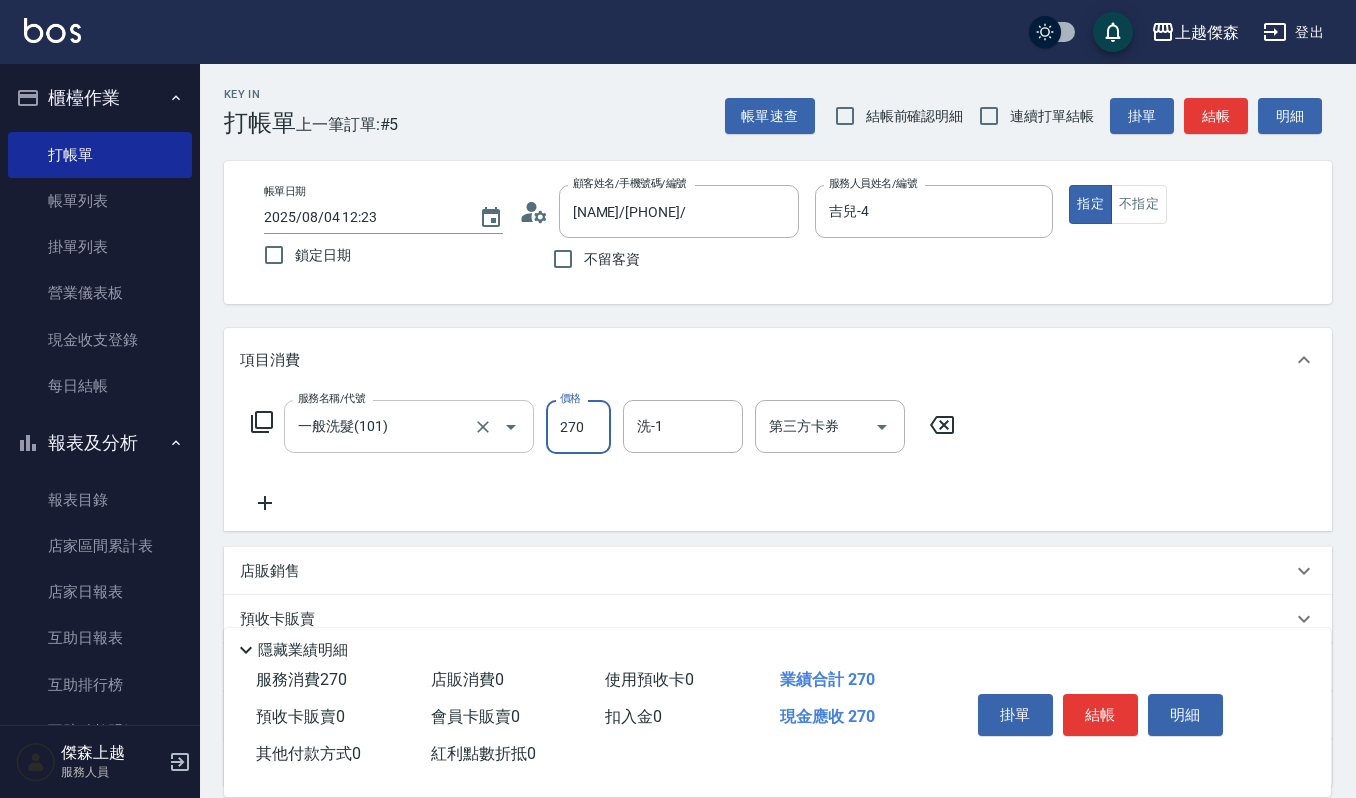 type on "270" 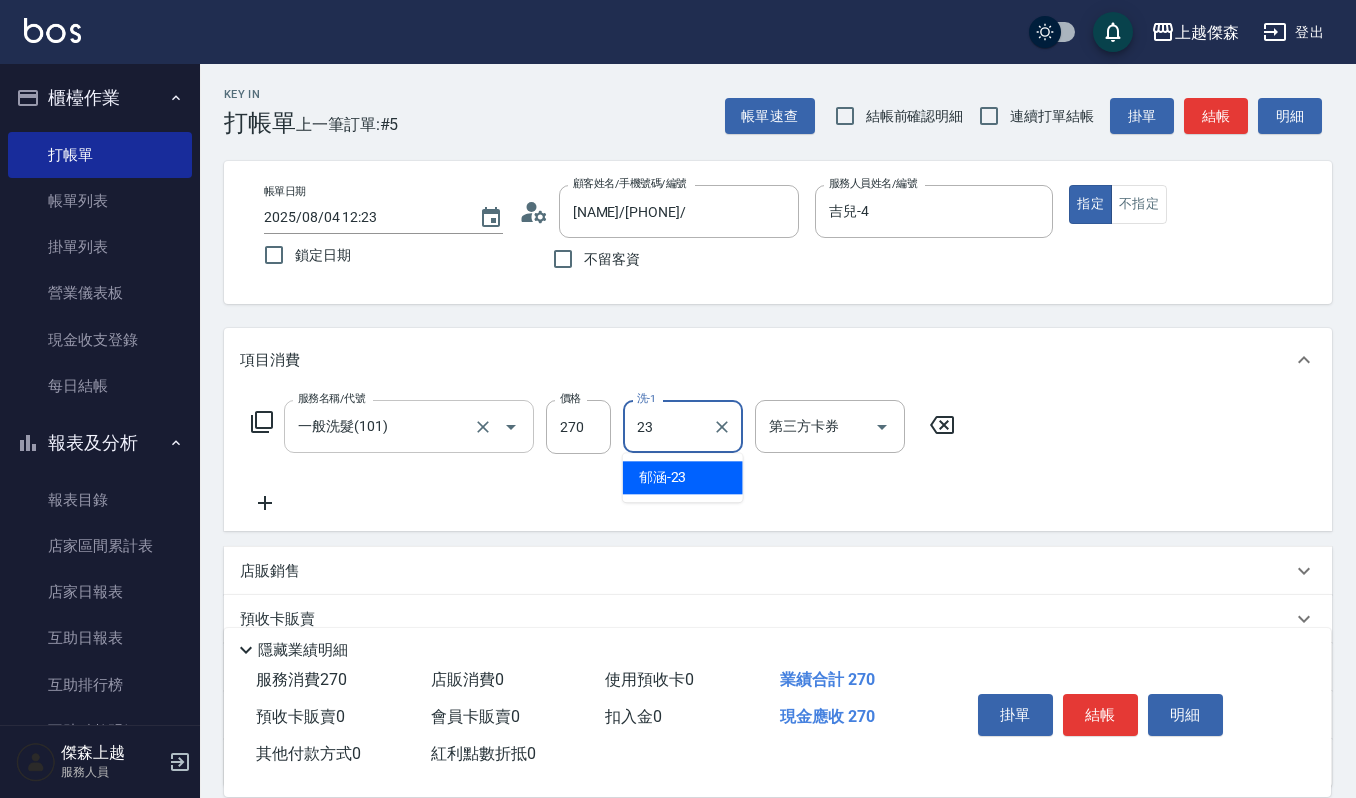 type on "[NAME]-23" 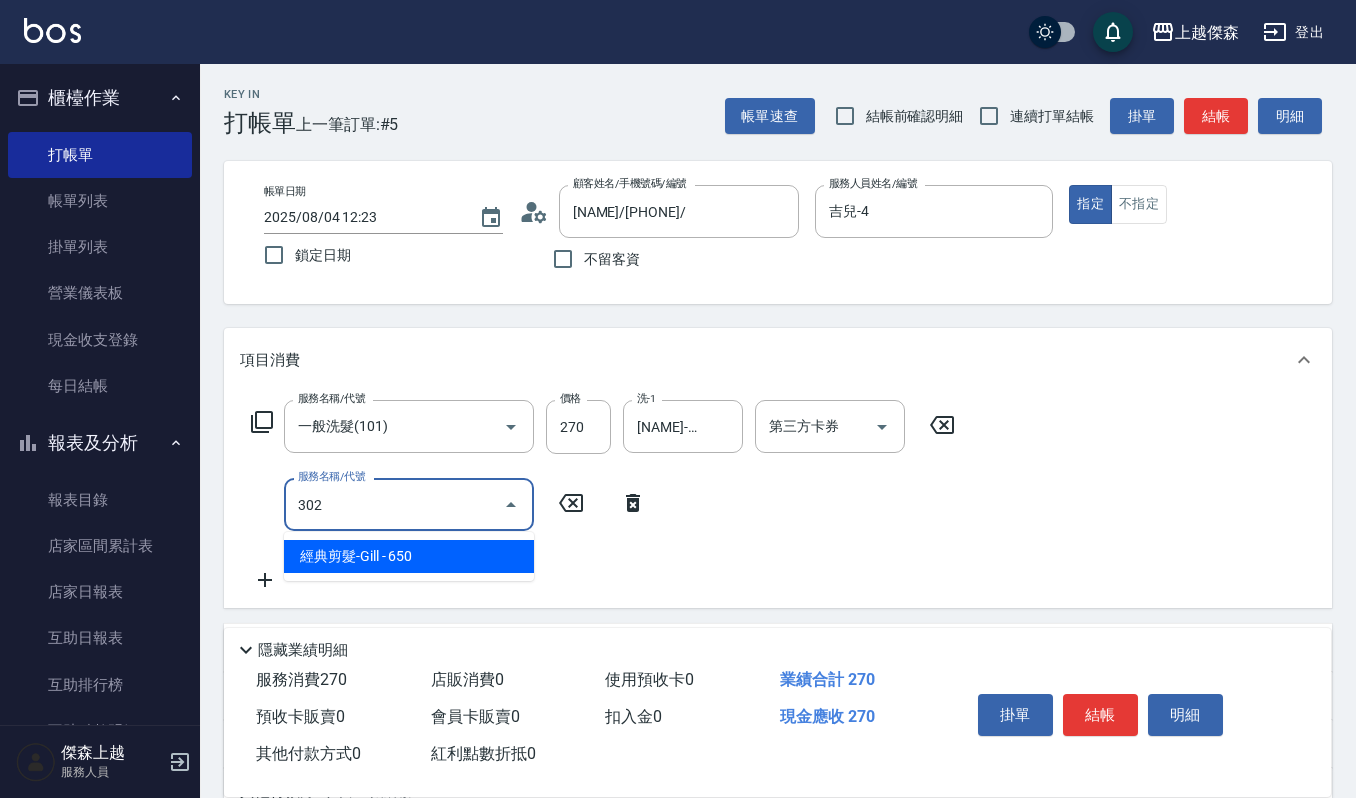 type on "經典剪髮-Gill(302)" 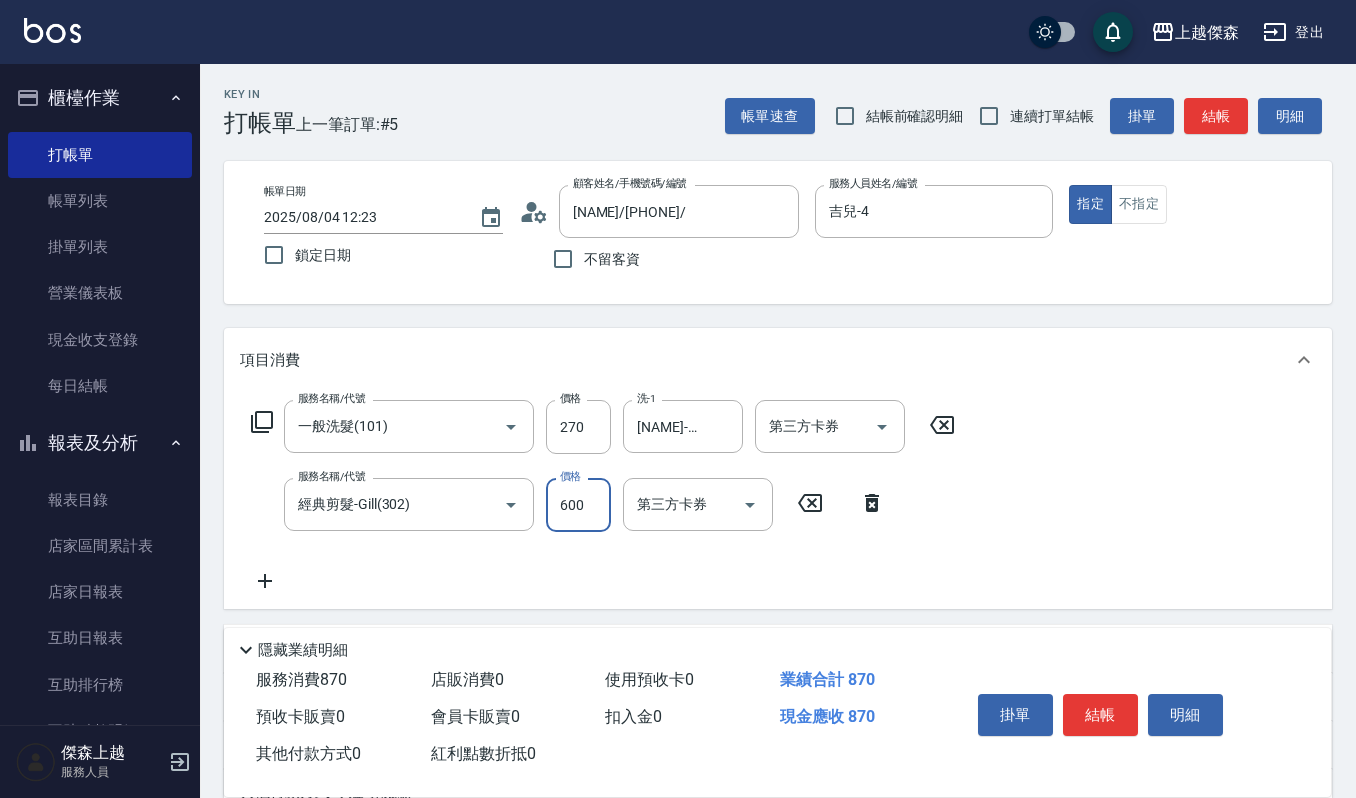 type on "600" 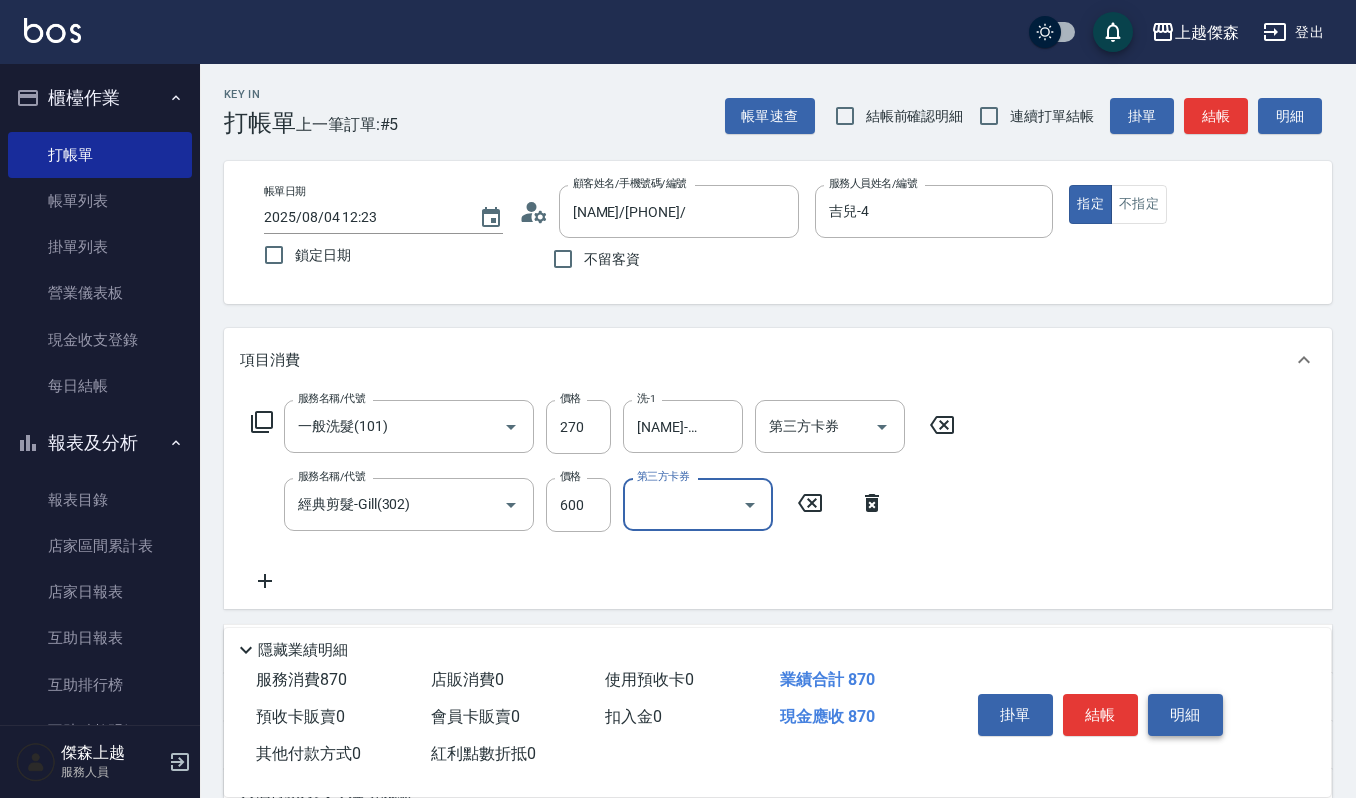 click on "明細" at bounding box center [1185, 715] 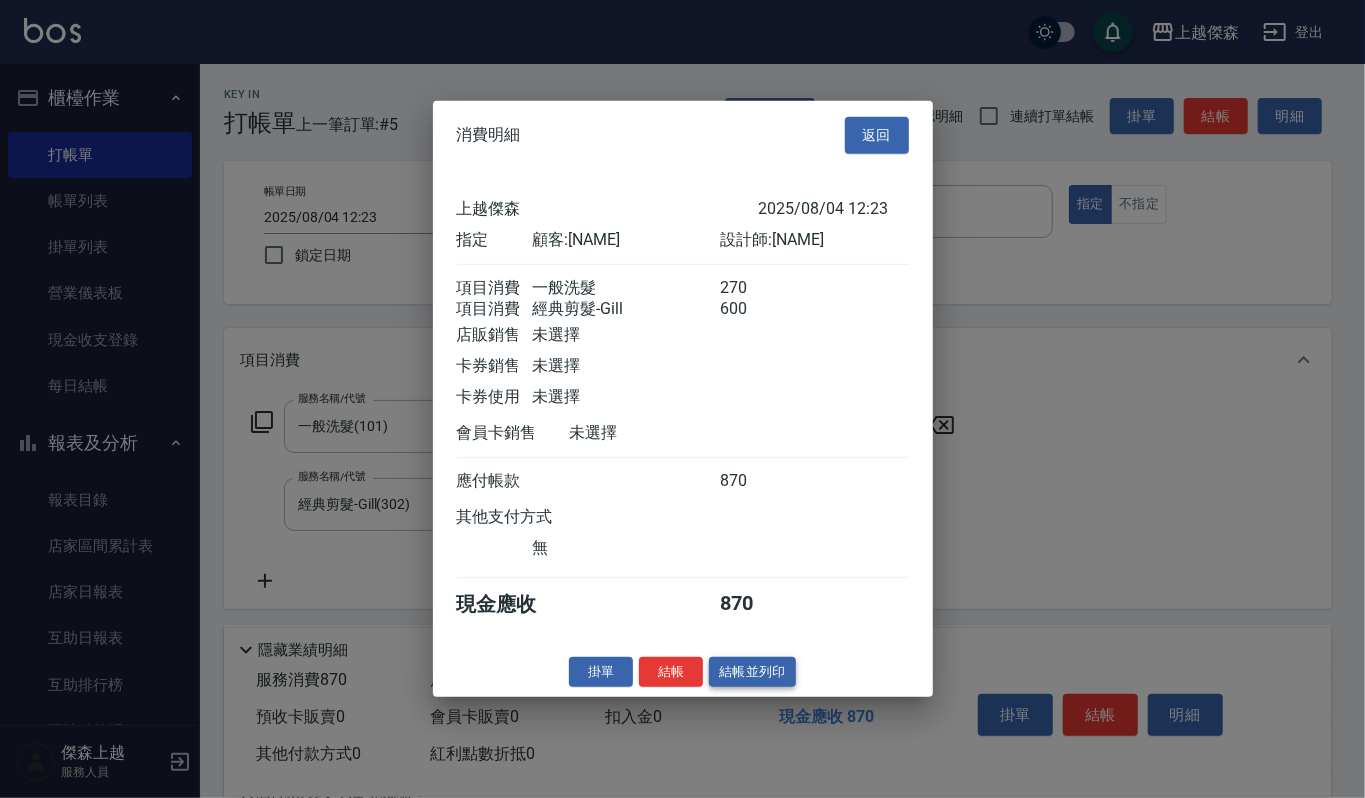 click on "結帳並列印" at bounding box center (752, 671) 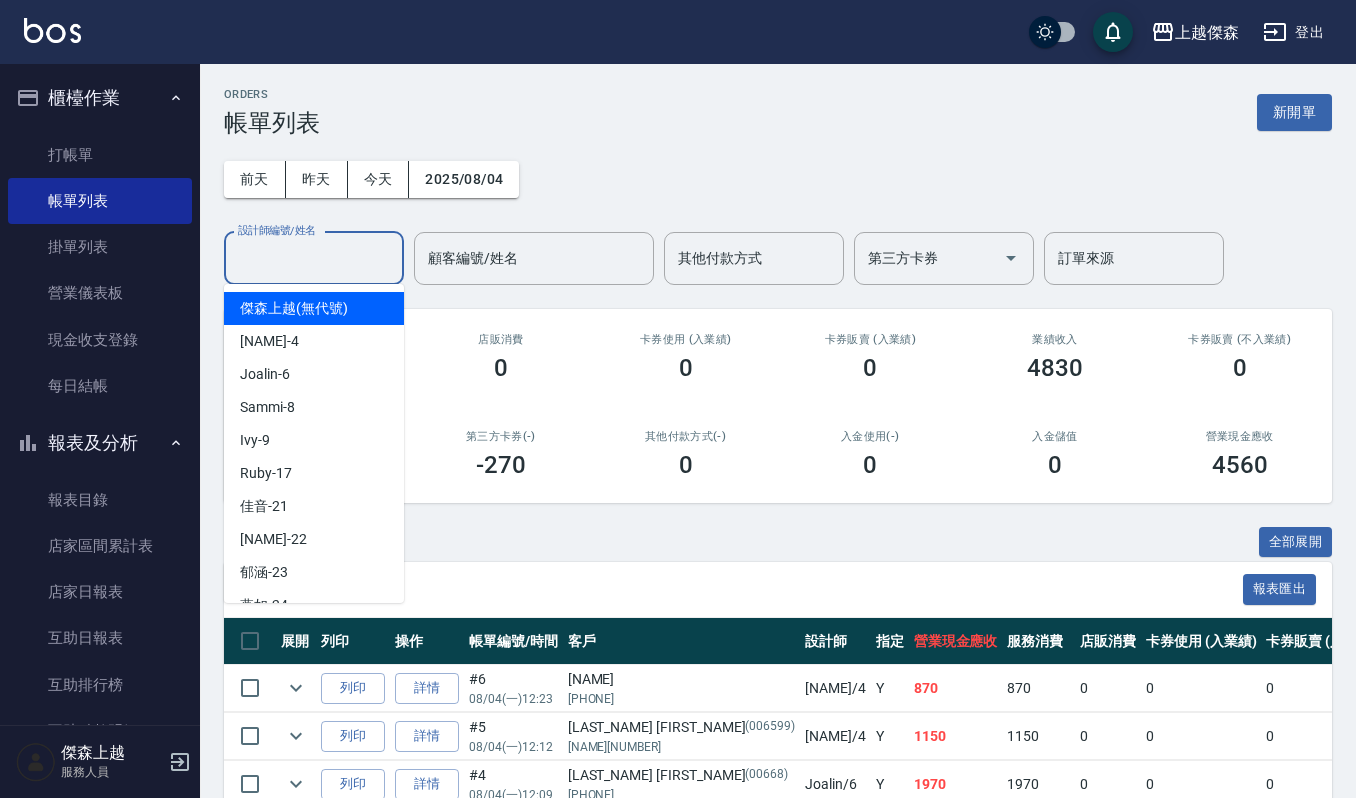 click on "設計師編號/姓名" at bounding box center (314, 258) 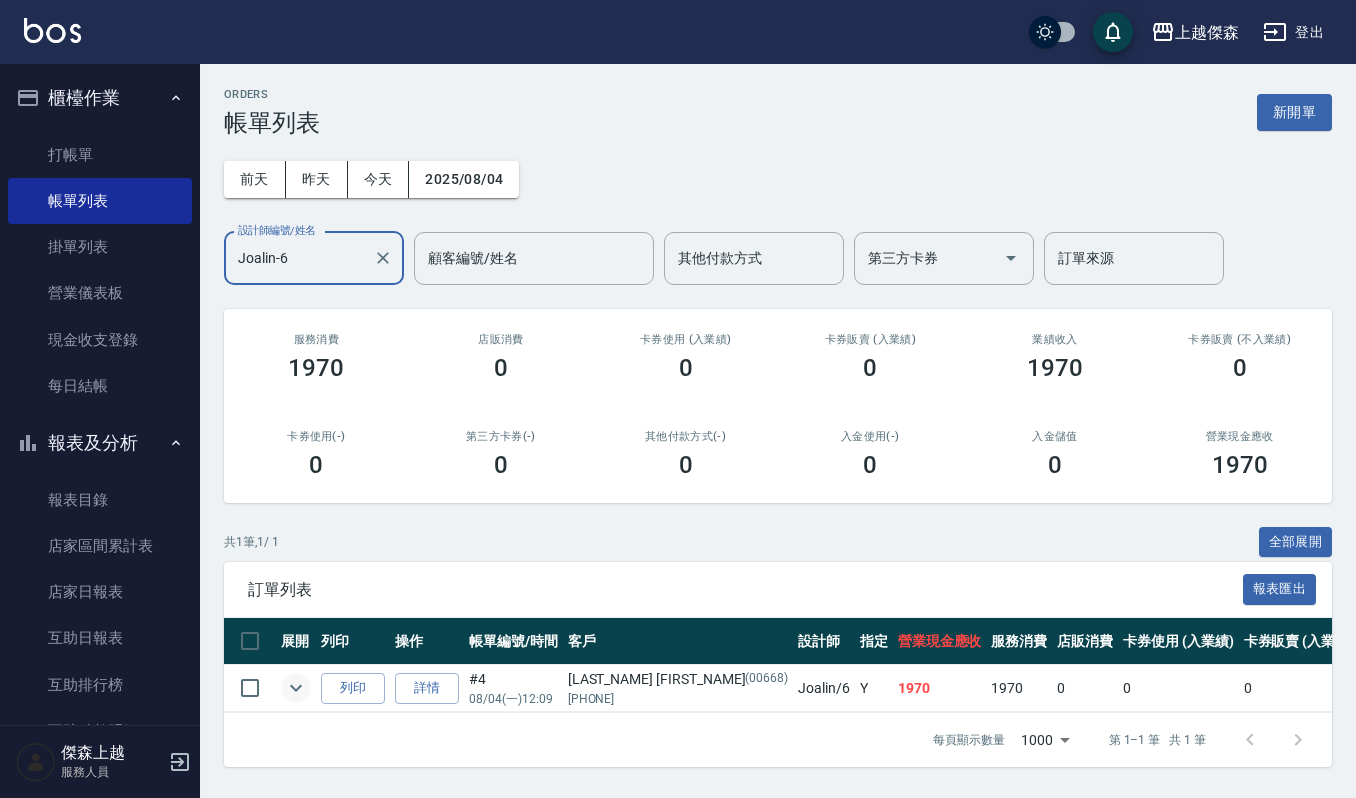 type on "Joalin-6" 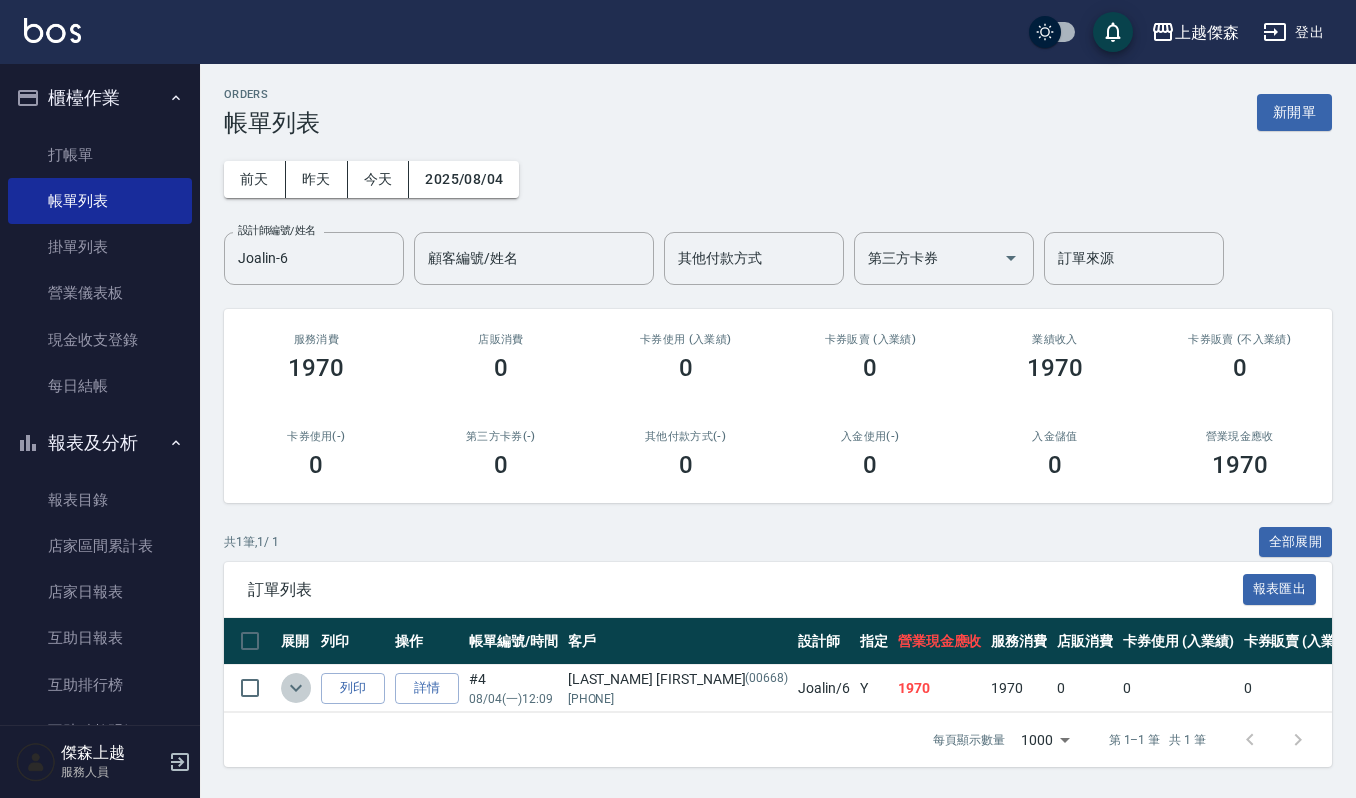 click 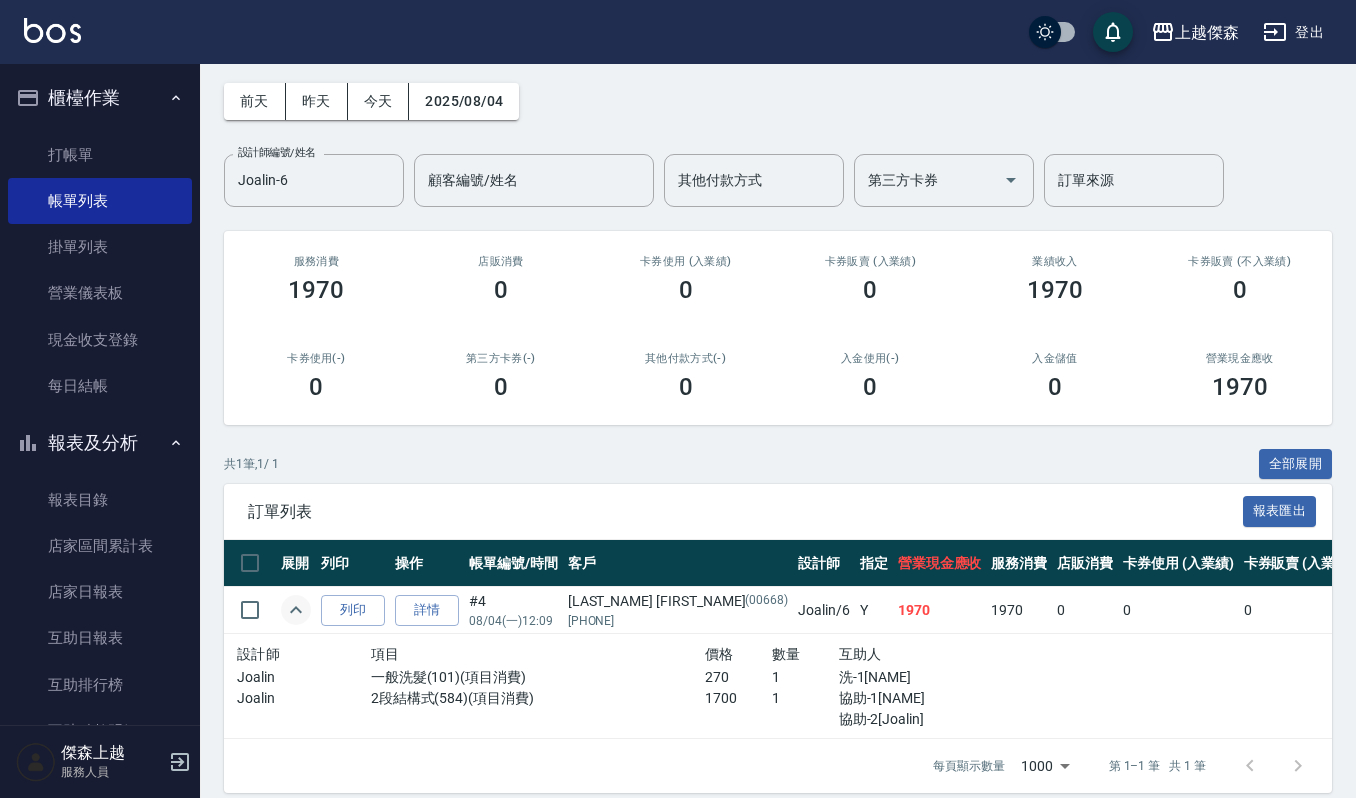 scroll, scrollTop: 117, scrollLeft: 0, axis: vertical 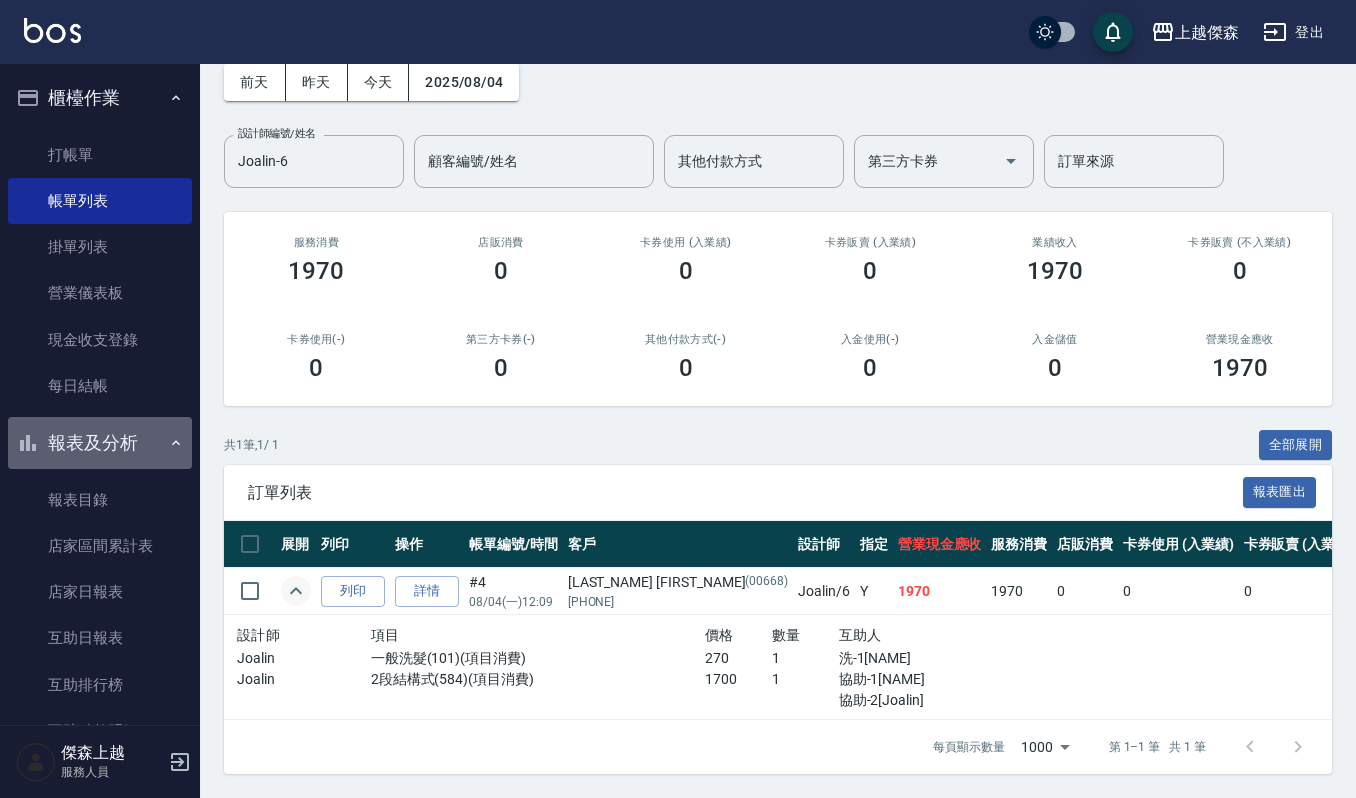 click on "報表及分析" at bounding box center (100, 443) 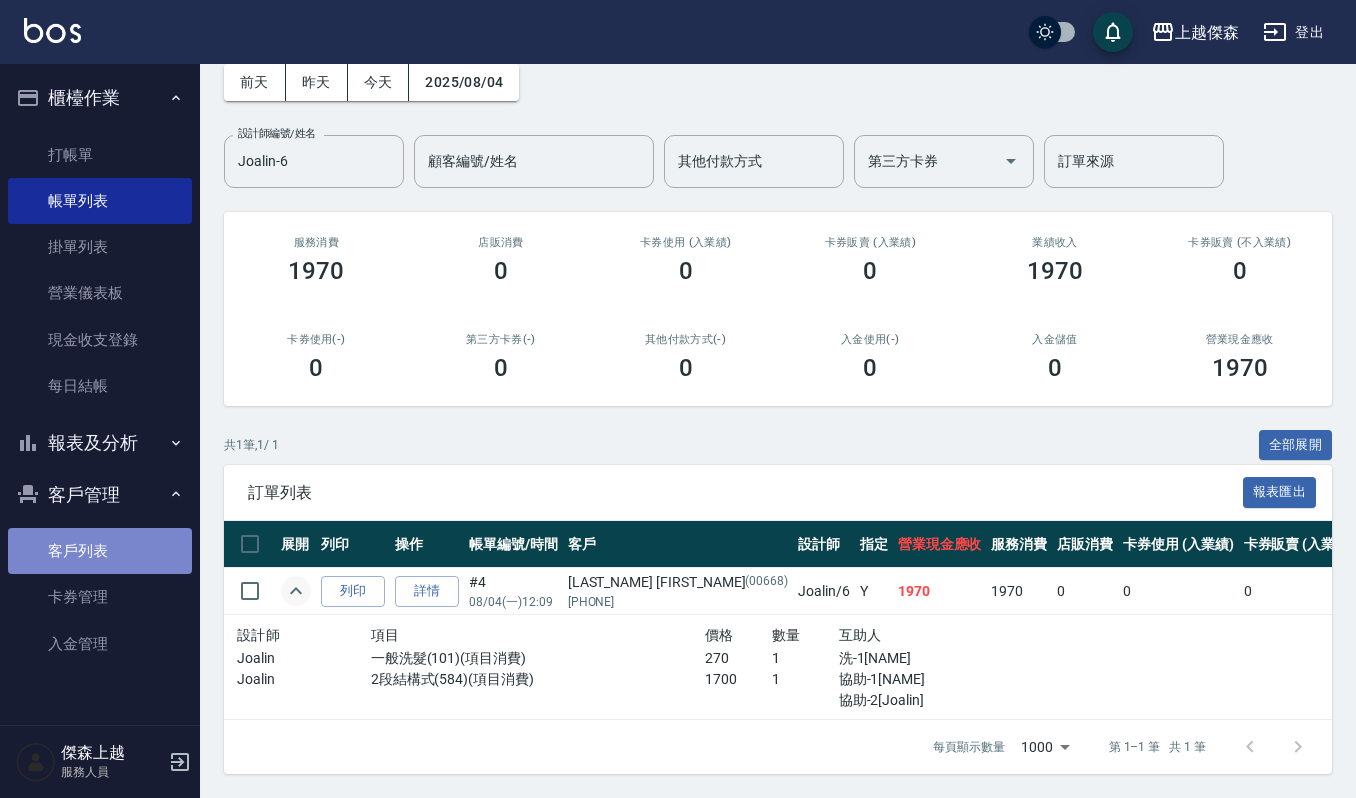 click on "客戶列表" at bounding box center (100, 551) 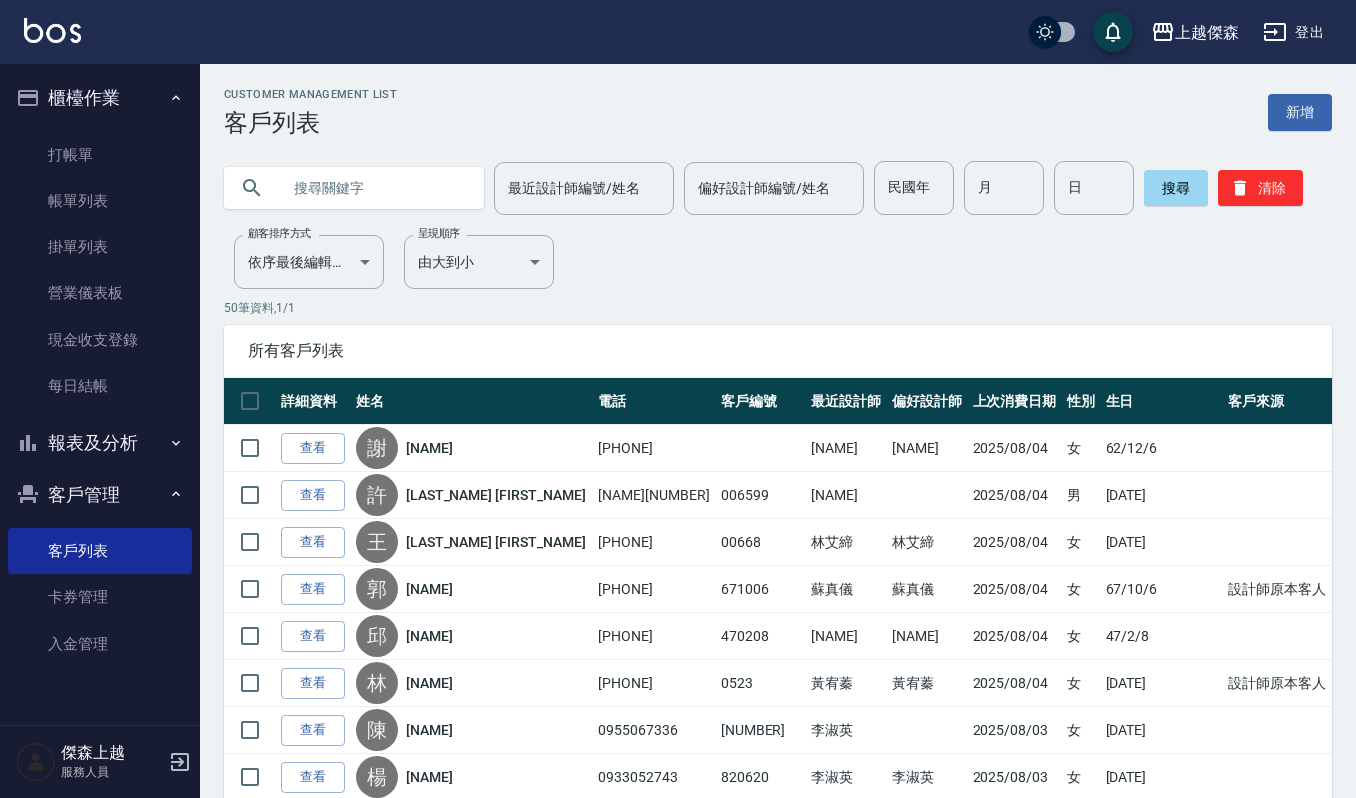 click on "查看" at bounding box center (313, 542) 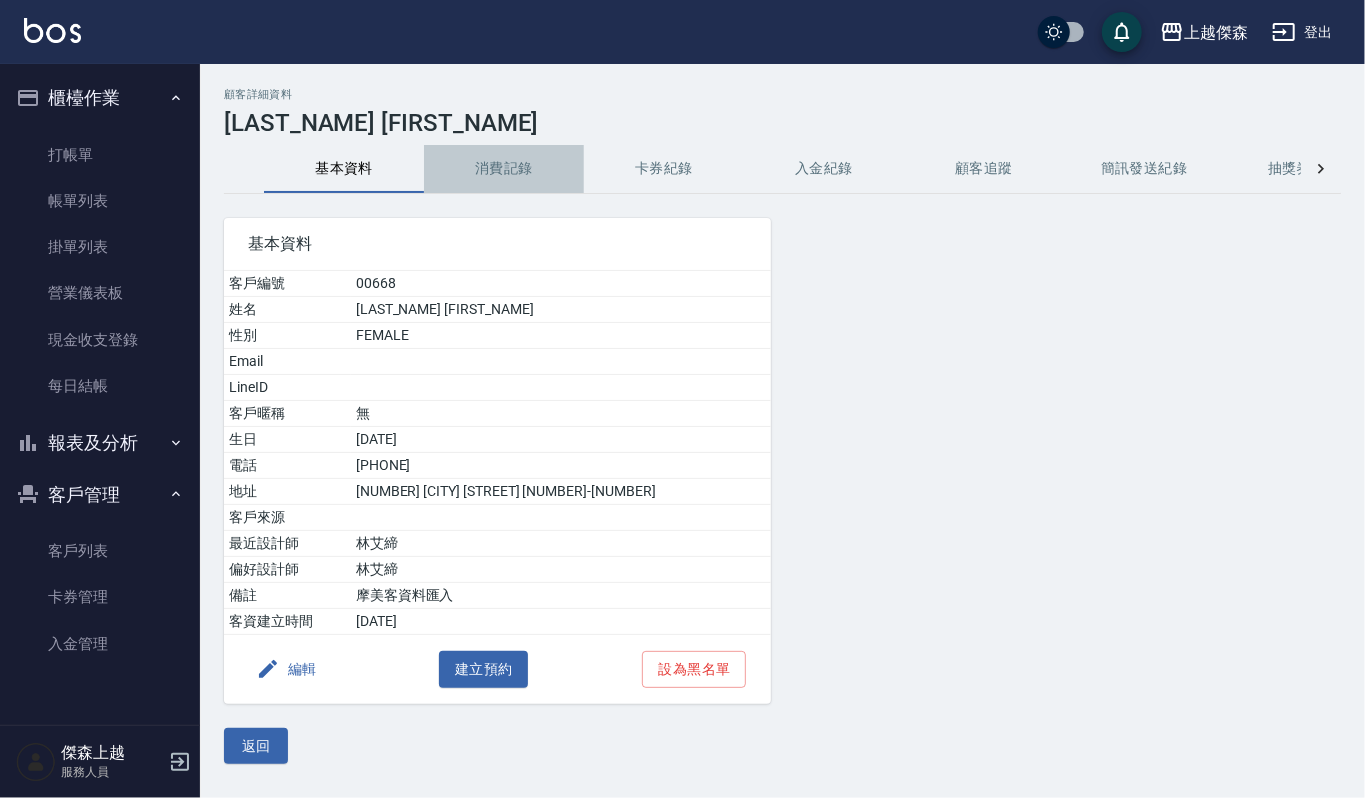 click on "消費記錄" at bounding box center [504, 169] 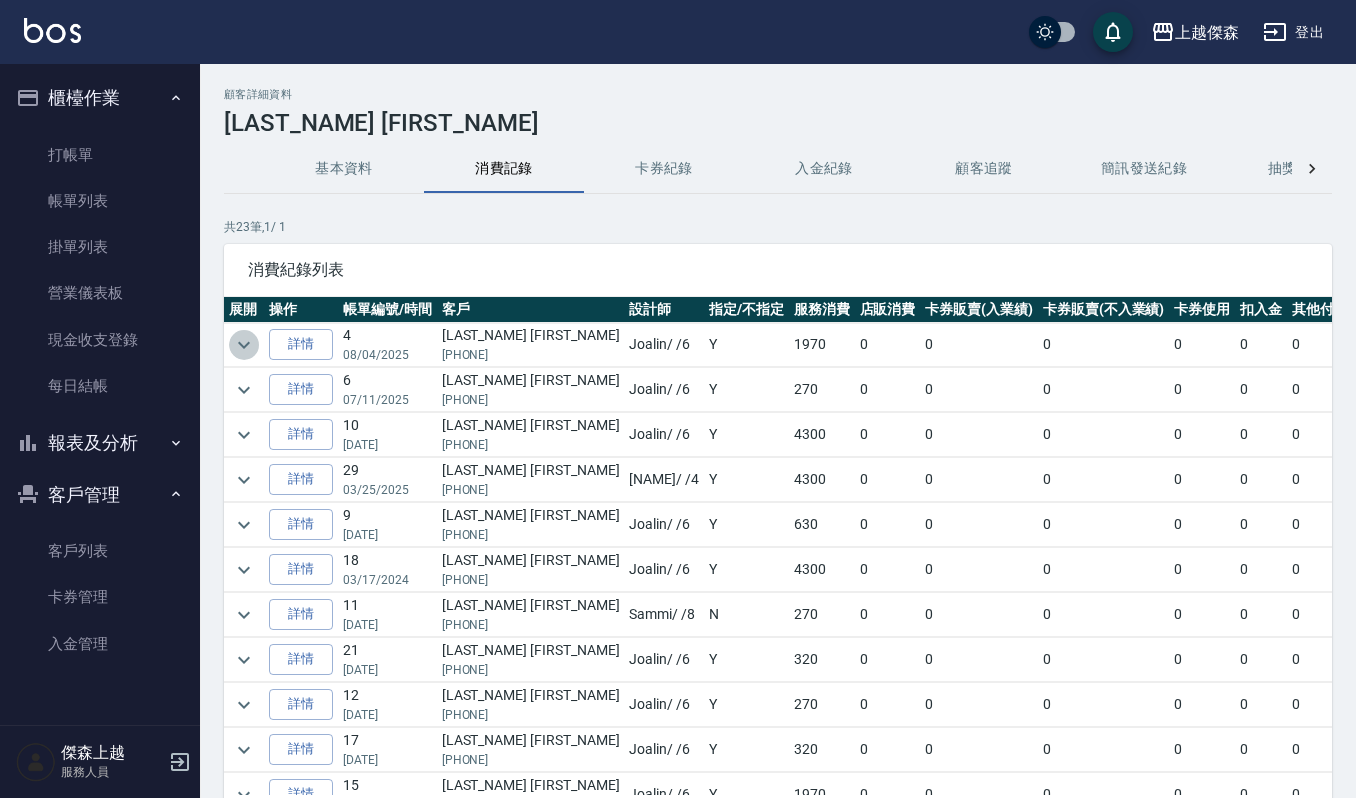 click 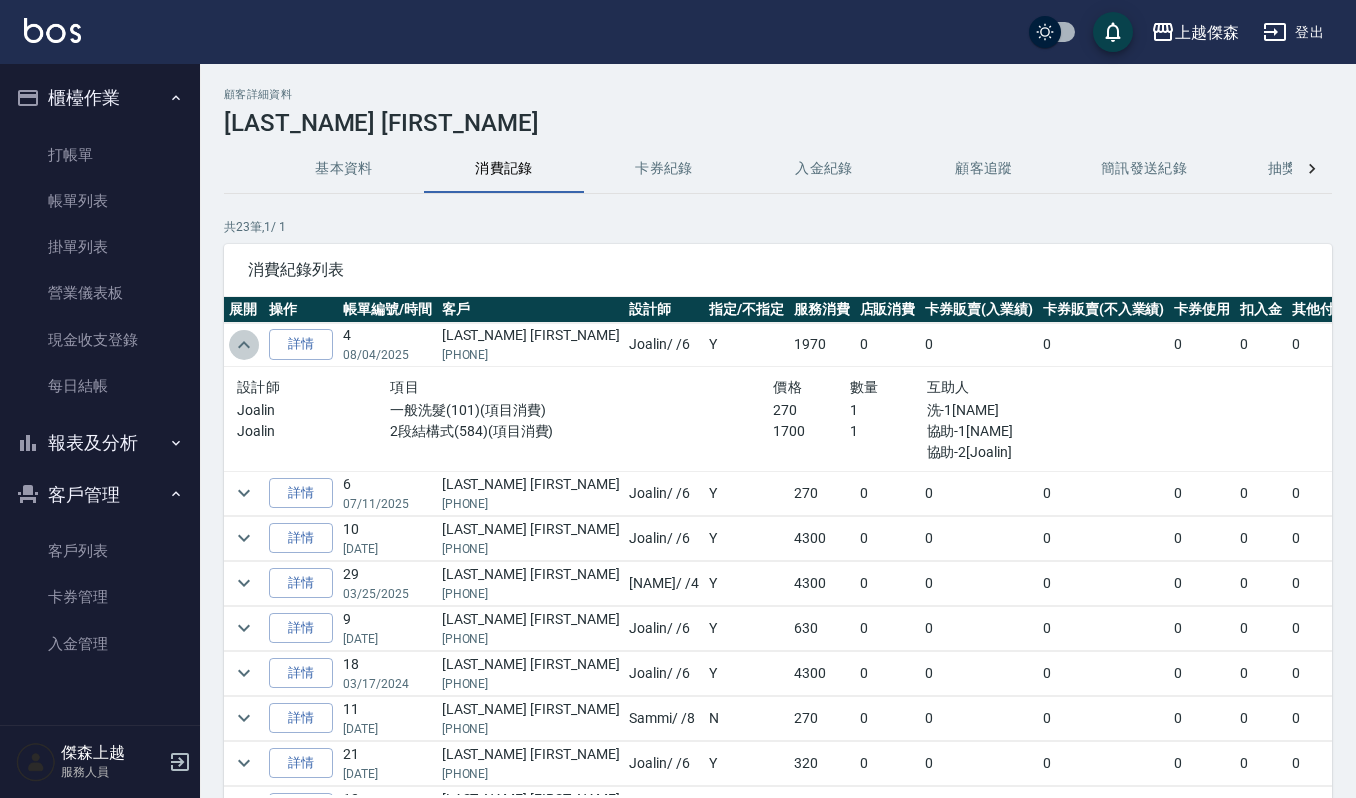 click 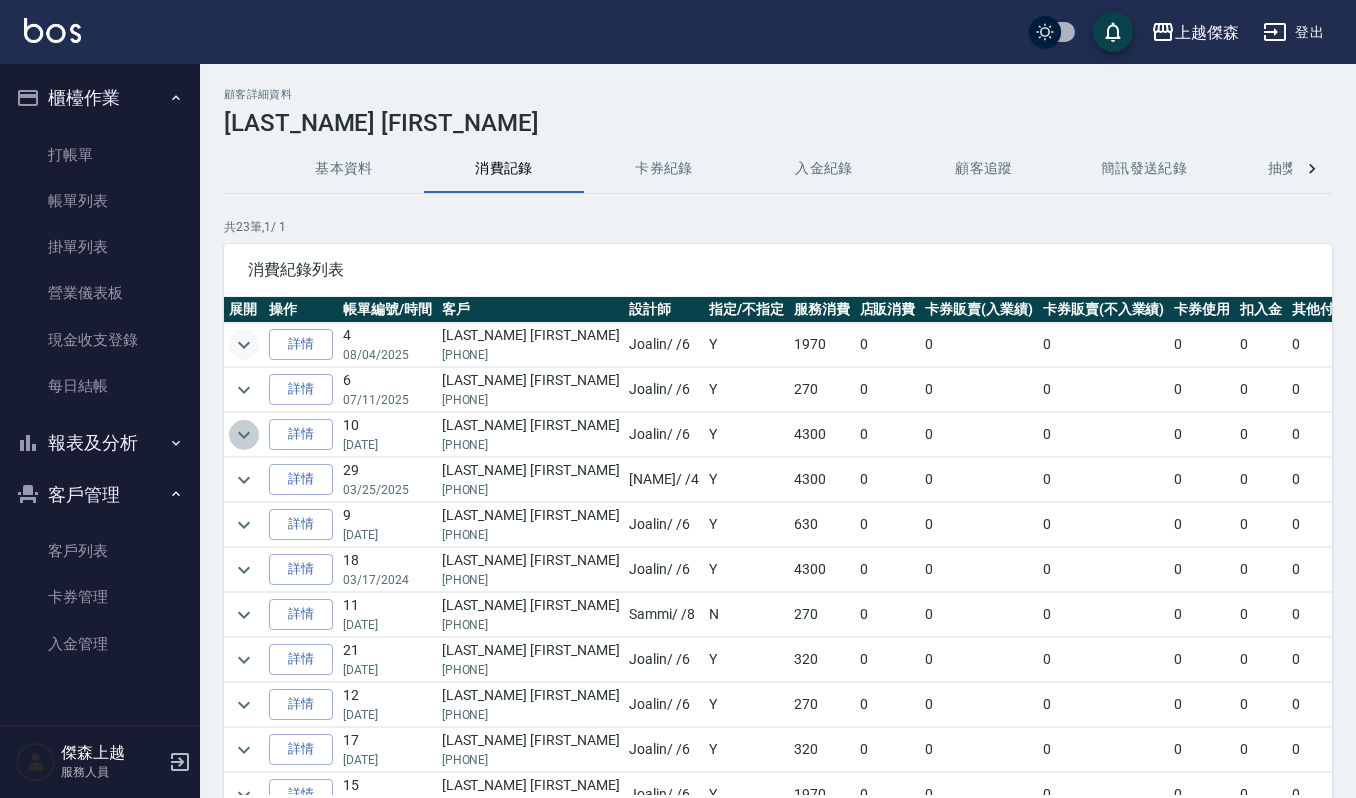 click 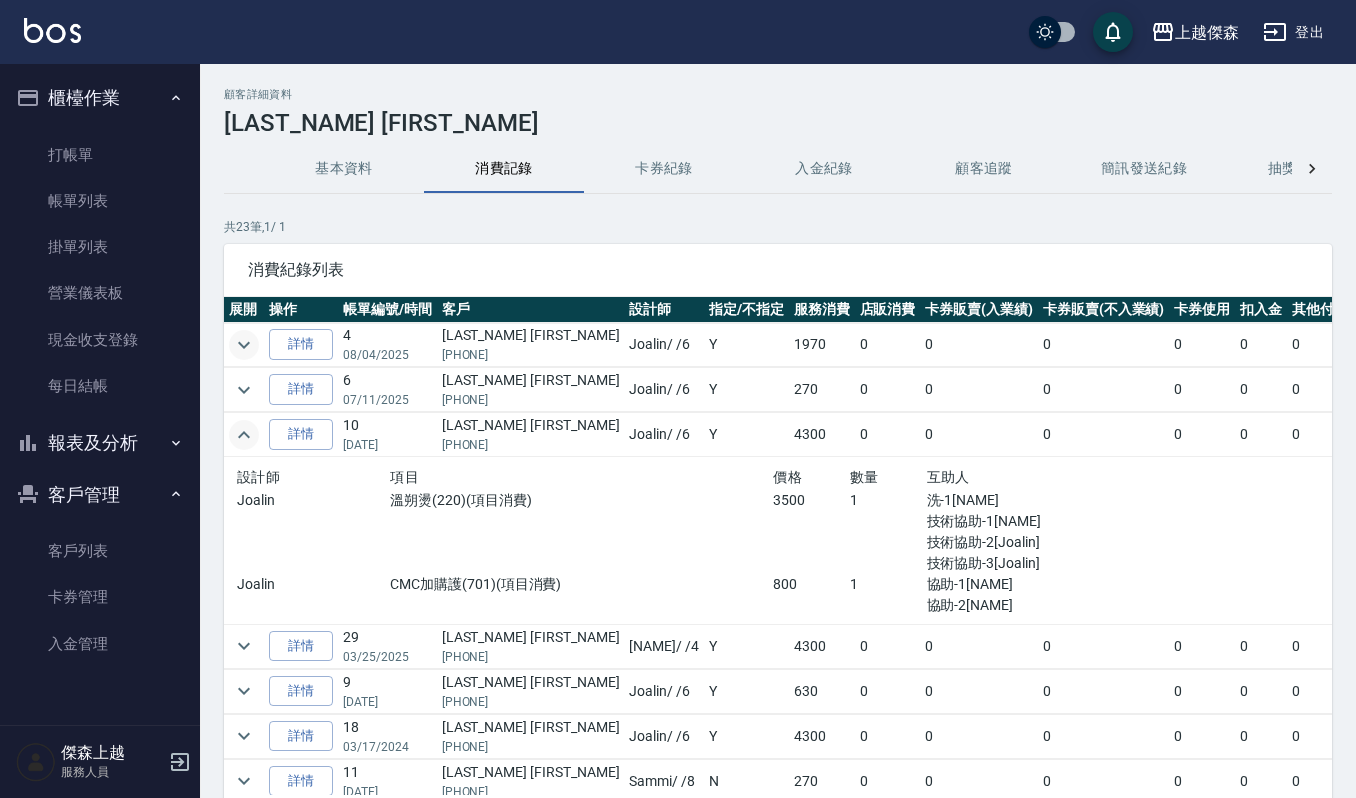 click 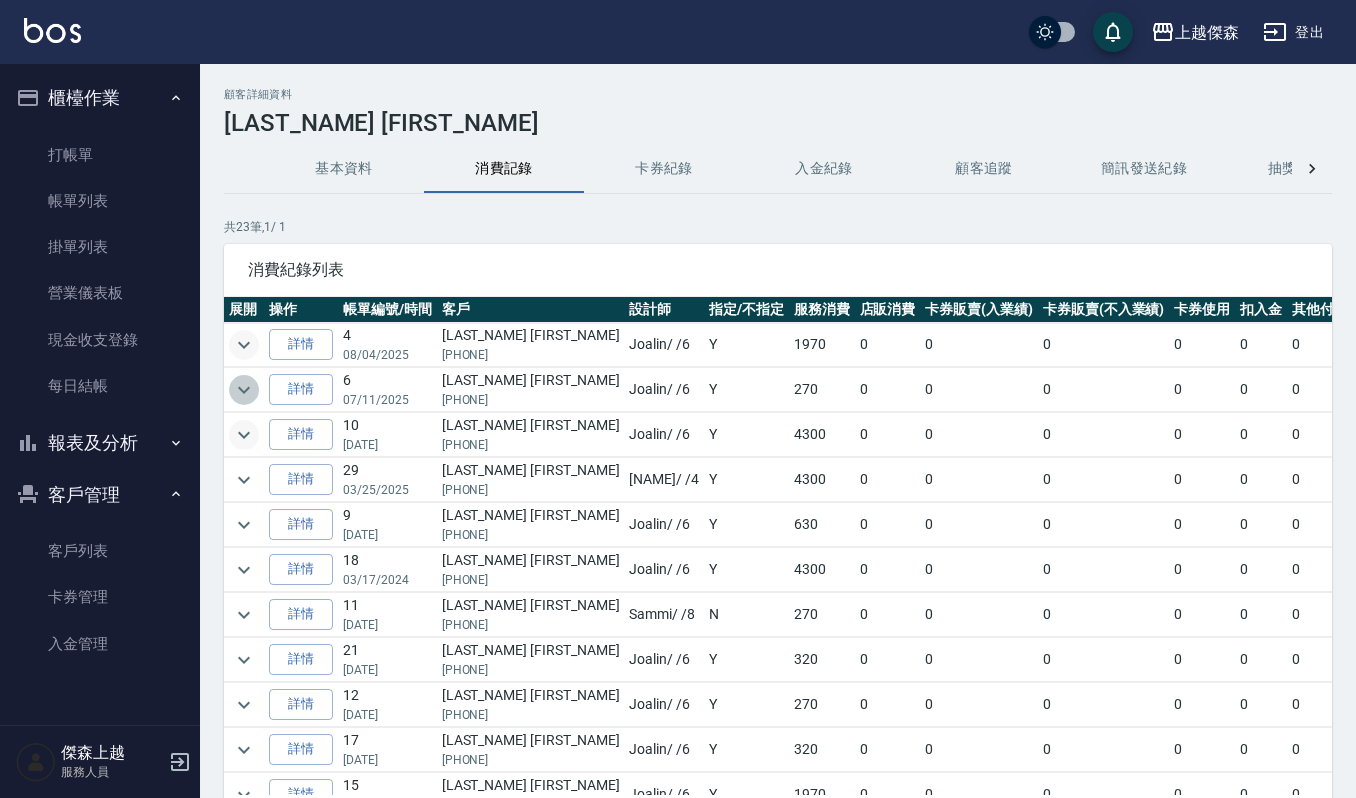 click 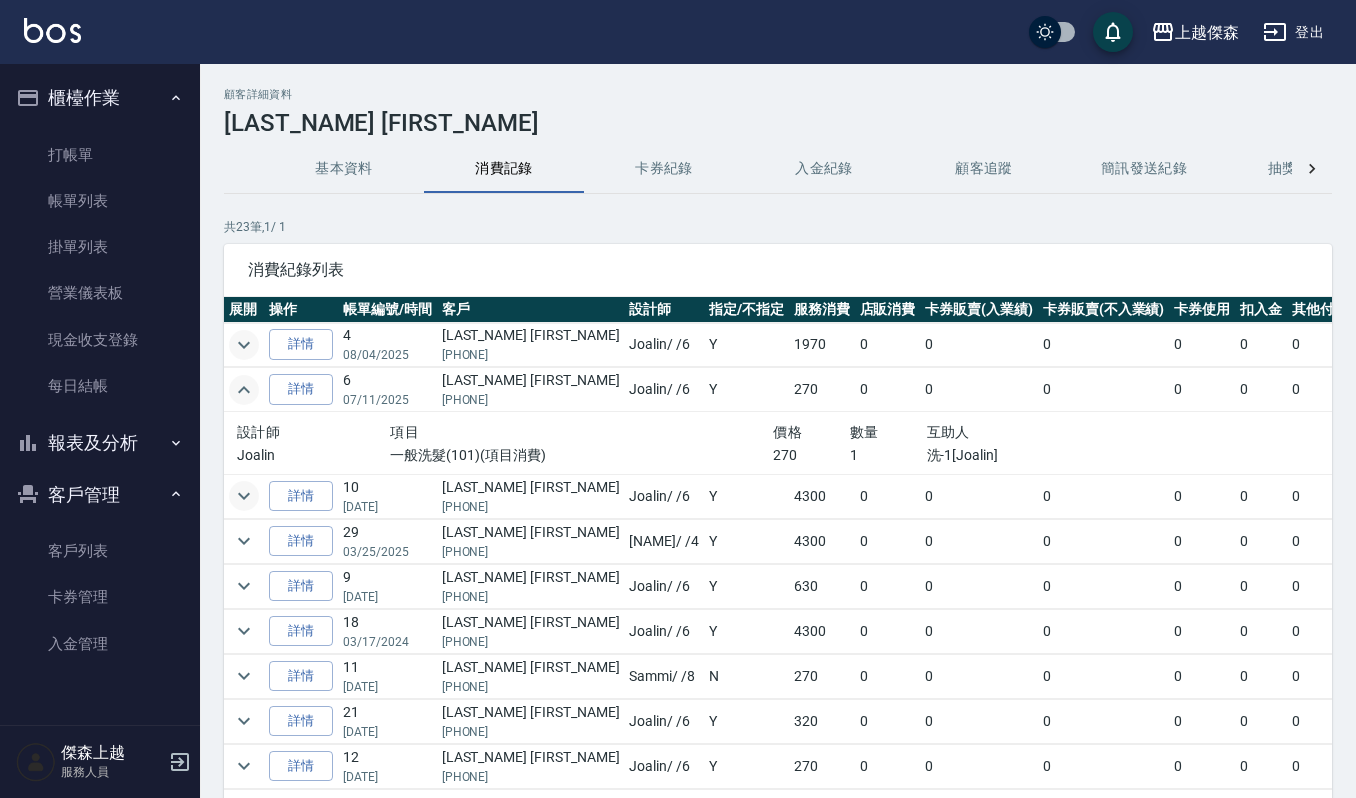 click 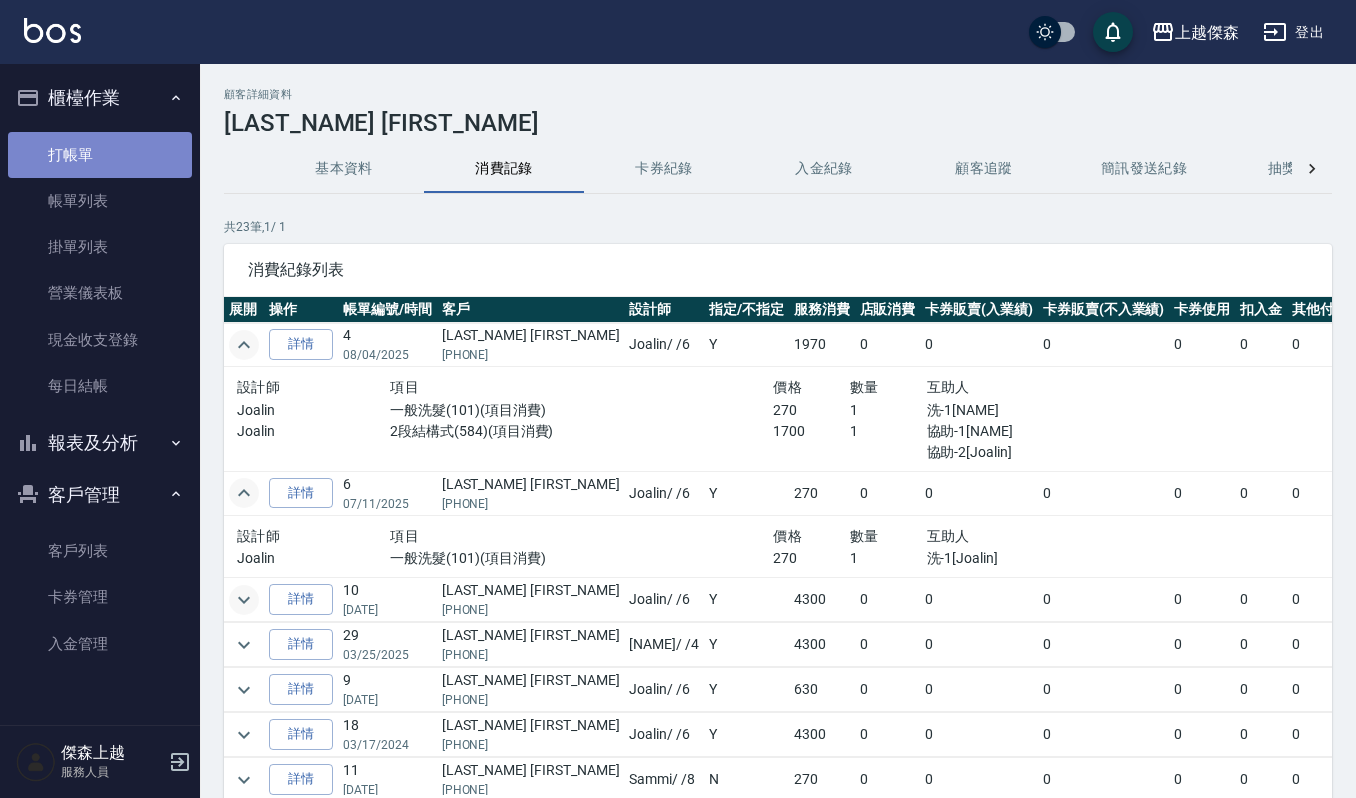 click on "打帳單" at bounding box center [100, 155] 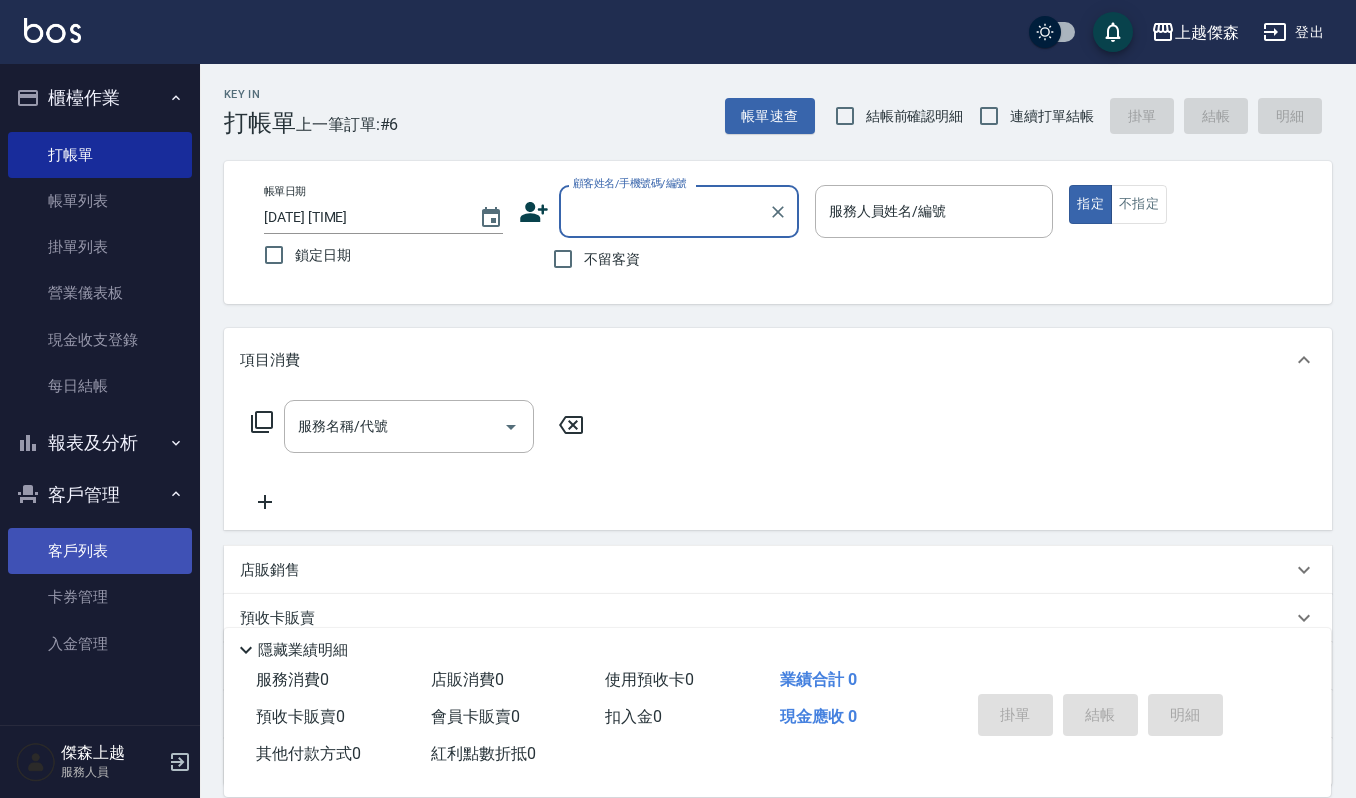 click on "客戶列表" at bounding box center (100, 551) 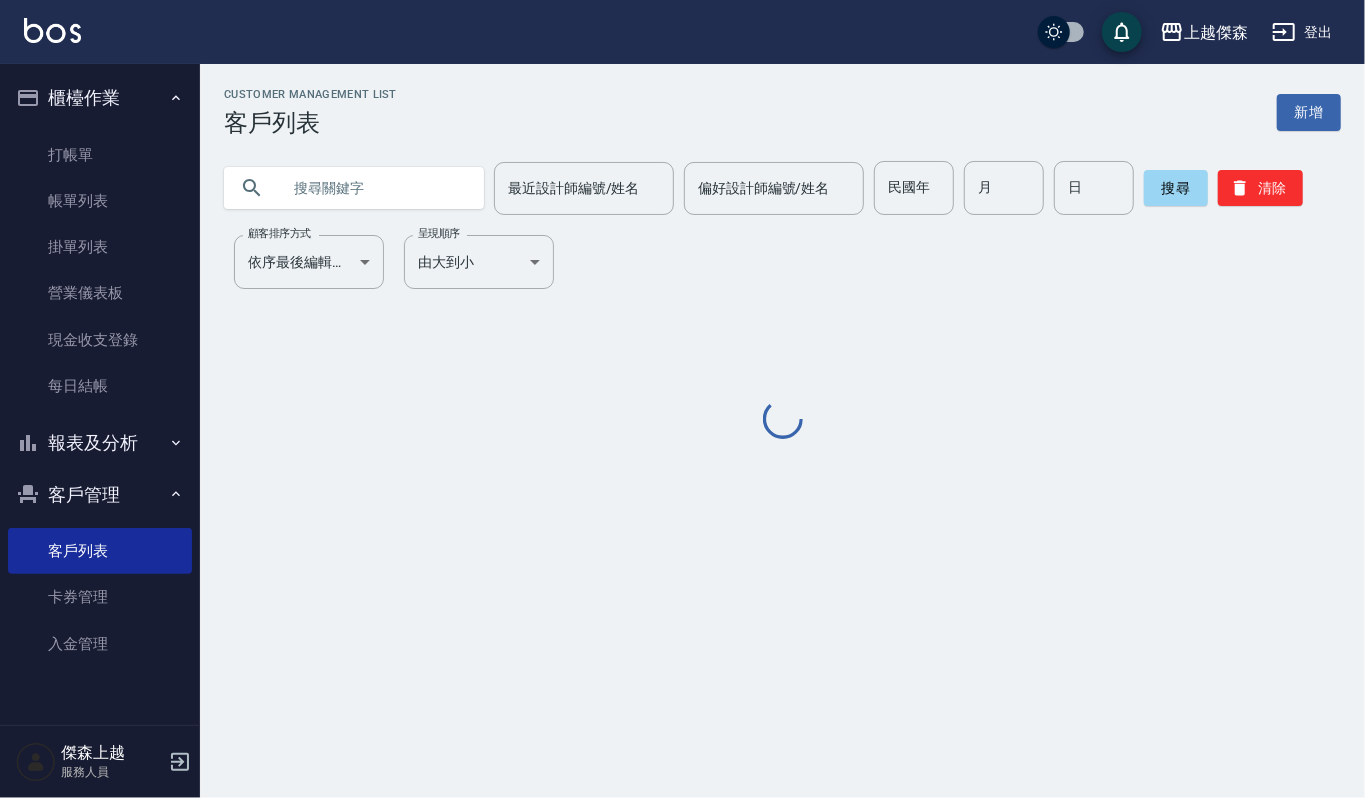 click at bounding box center [374, 188] 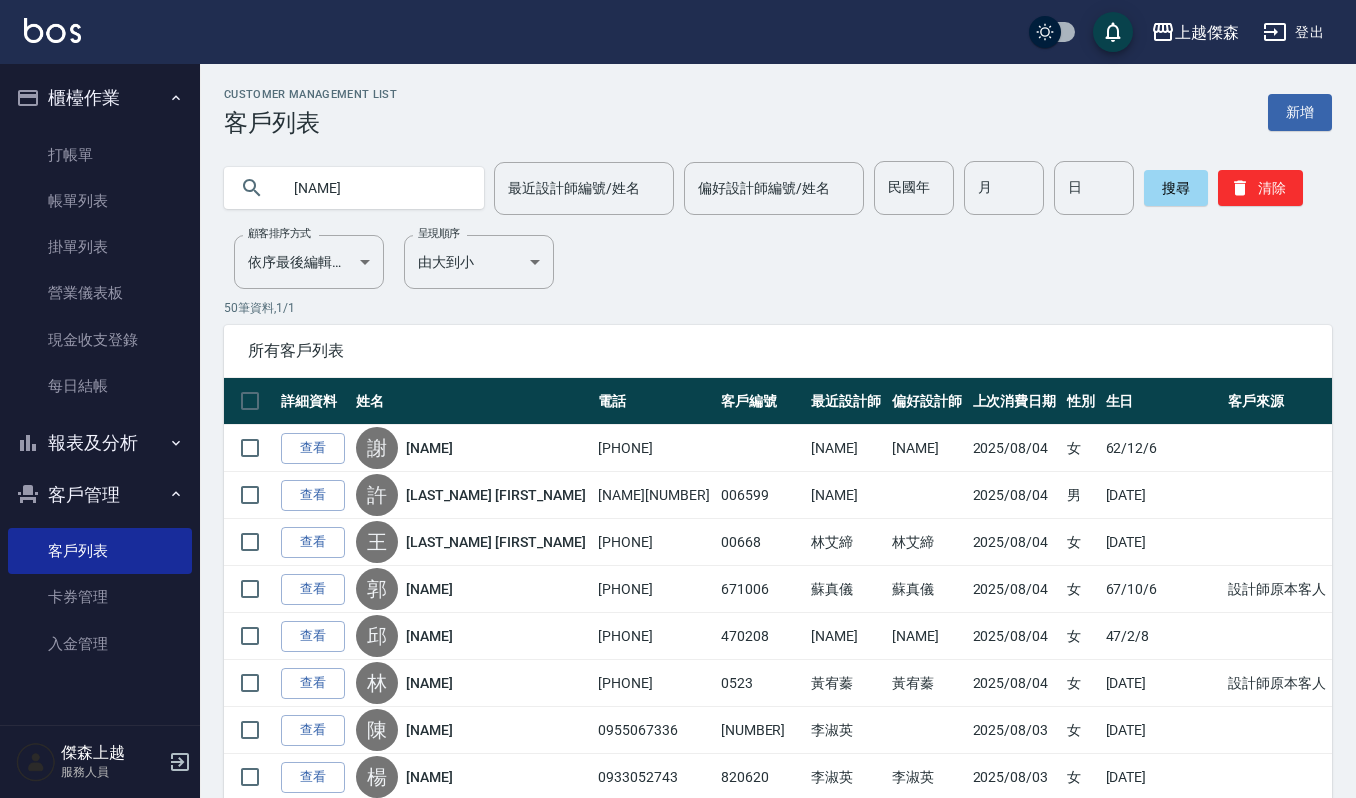 type on "[NAME]" 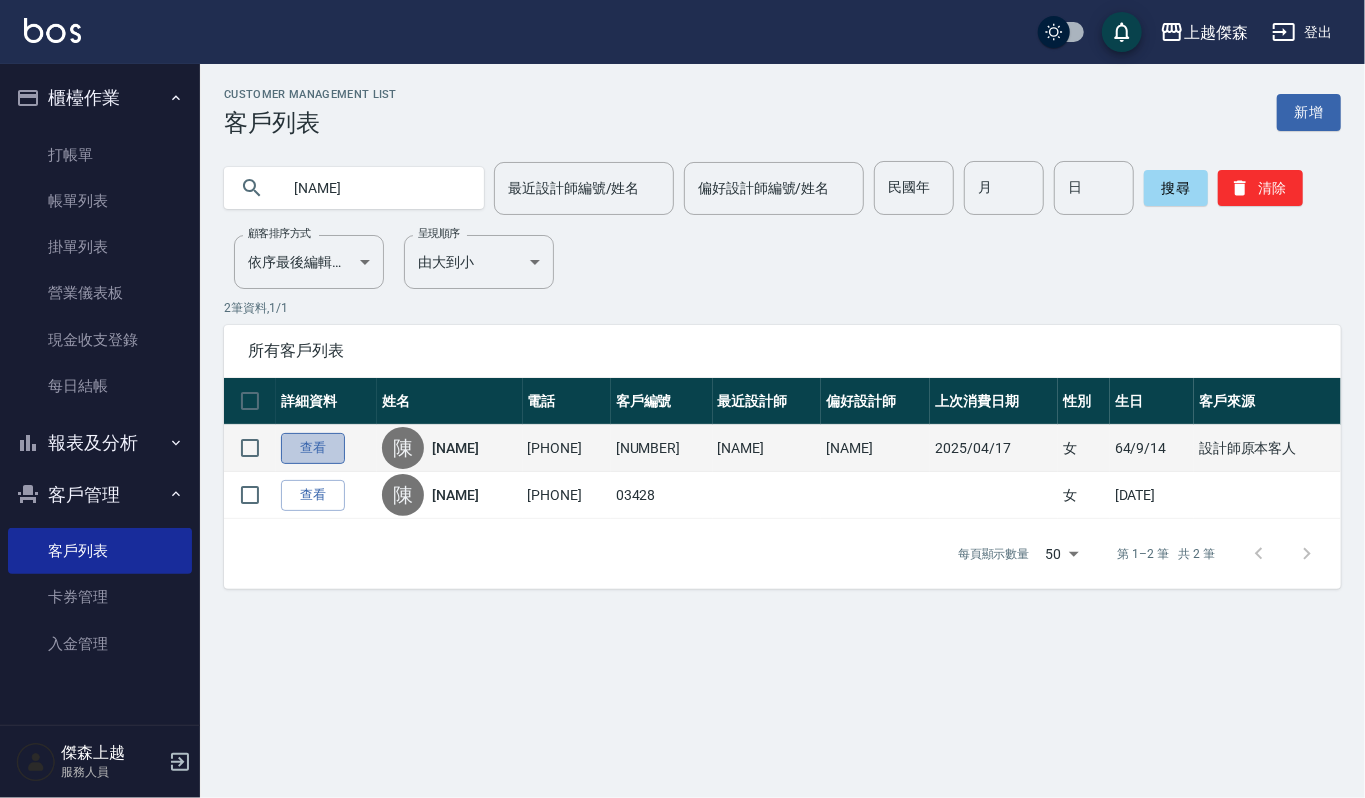 click on "查看" at bounding box center (313, 448) 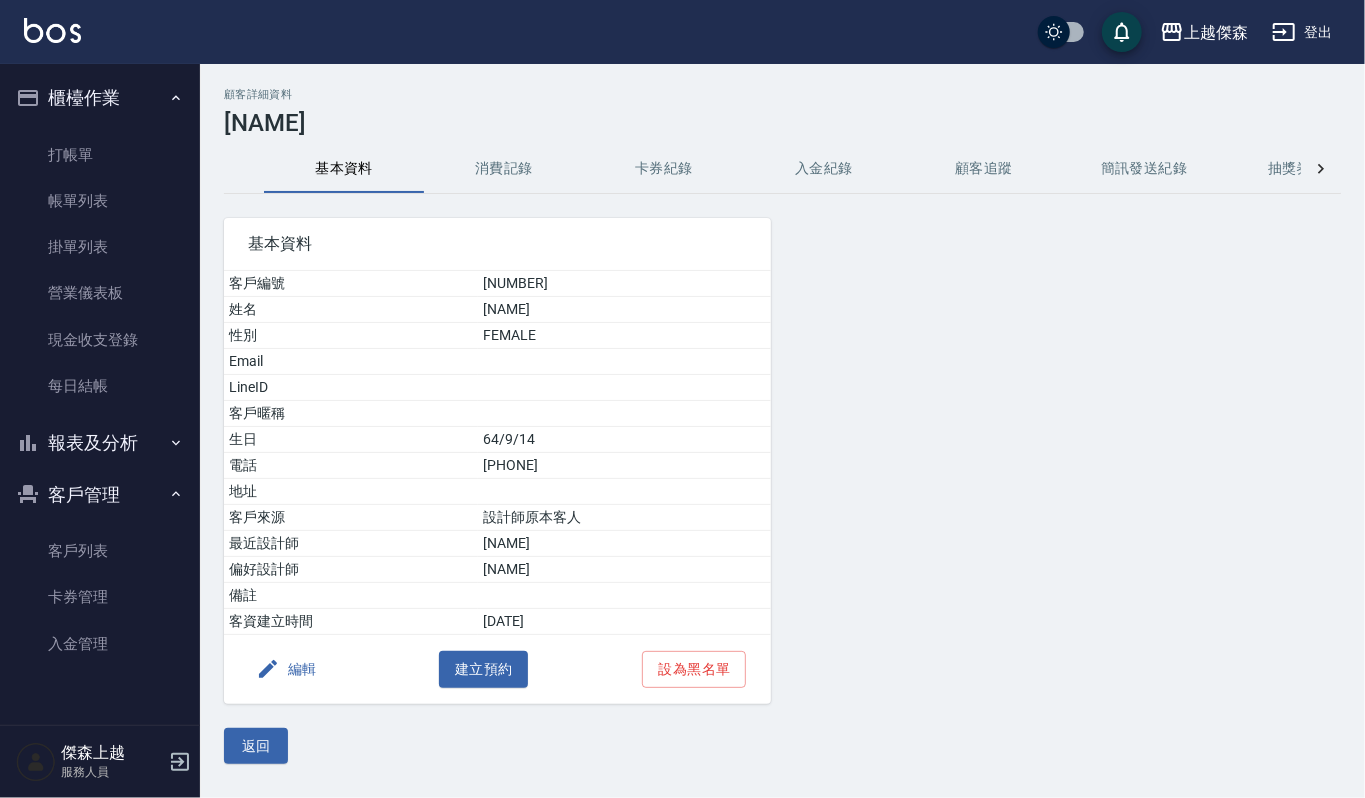 click on "消費記錄" at bounding box center (504, 169) 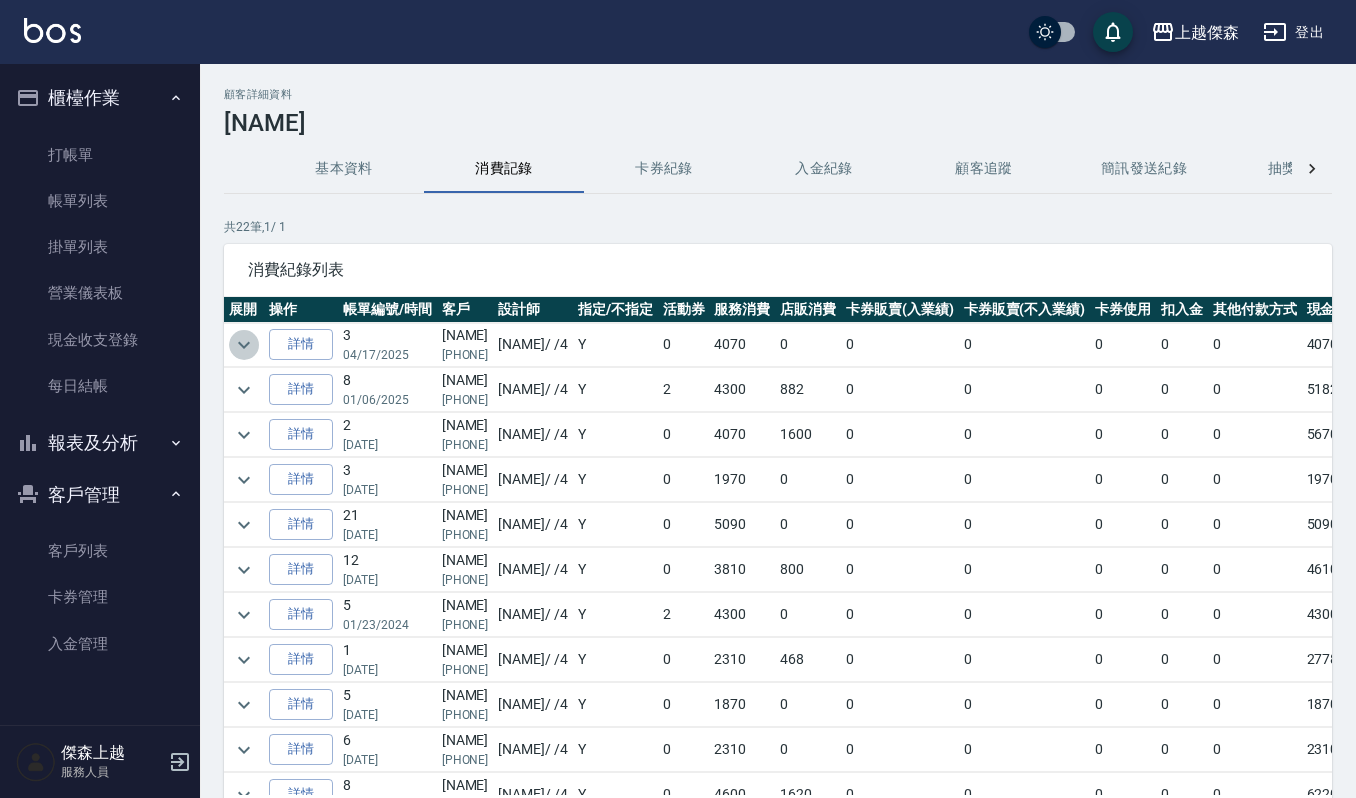 click 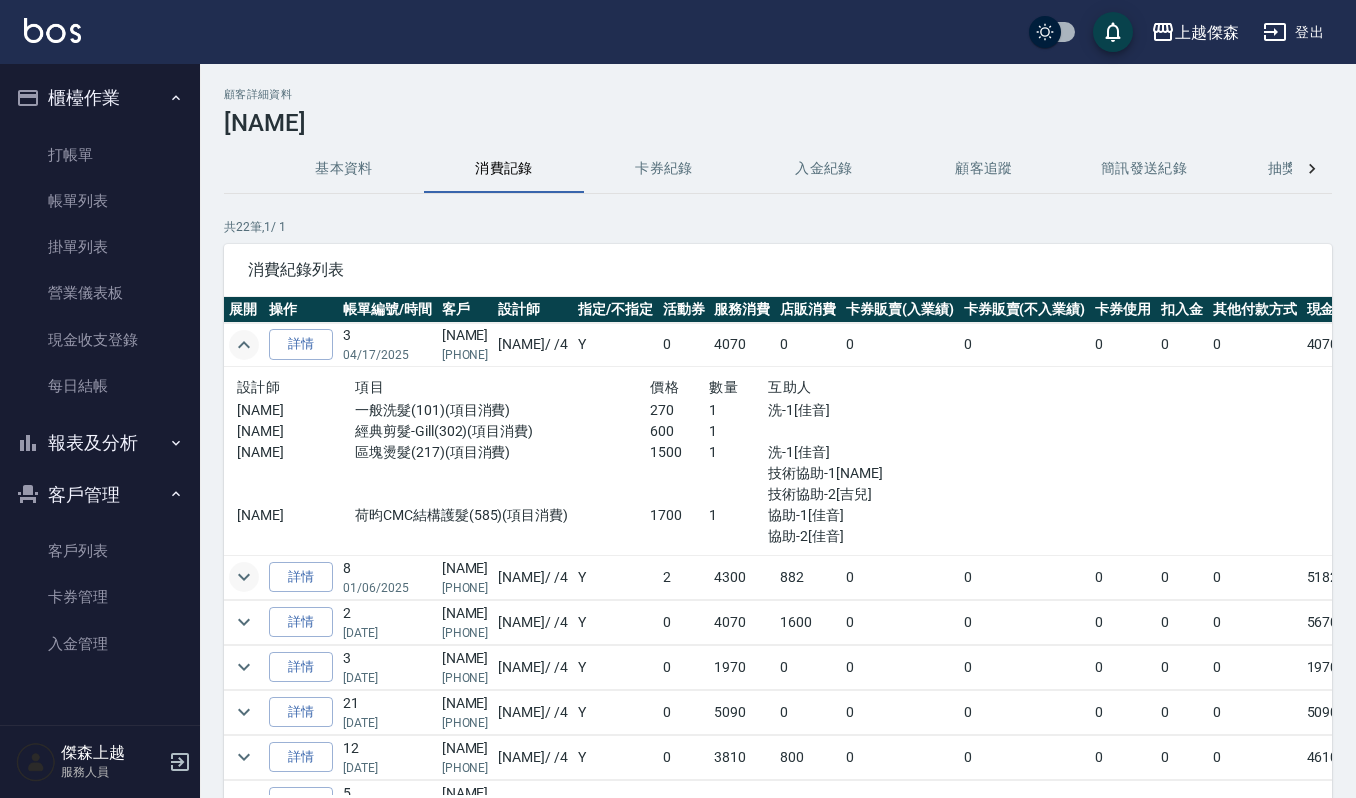 click 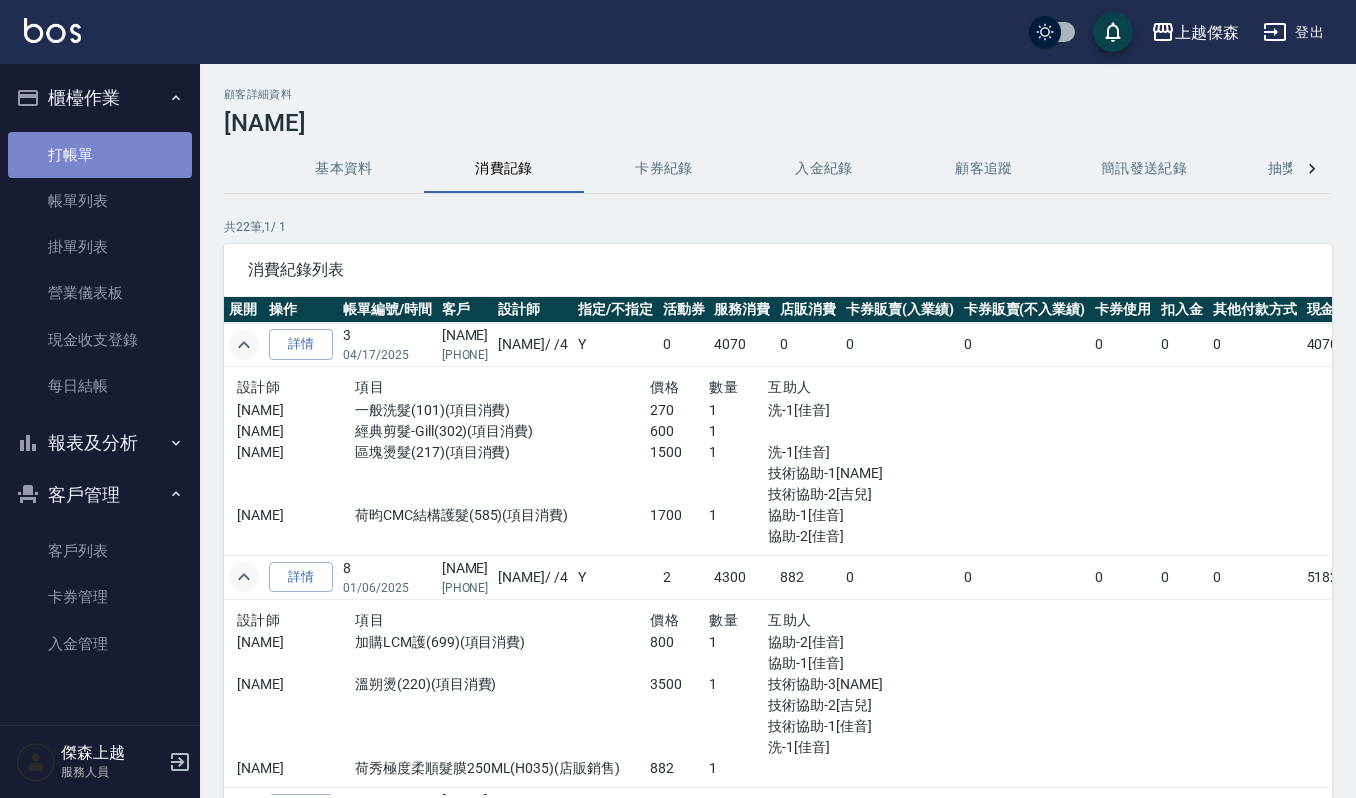 click on "打帳單" at bounding box center [100, 155] 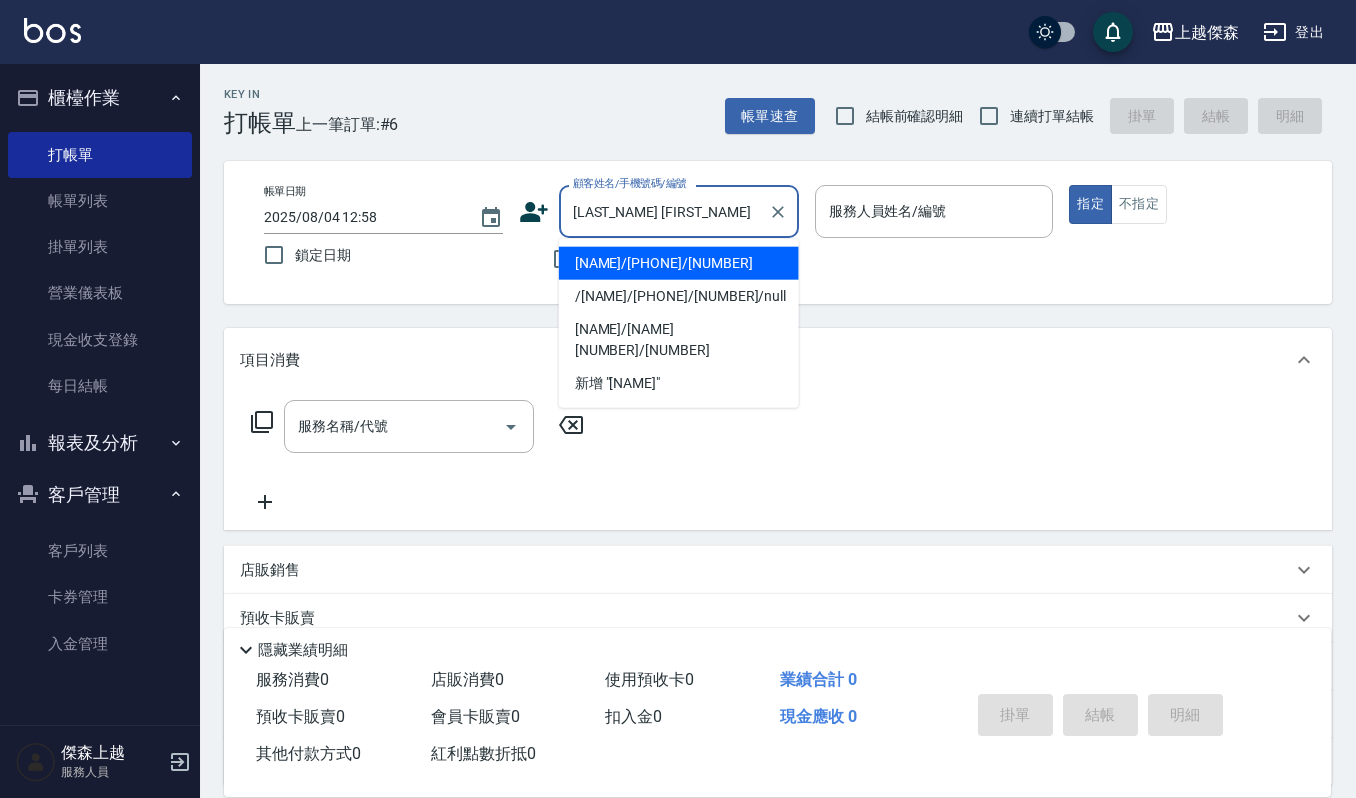 click on "[NAME]/[PHONE]/[NUMBER]" at bounding box center (679, 263) 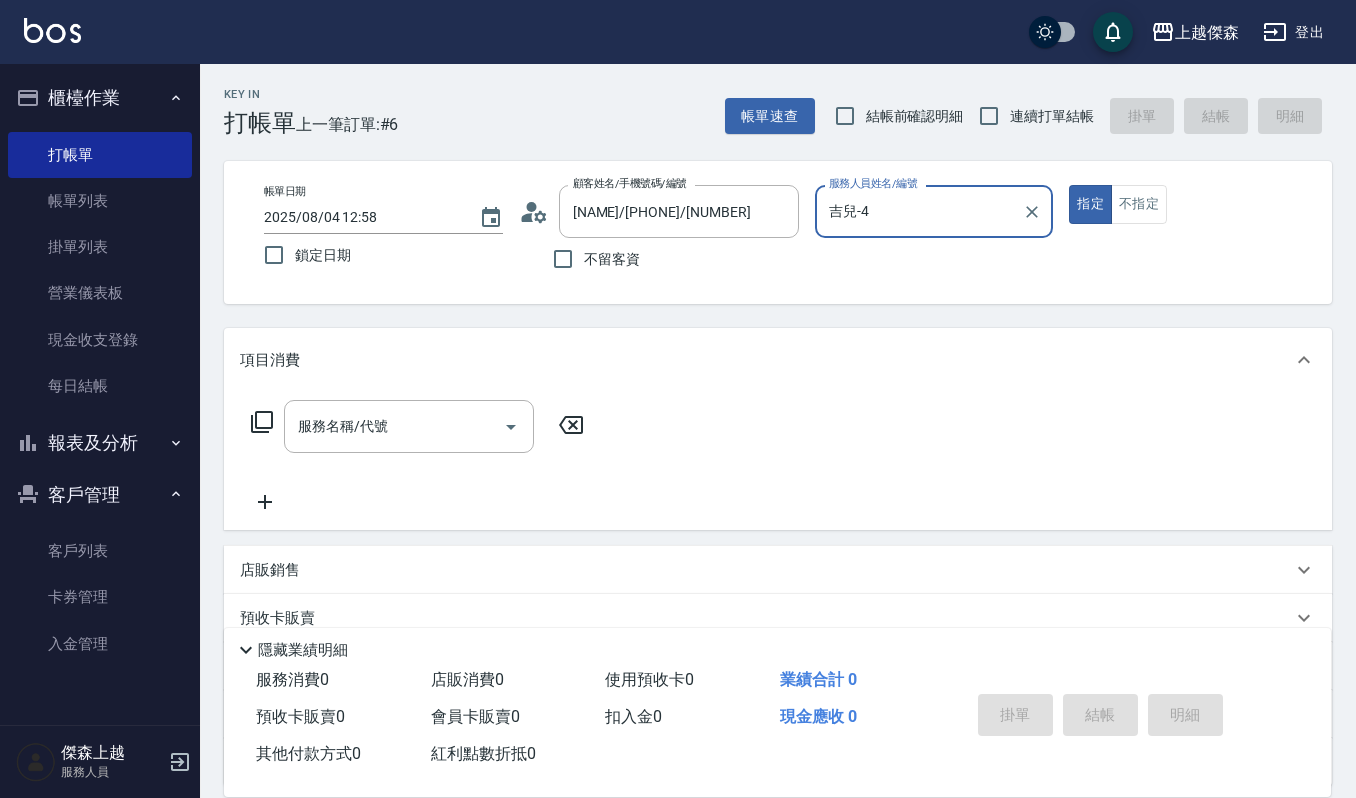 type on "吉兒-4" 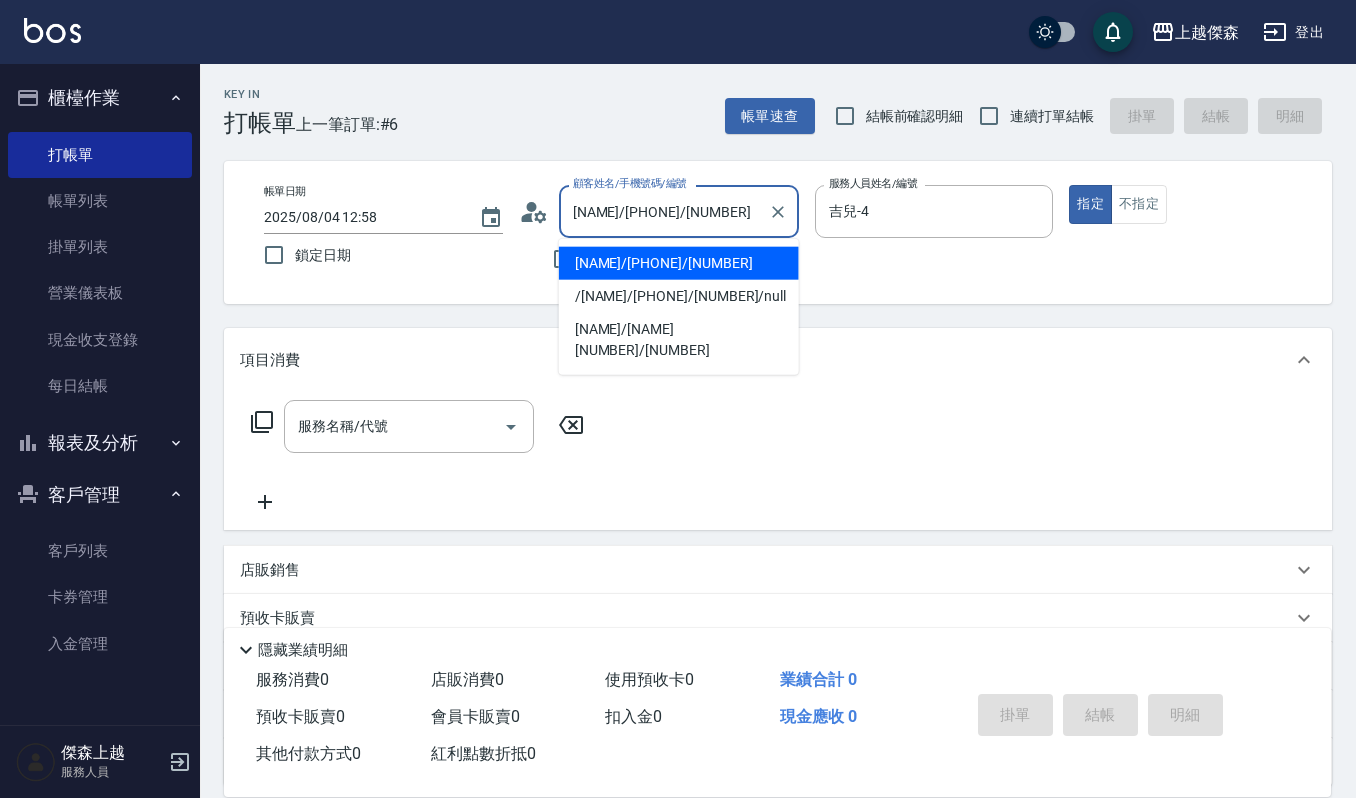 click on "[NAME]/[PHONE]/[NUMBER]" at bounding box center (664, 211) 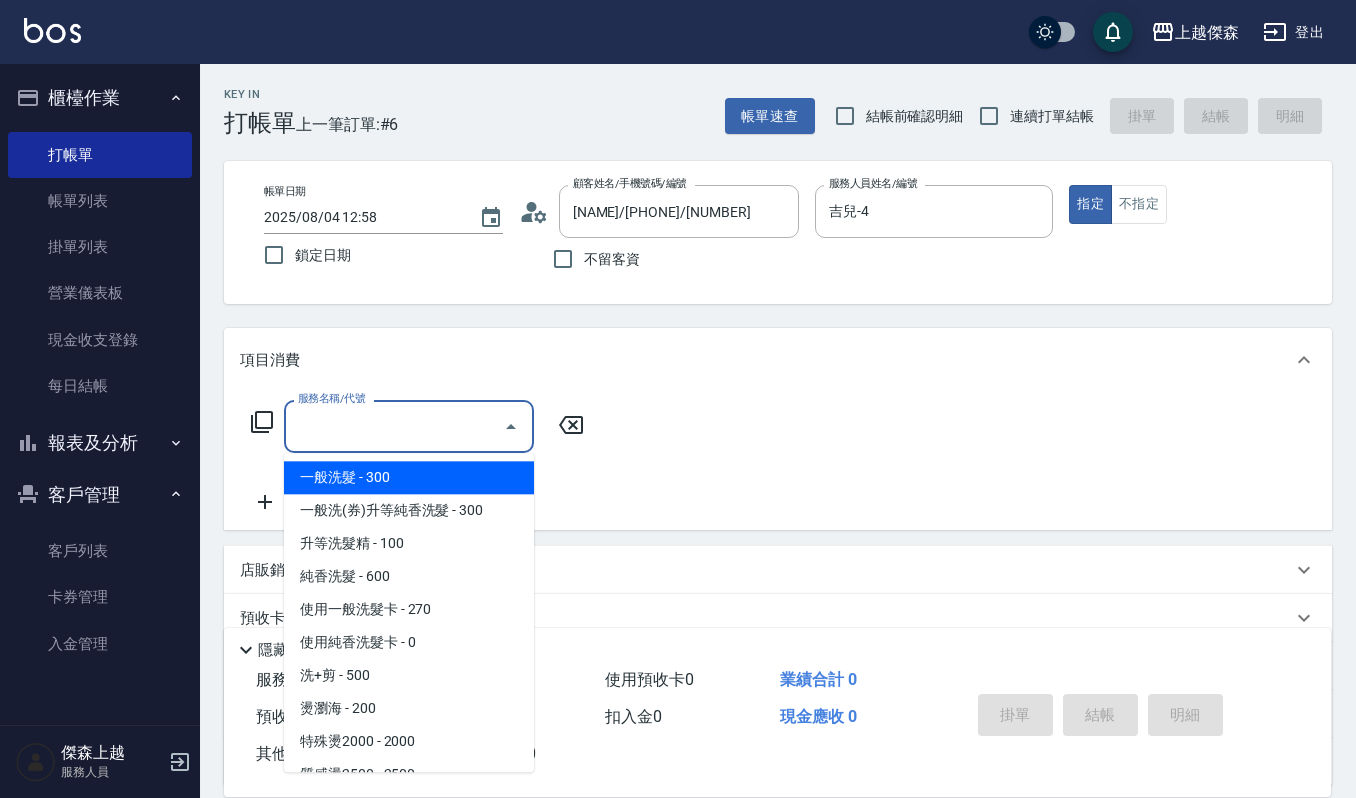 click on "服務名稱/代號" at bounding box center [394, 426] 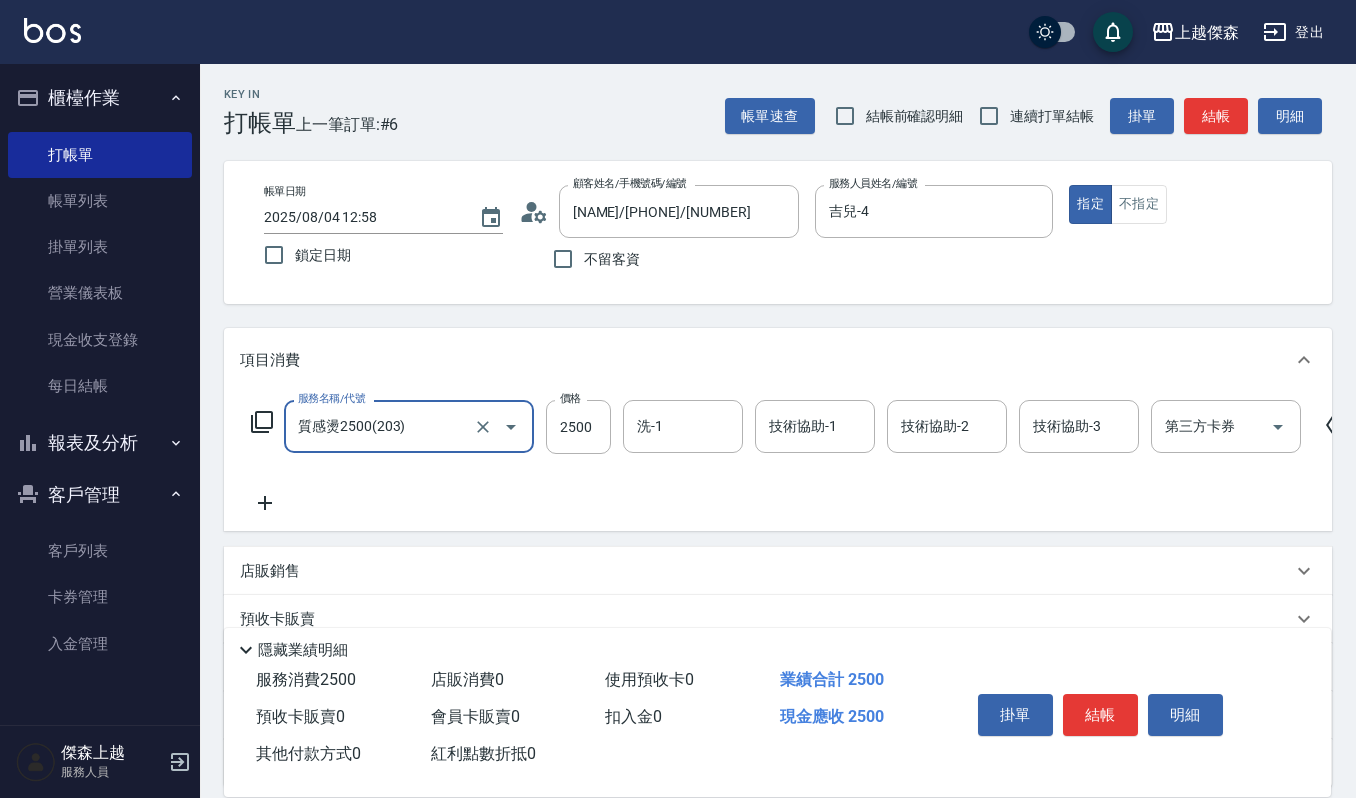 type on "質感燙2500(203)" 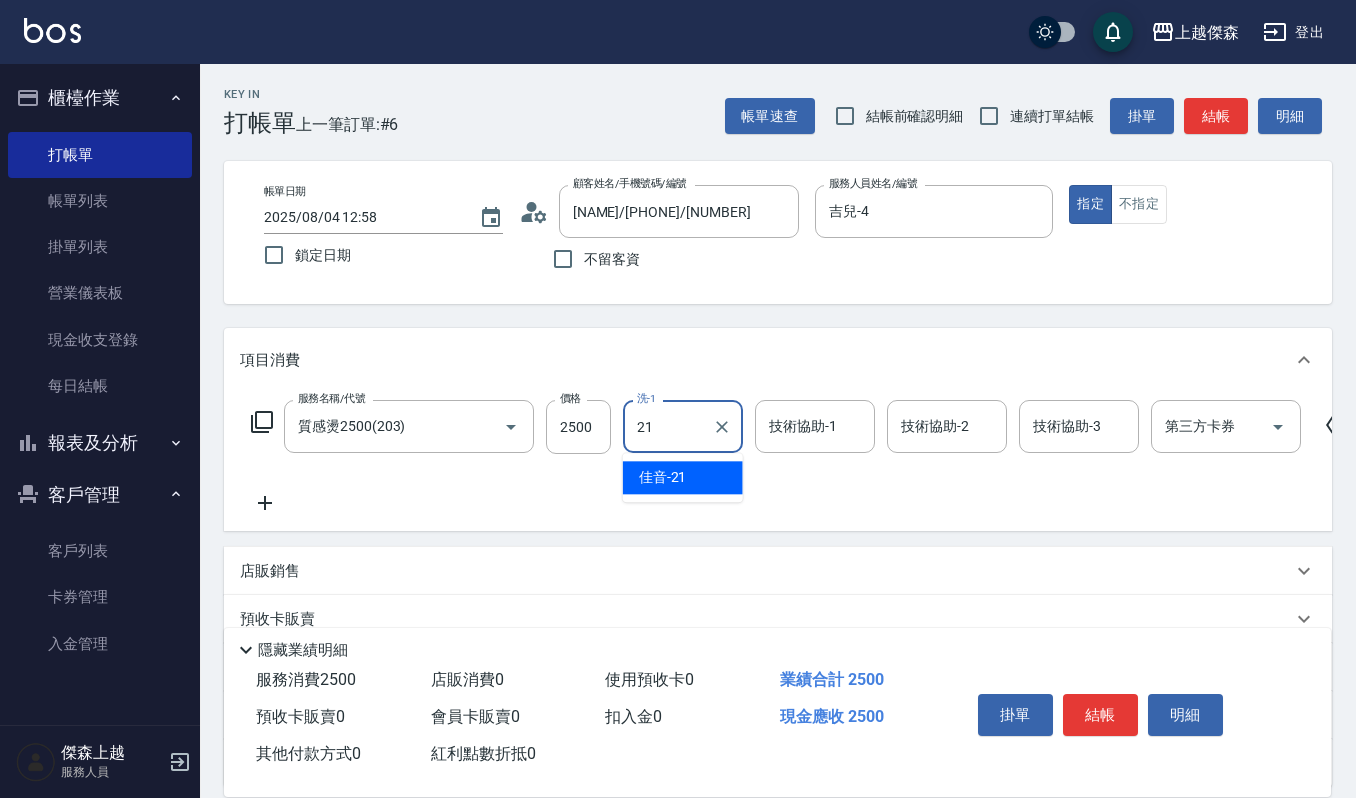 type on "佳音-21" 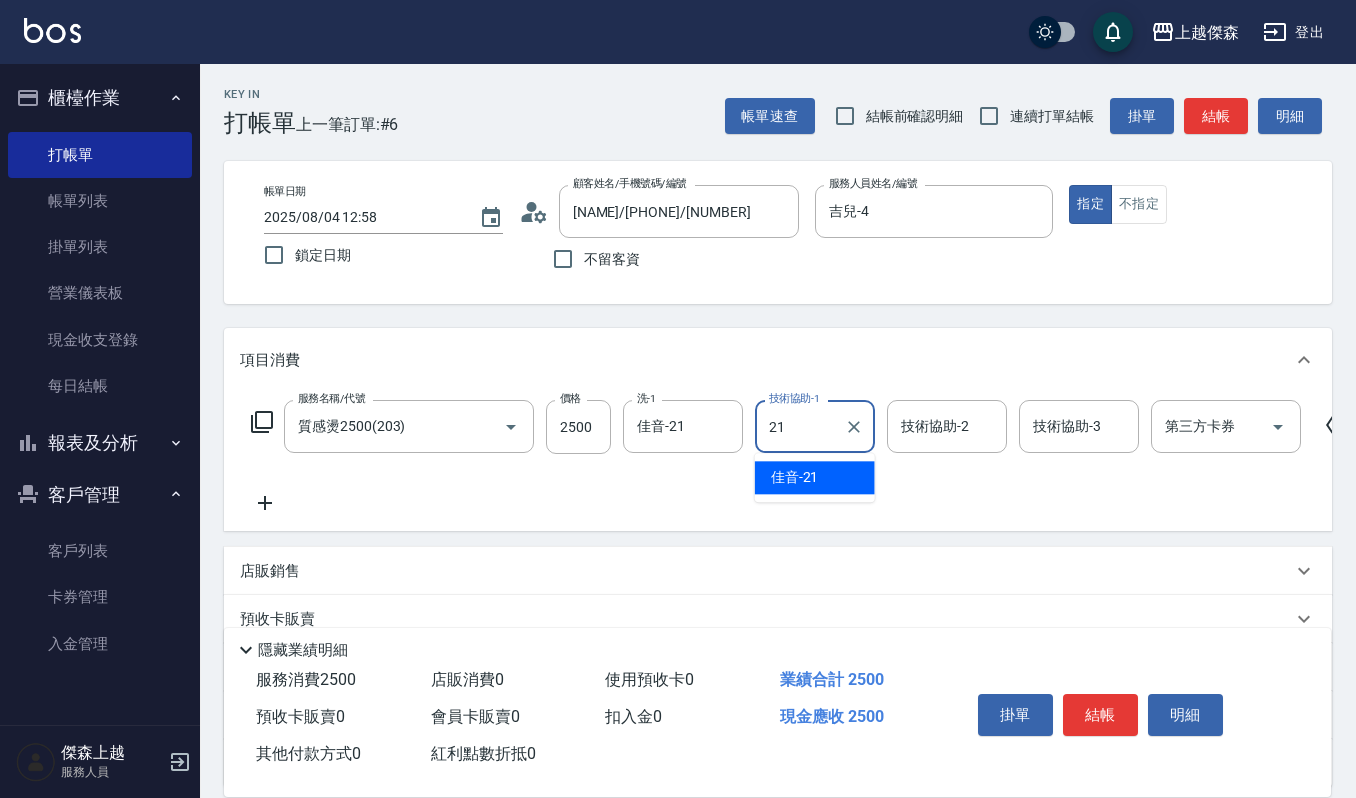type on "佳音-21" 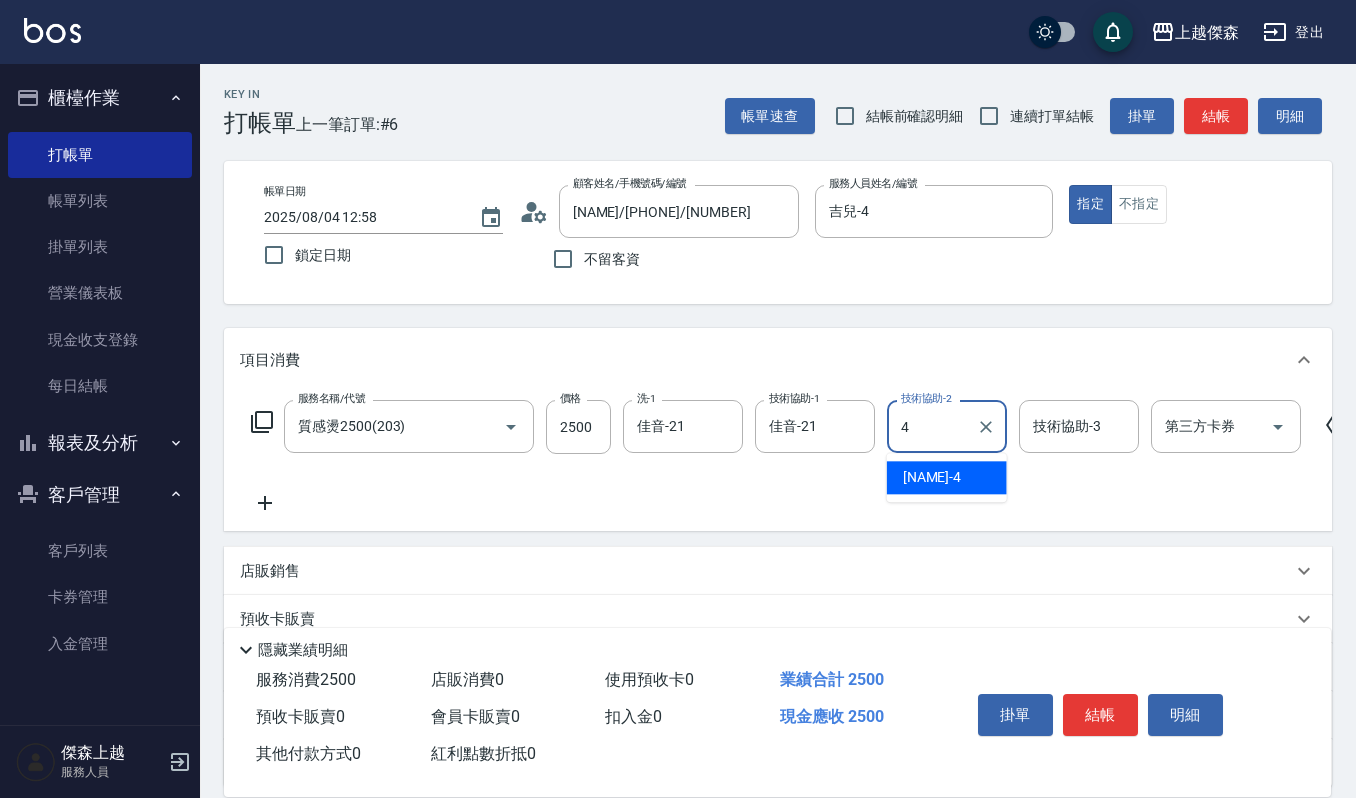 type on "吉兒-4" 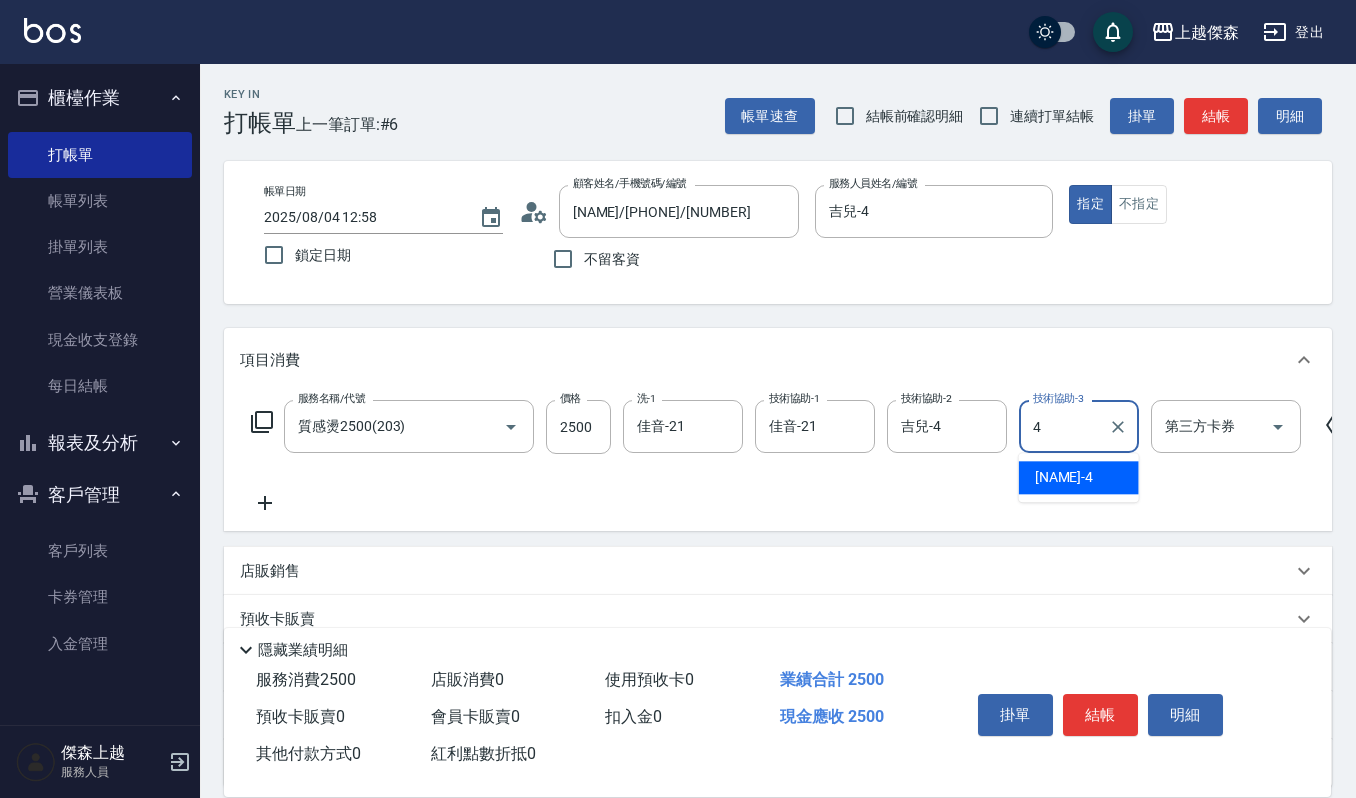 type on "吉兒-4" 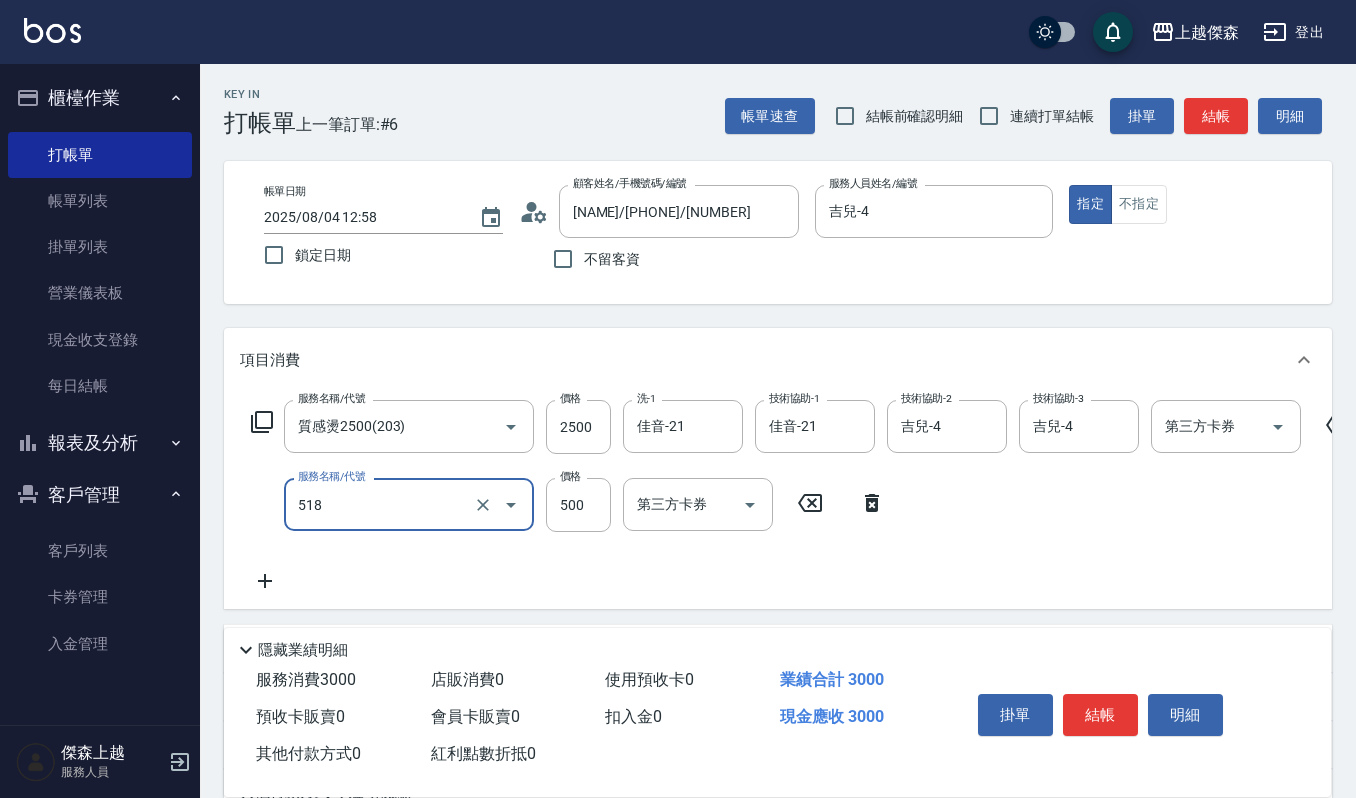 type on "(雲提)燙染前頭皮防護(518)" 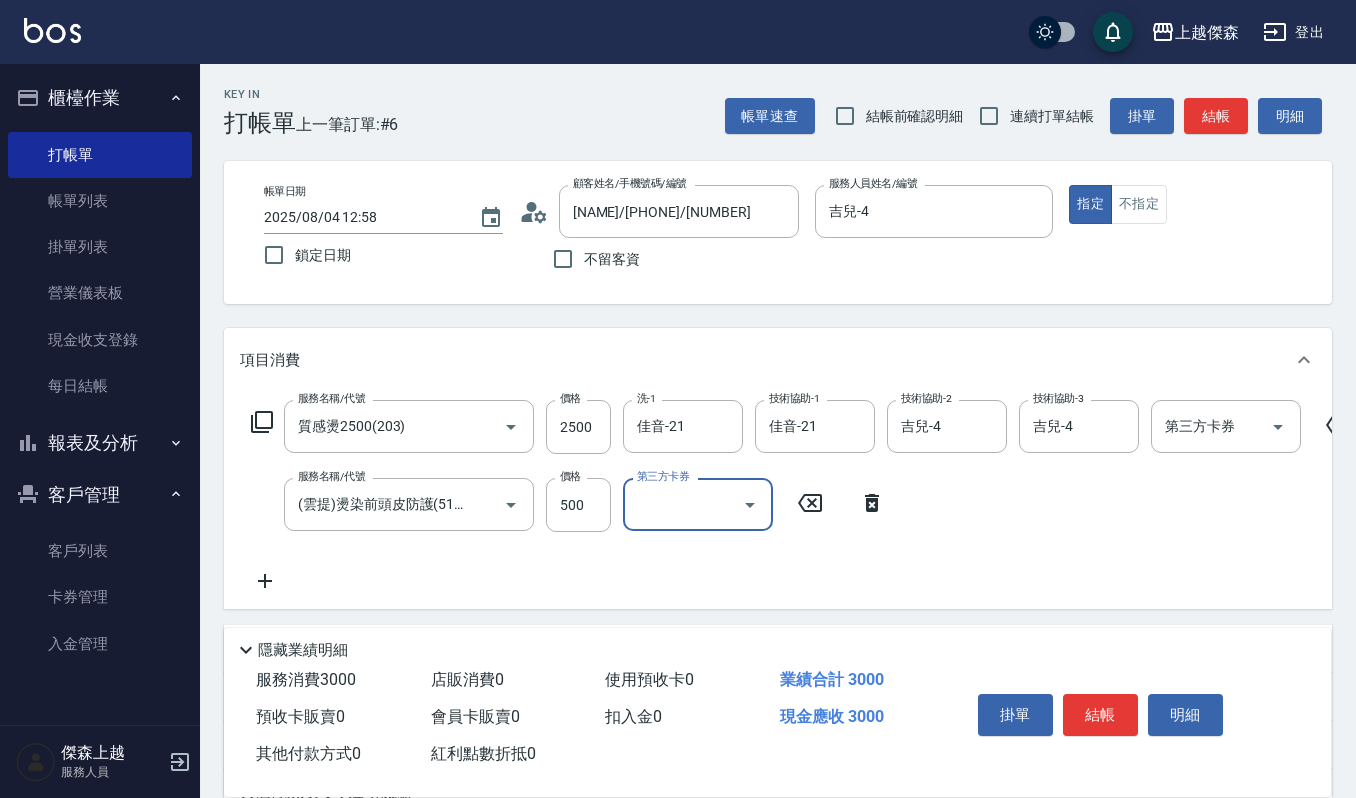 scroll, scrollTop: 0, scrollLeft: 0, axis: both 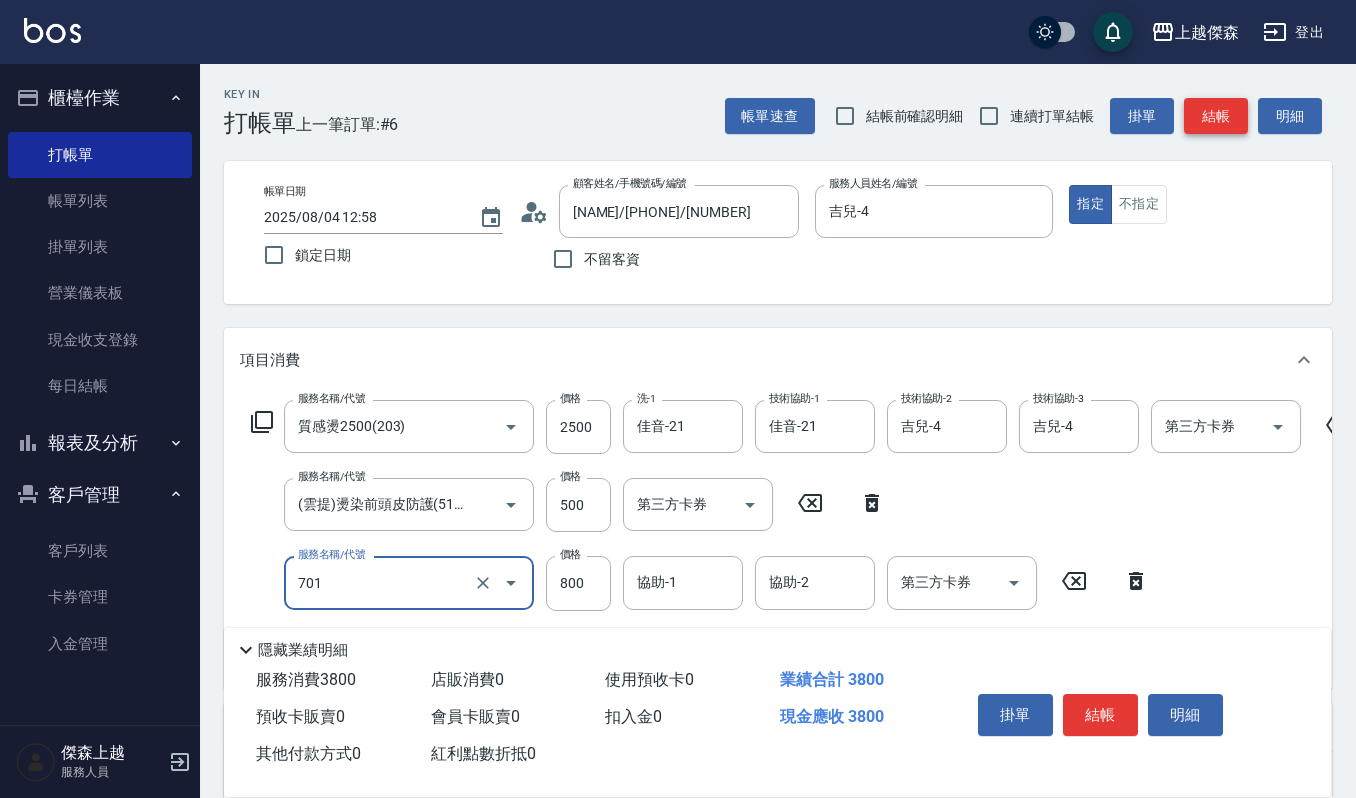 type on "CMC加購護(701)" 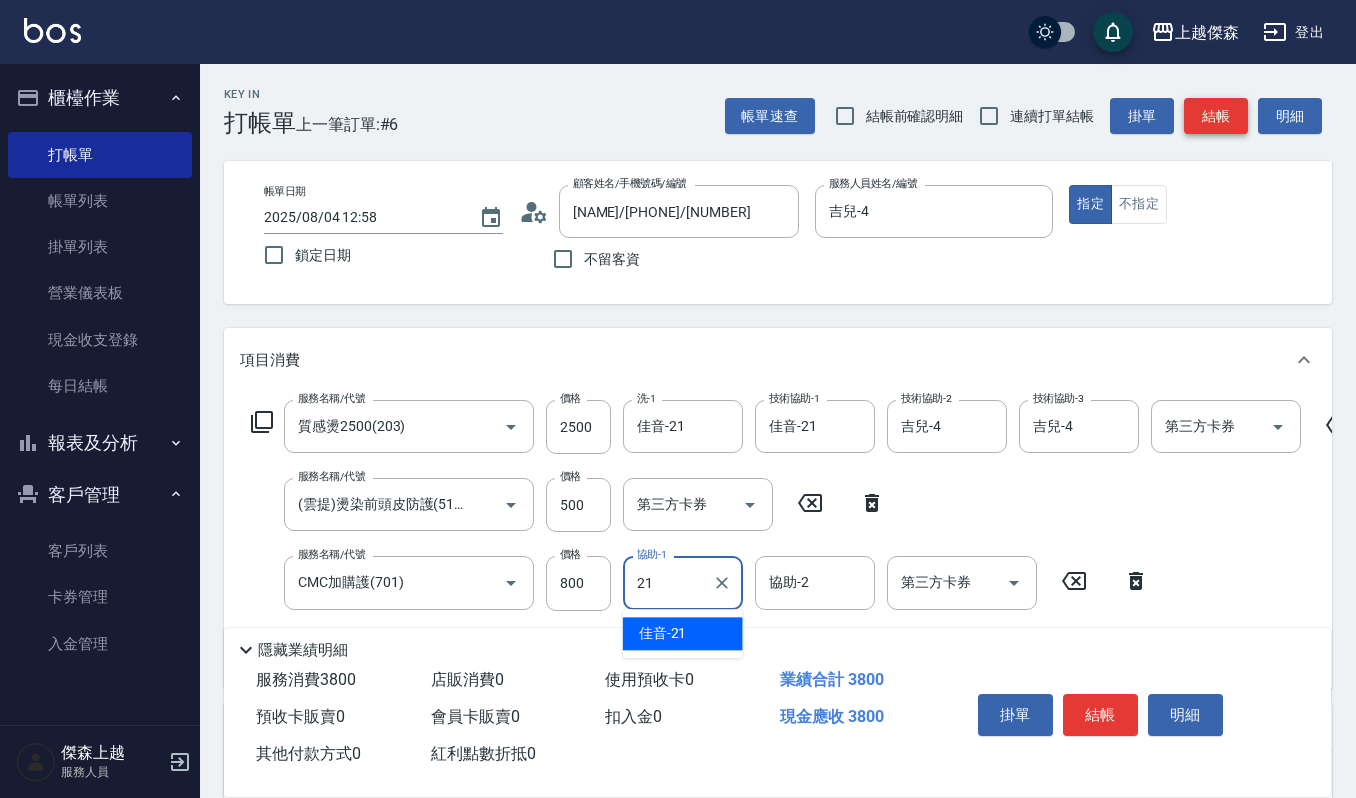 type on "佳音-21" 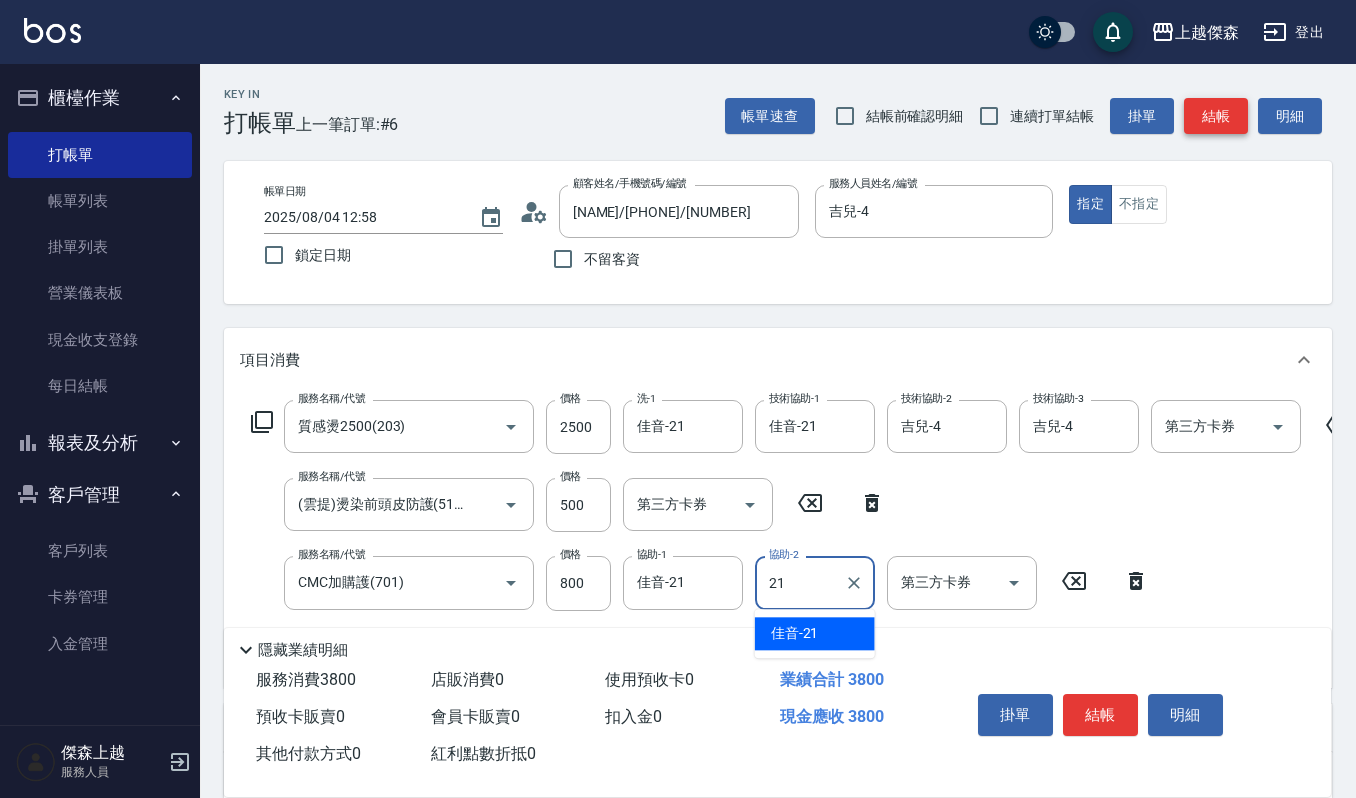 type on "佳音-21" 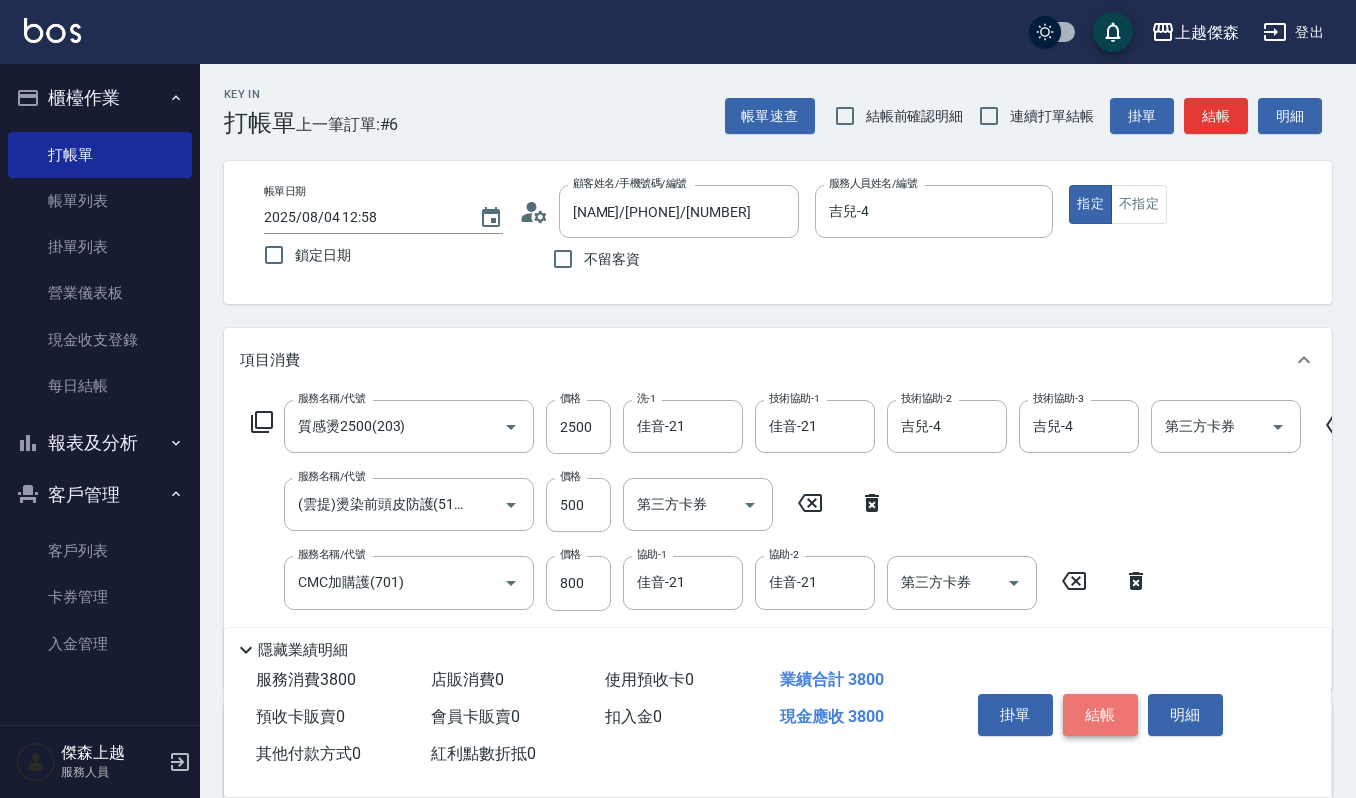 click on "結帳" at bounding box center (1100, 715) 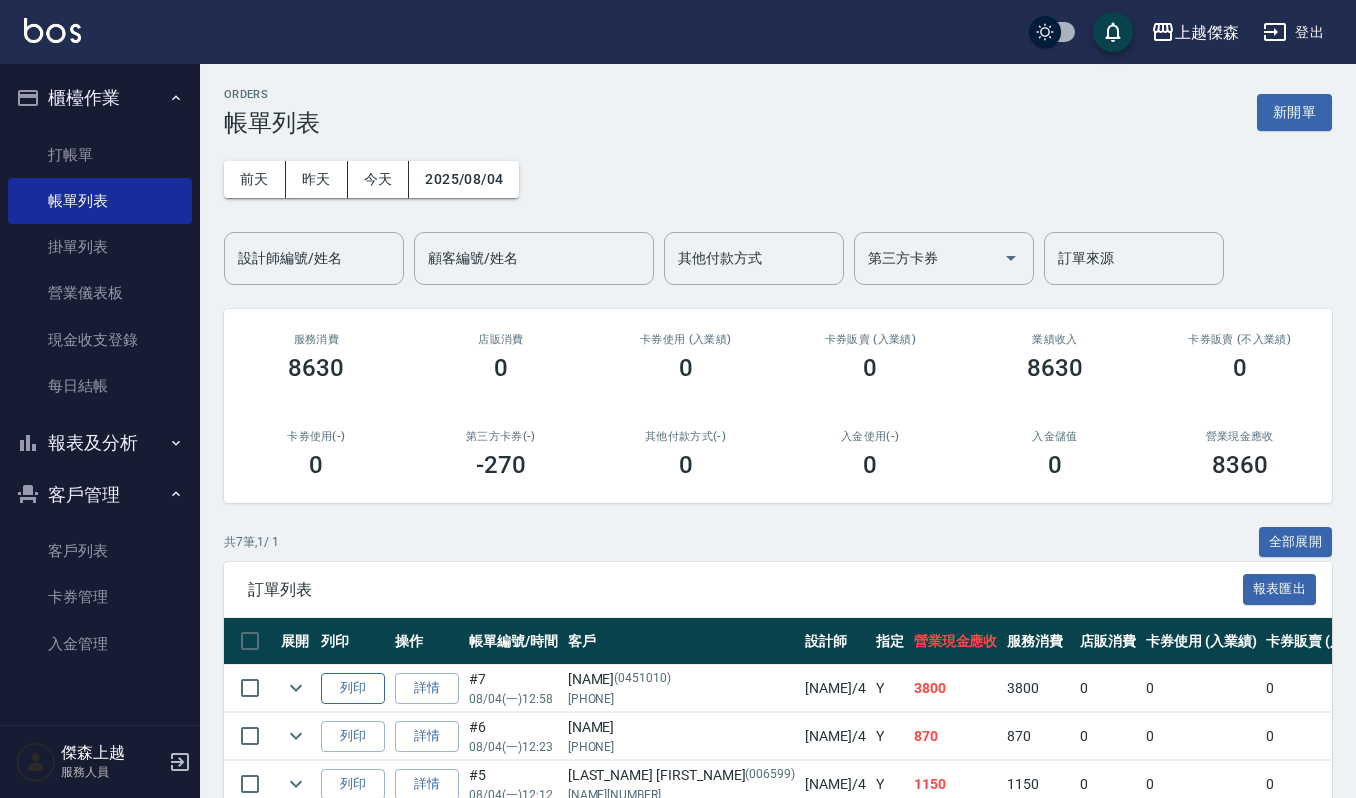 click on "列印" at bounding box center [353, 688] 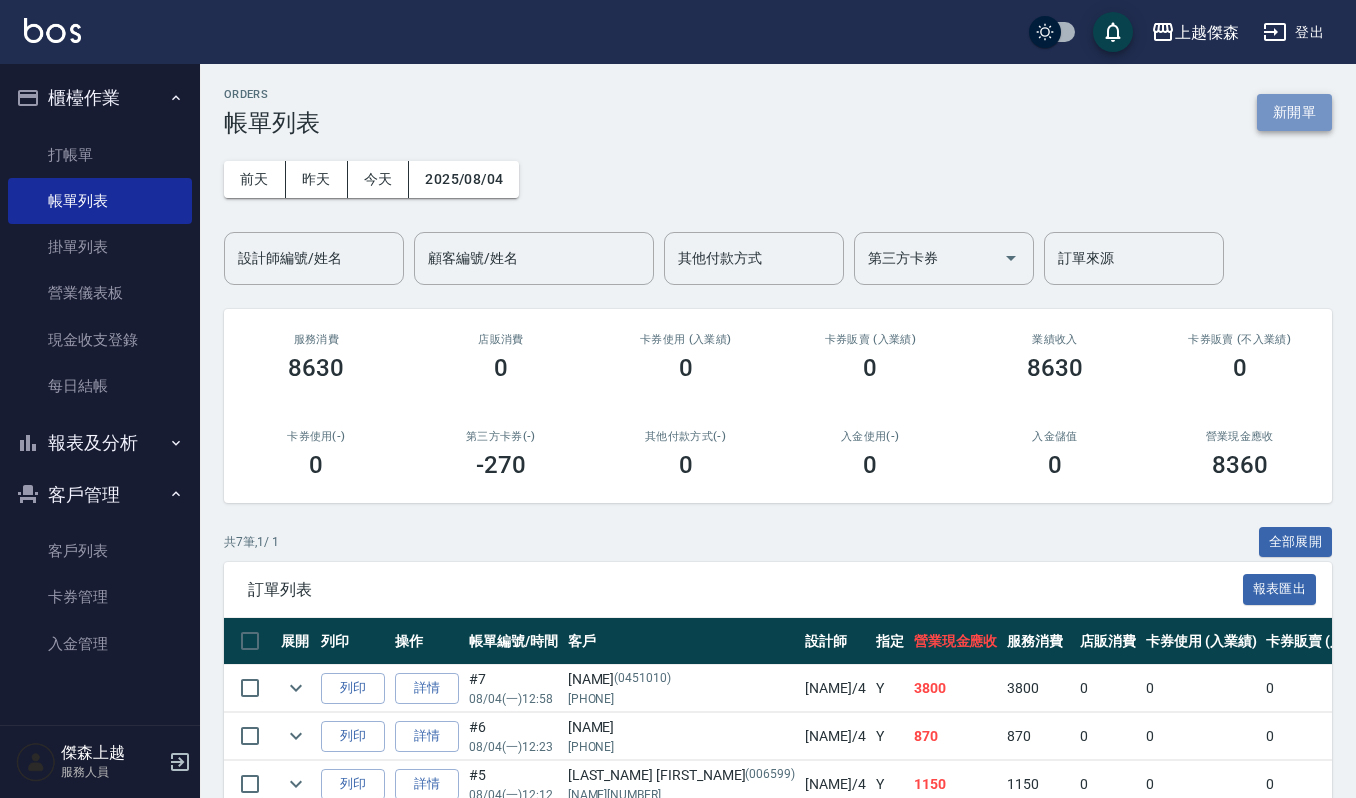 click on "新開單" at bounding box center [1294, 112] 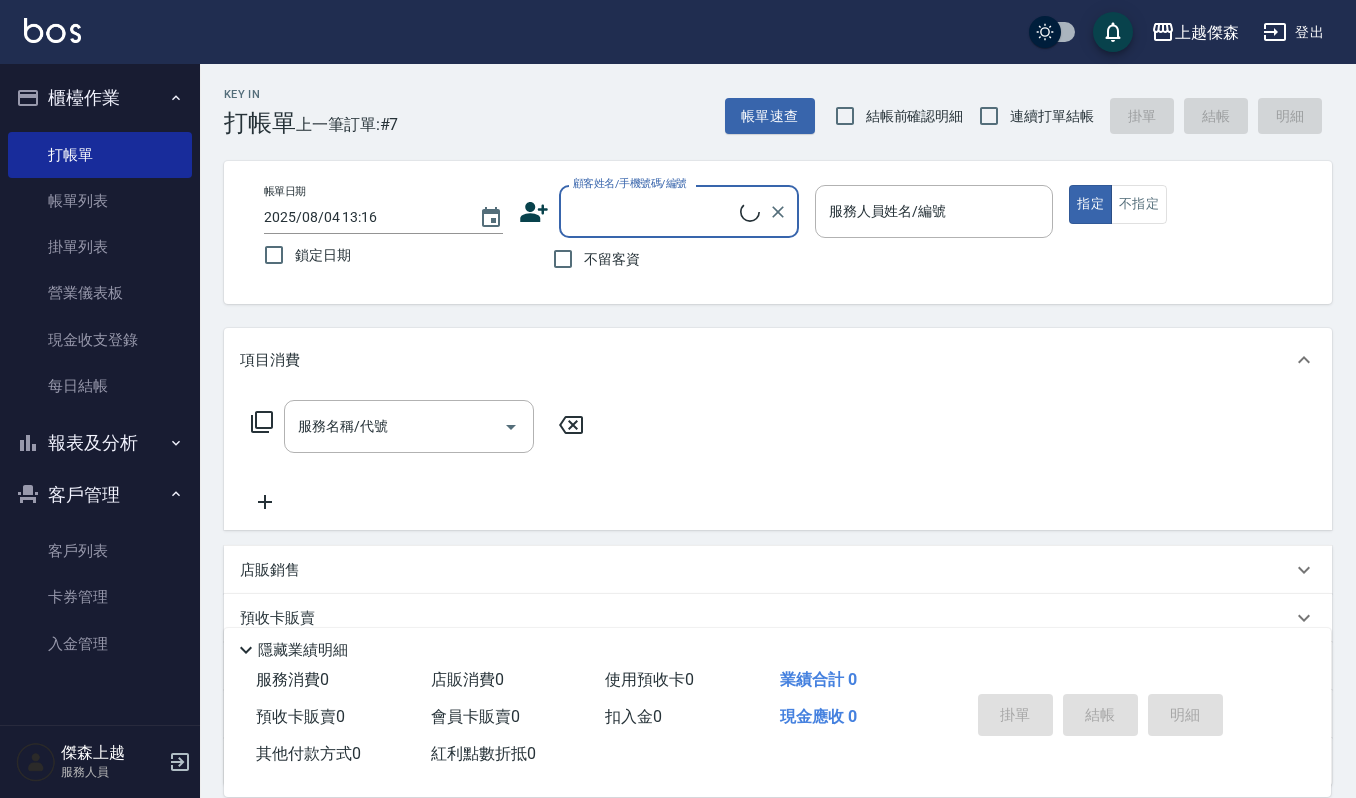 click on "顧客姓名/手機號碼/編號" at bounding box center [679, 211] 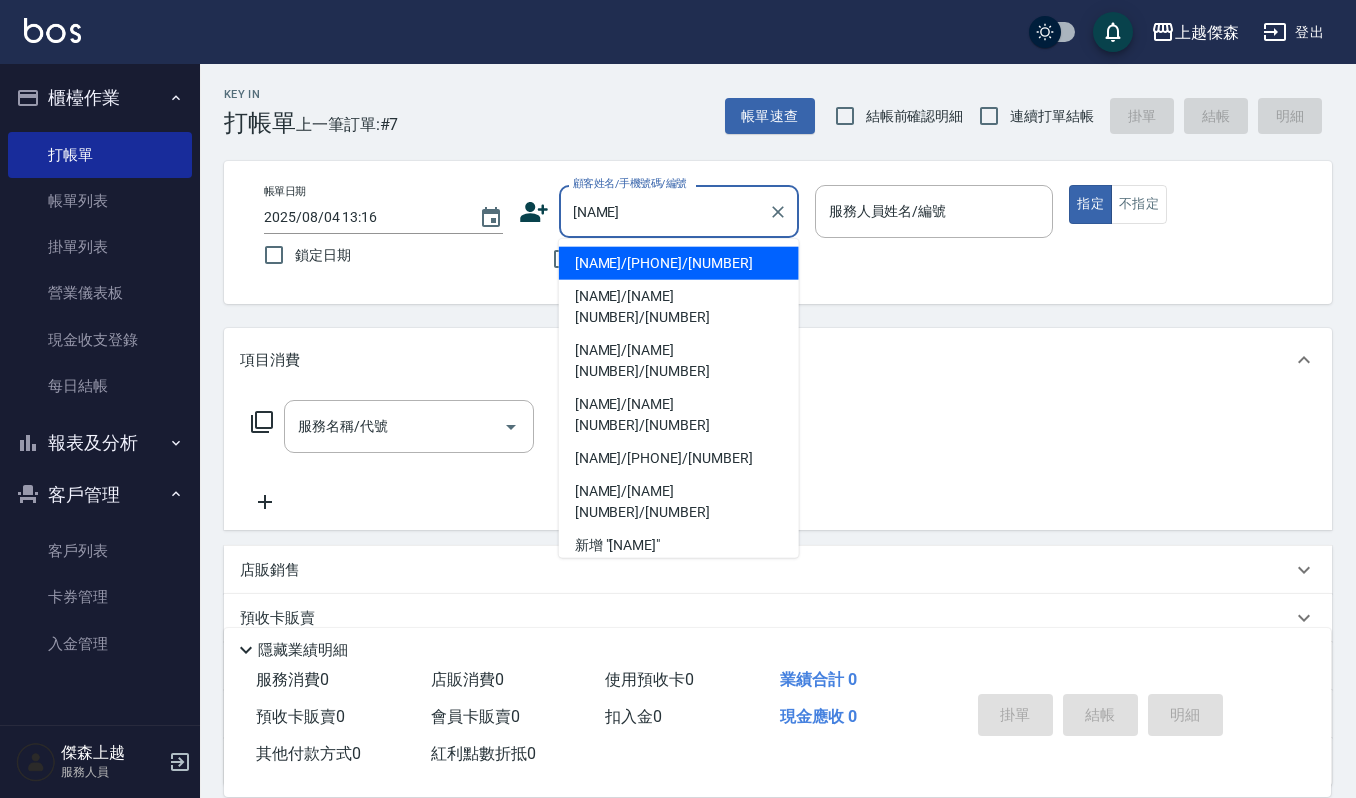 click on "[NAME]/[PHONE]/[NUMBER]" at bounding box center [679, 263] 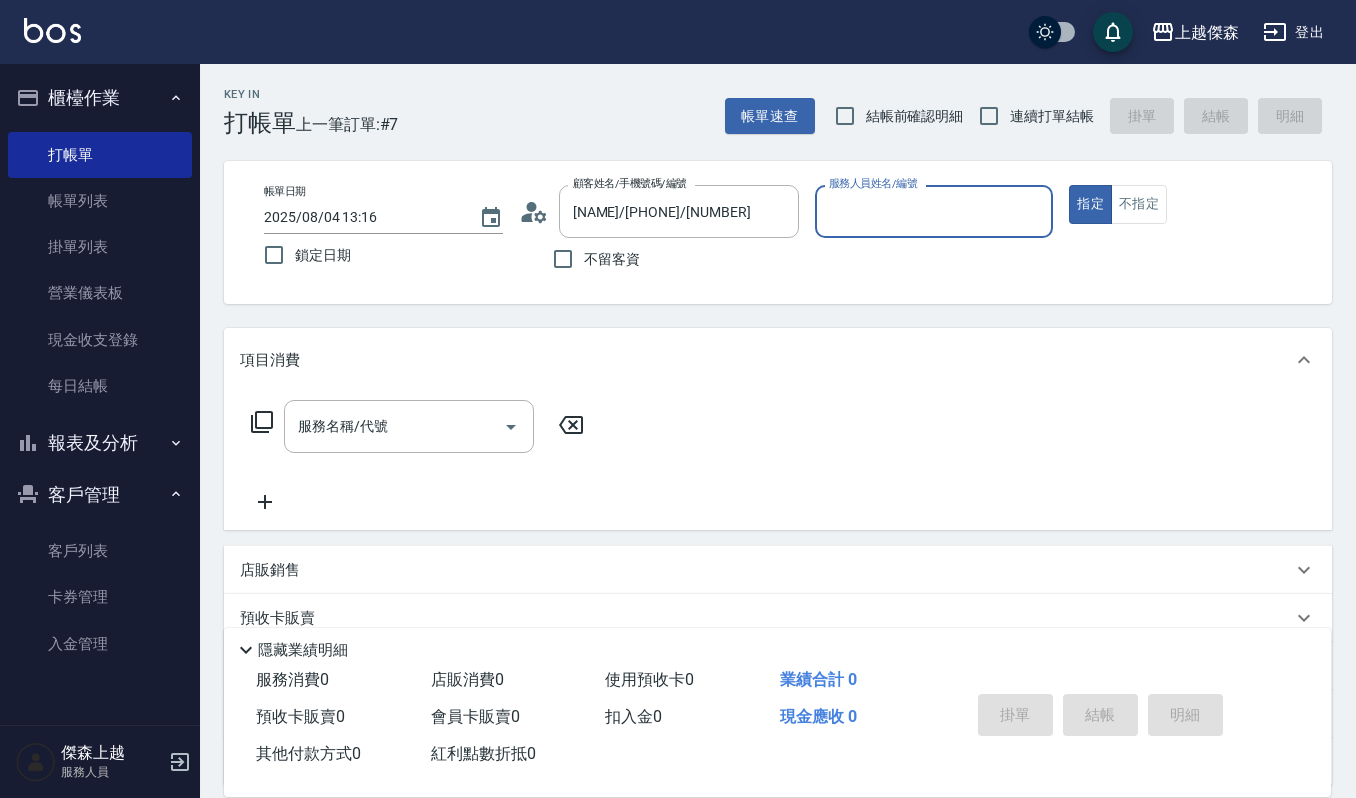 type on "Sammi-8" 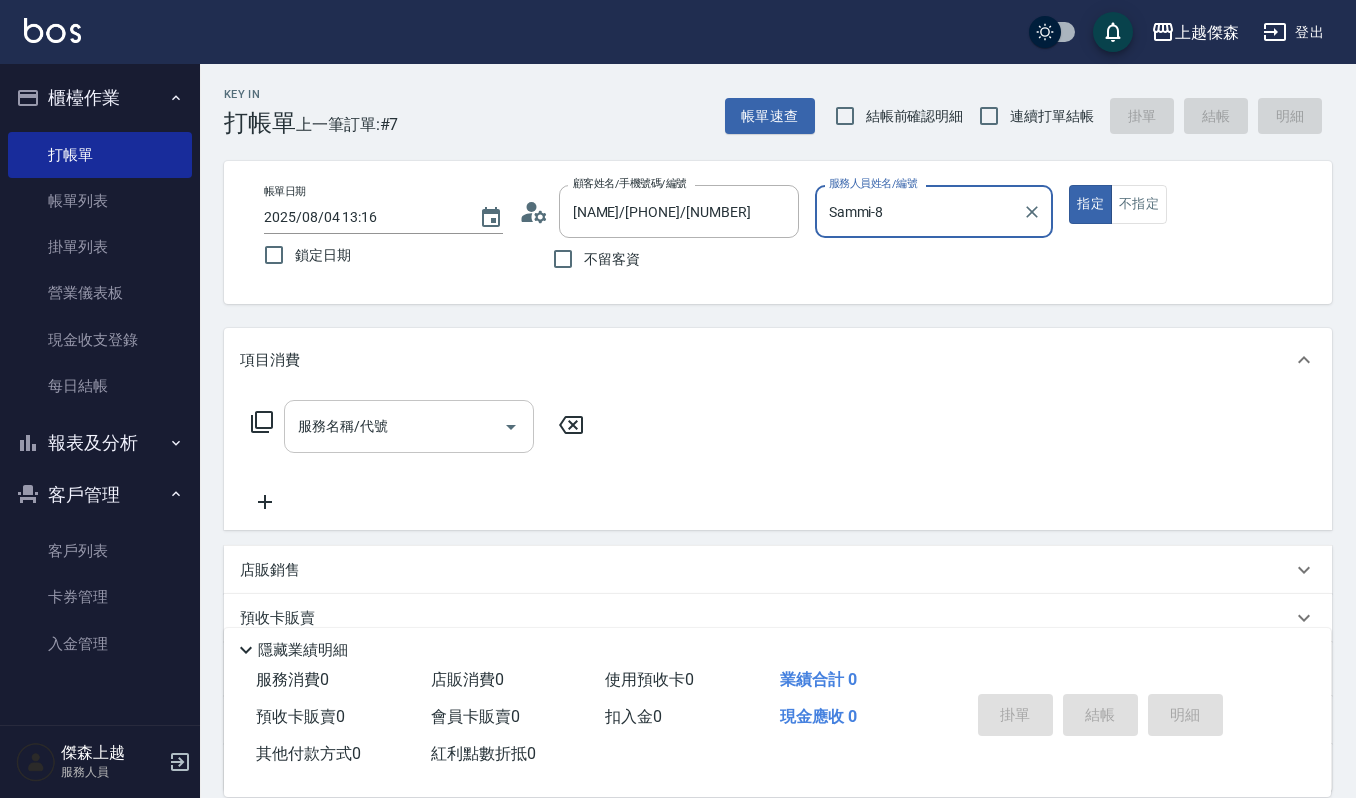 click on "服務名稱/代號" at bounding box center [394, 426] 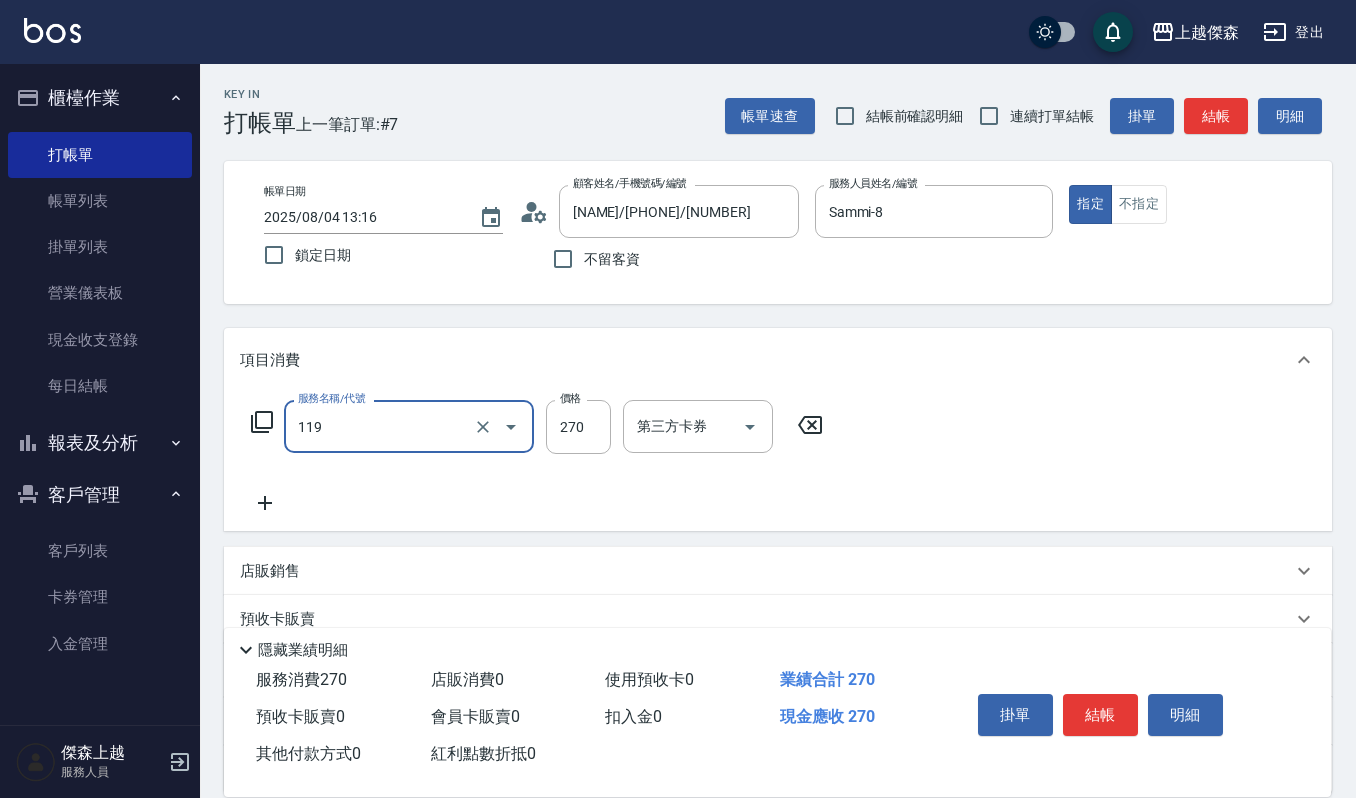 type on "使用一般洗髮卡(119)" 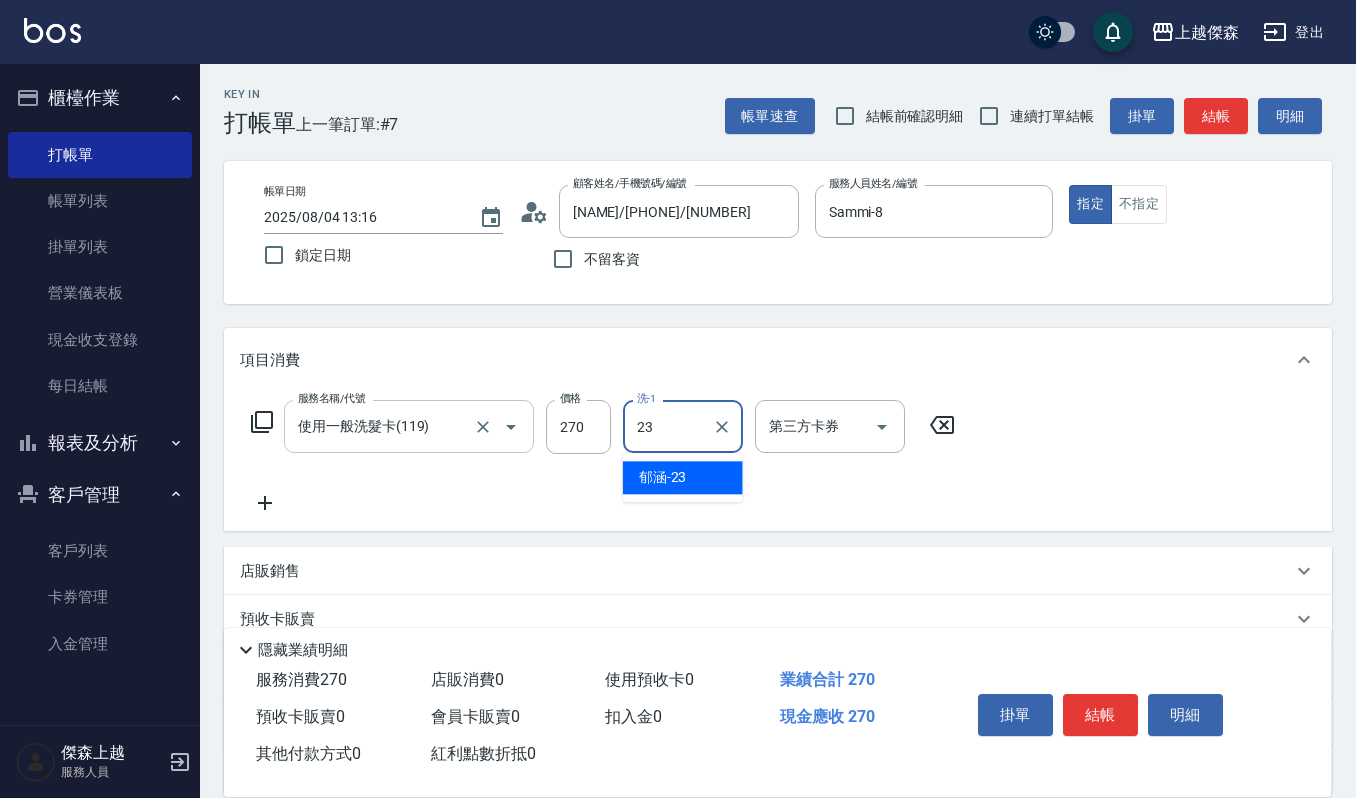 type on "[NAME]-23" 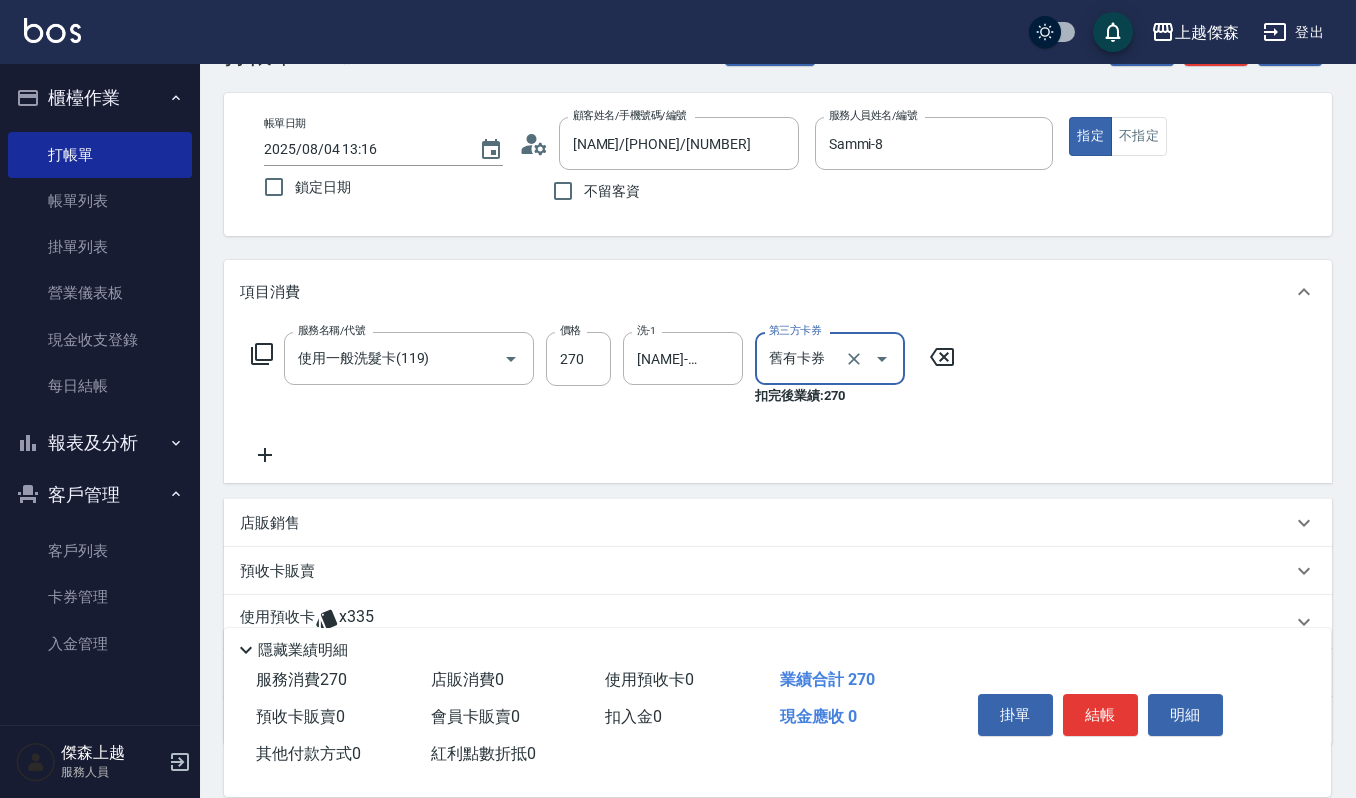 scroll, scrollTop: 202, scrollLeft: 0, axis: vertical 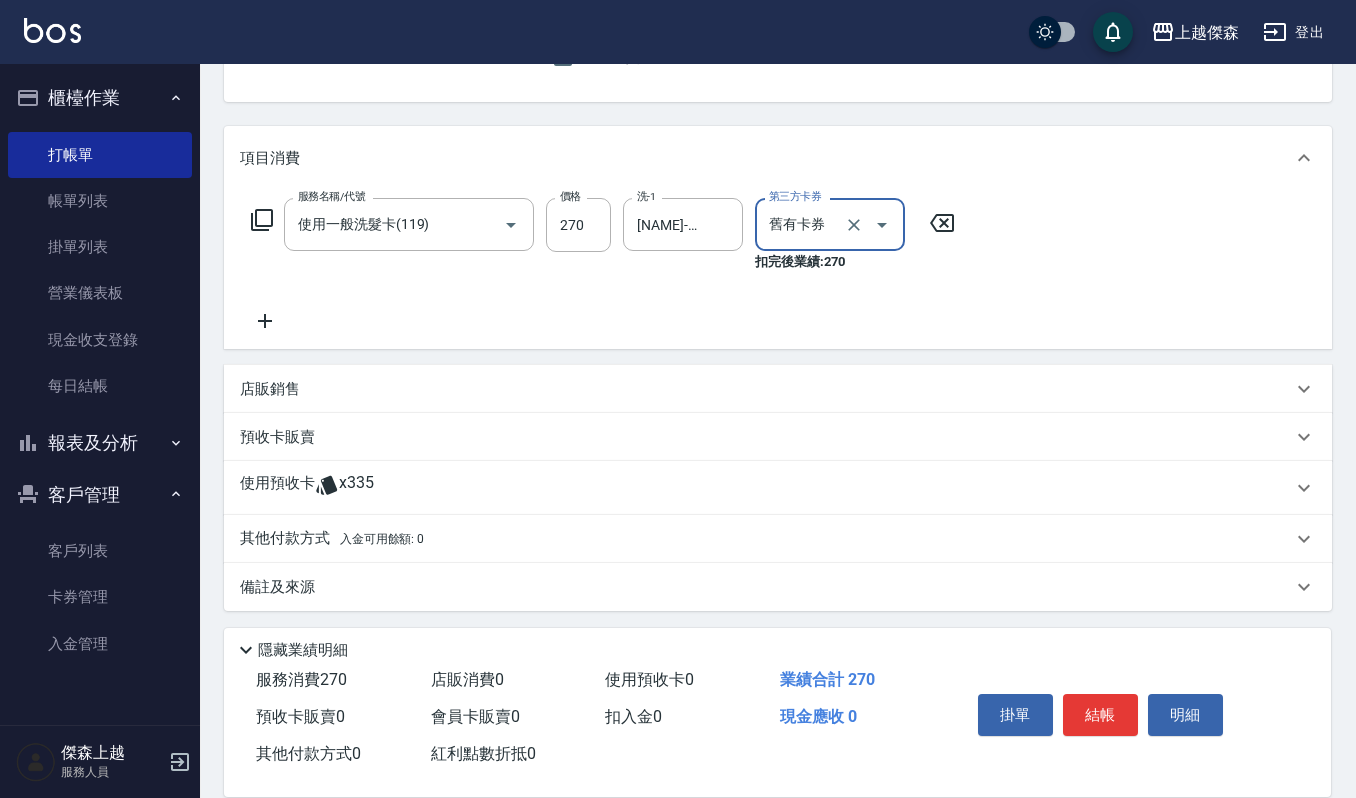 type on "舊有卡券" 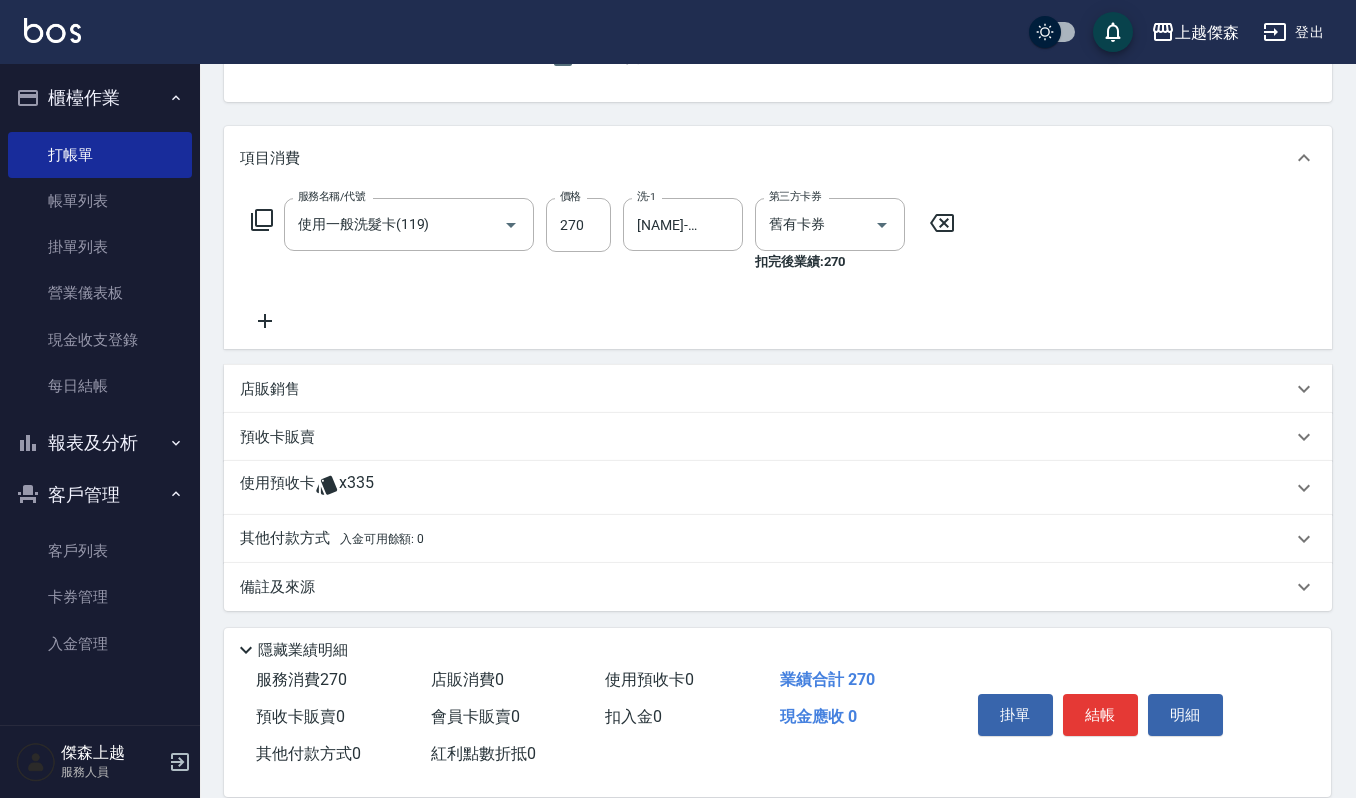 click on "預收卡販賣" at bounding box center (766, 437) 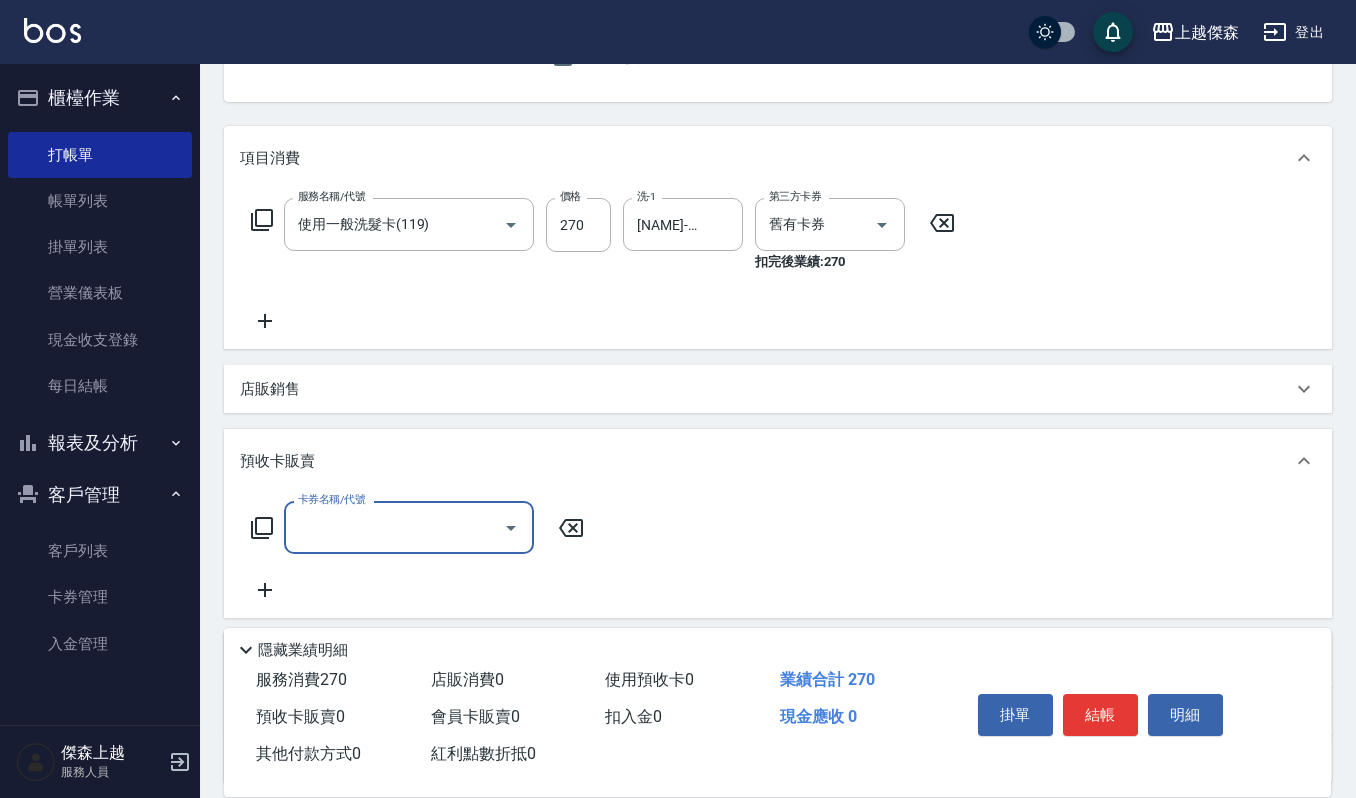 scroll, scrollTop: 0, scrollLeft: 0, axis: both 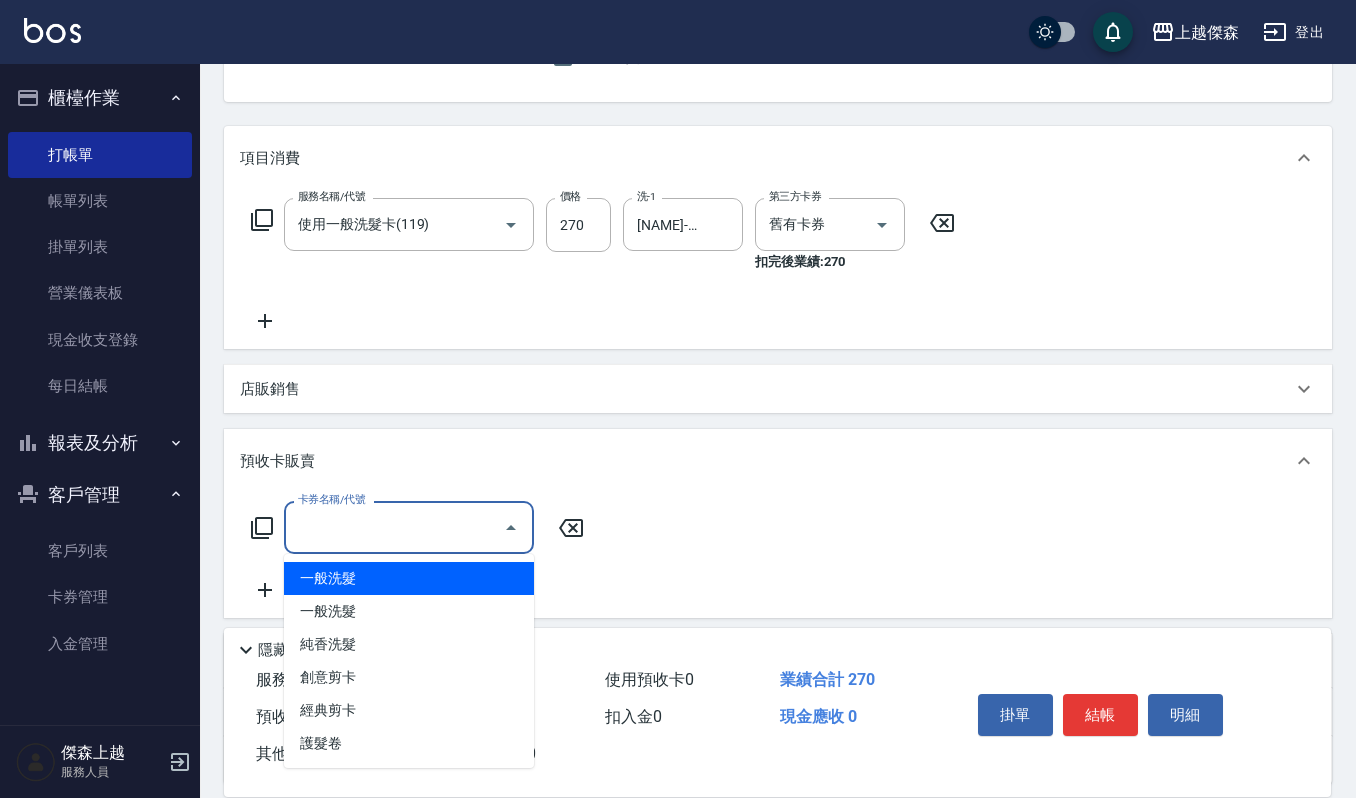 click on "一般洗髮" at bounding box center [409, 578] 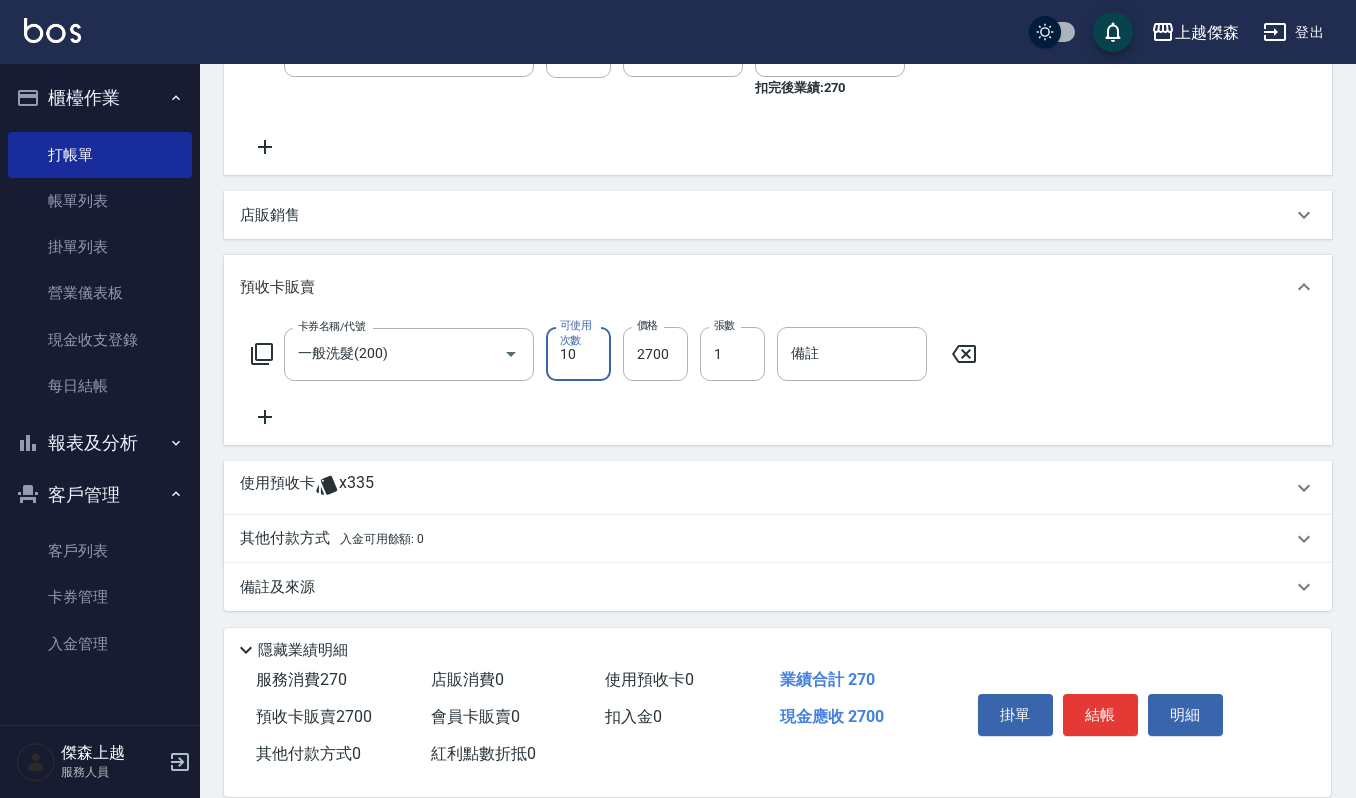 scroll, scrollTop: 377, scrollLeft: 0, axis: vertical 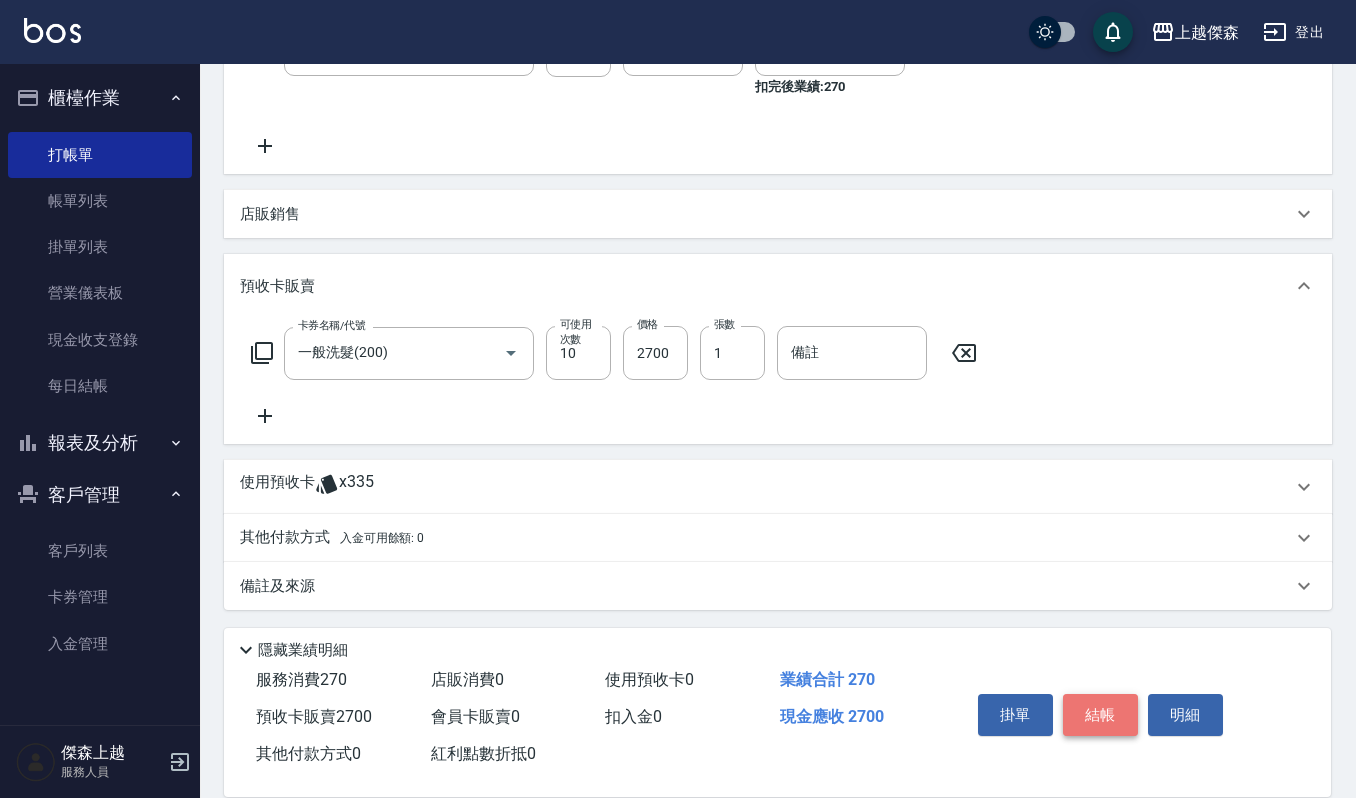 click on "結帳" at bounding box center [1100, 715] 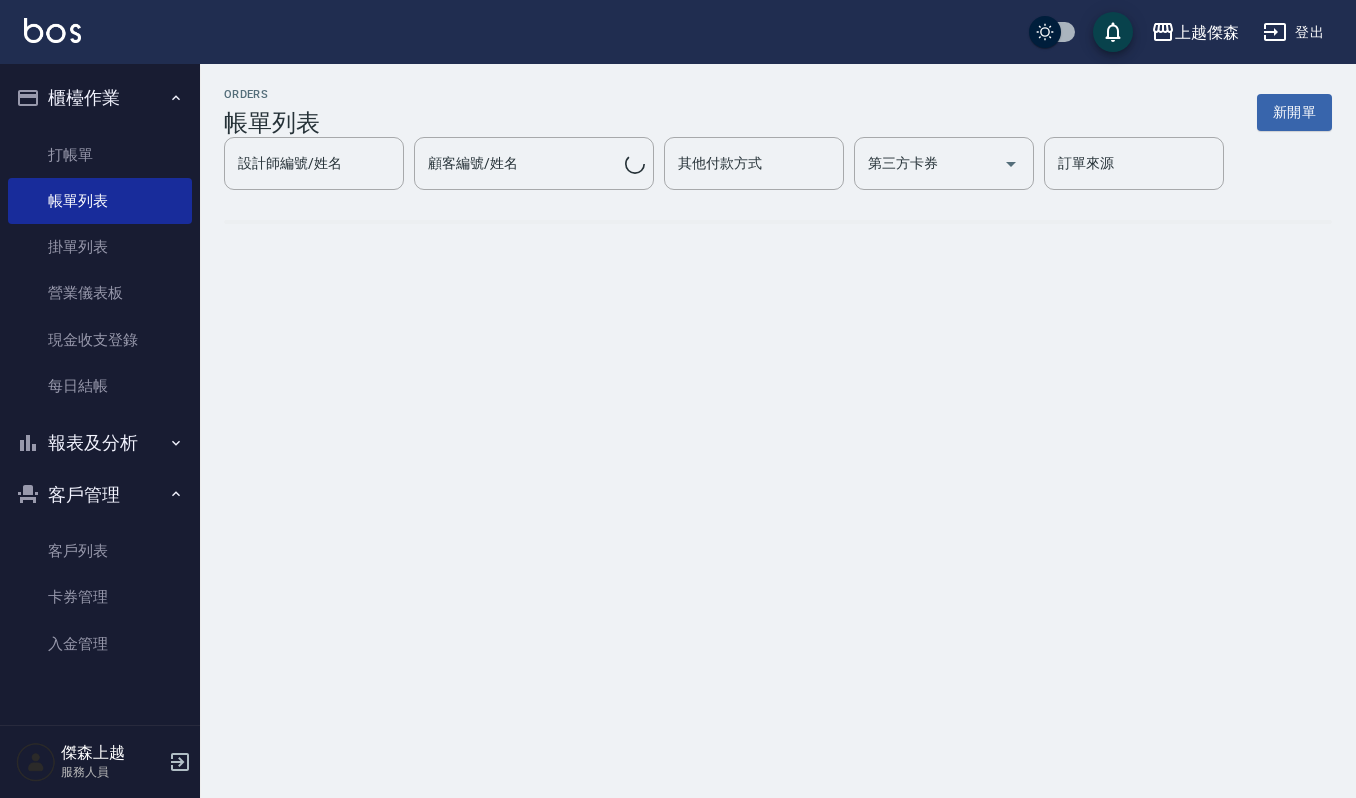 scroll, scrollTop: 0, scrollLeft: 0, axis: both 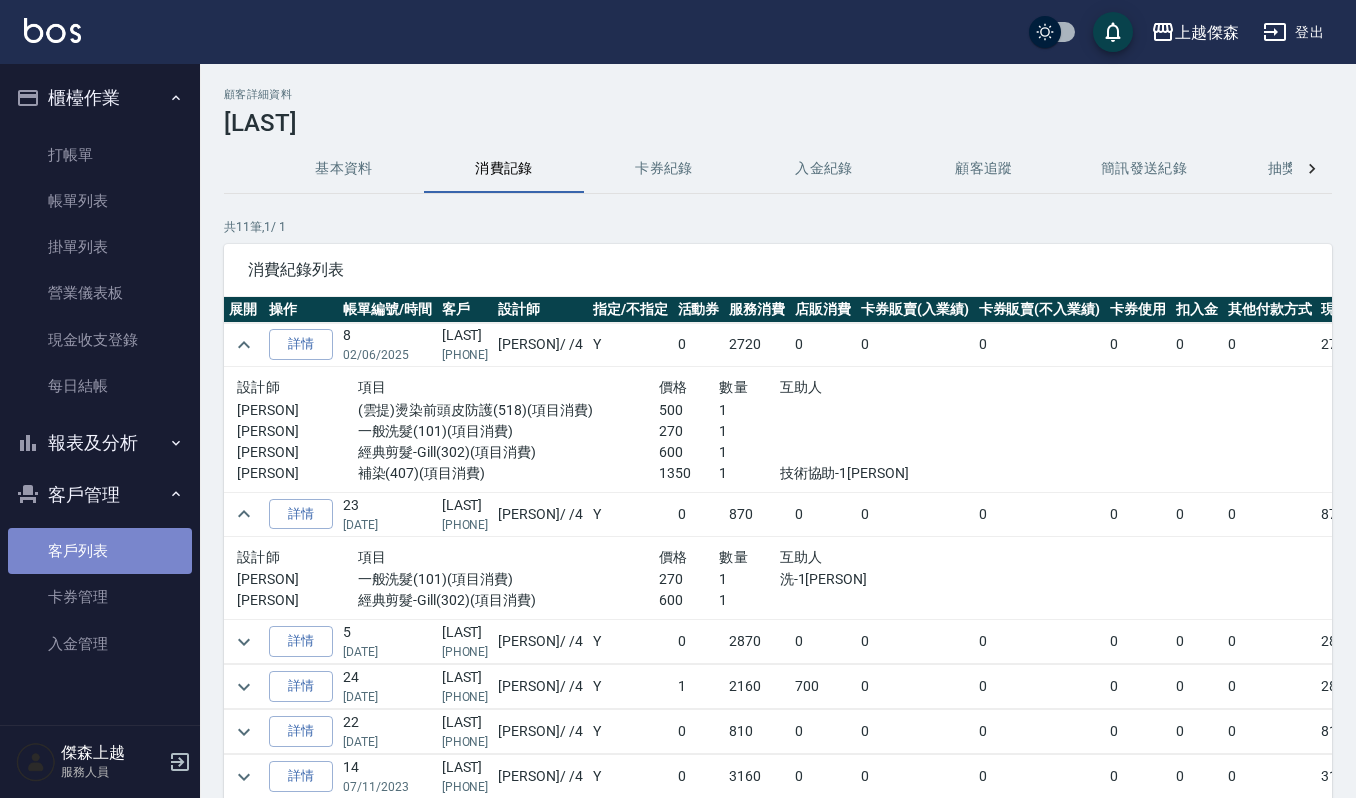 click on "客戶列表" at bounding box center (100, 551) 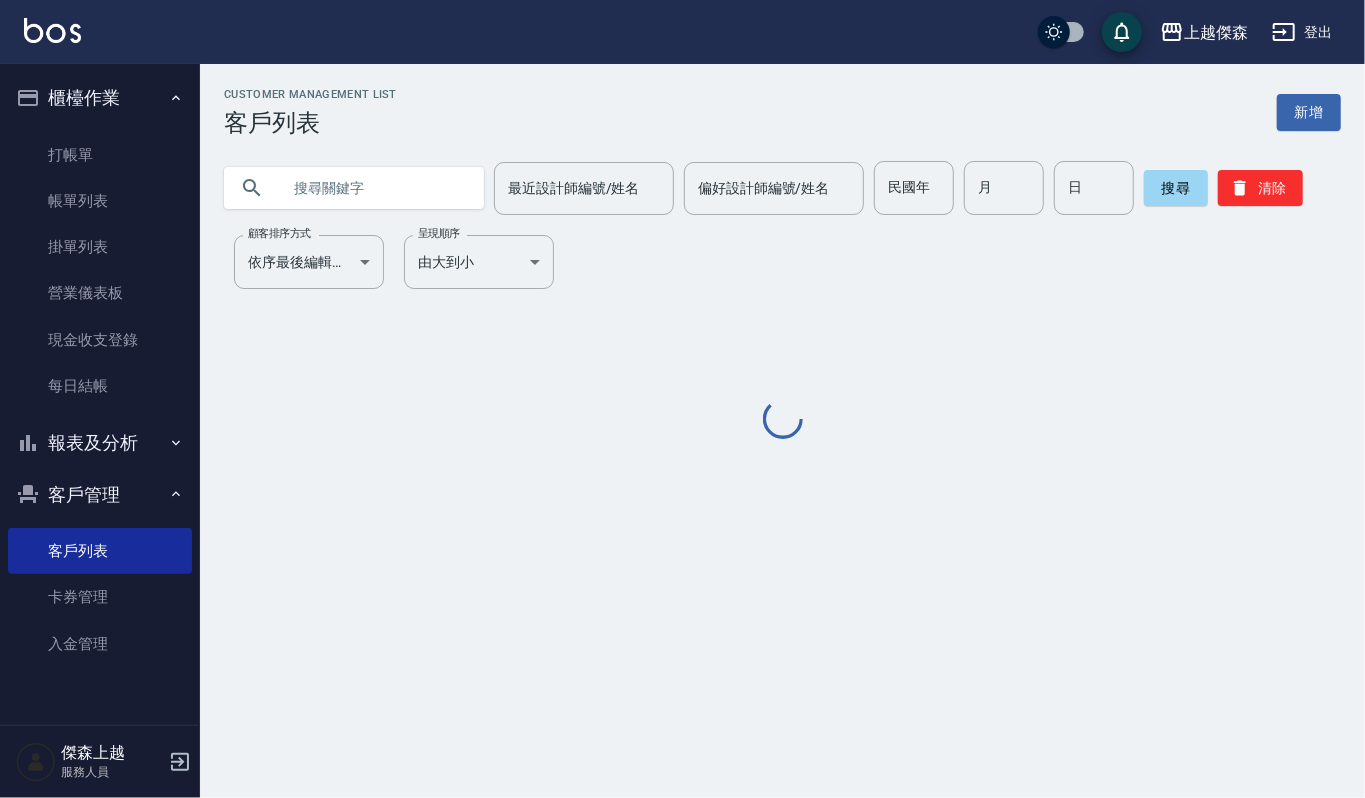 click at bounding box center (374, 188) 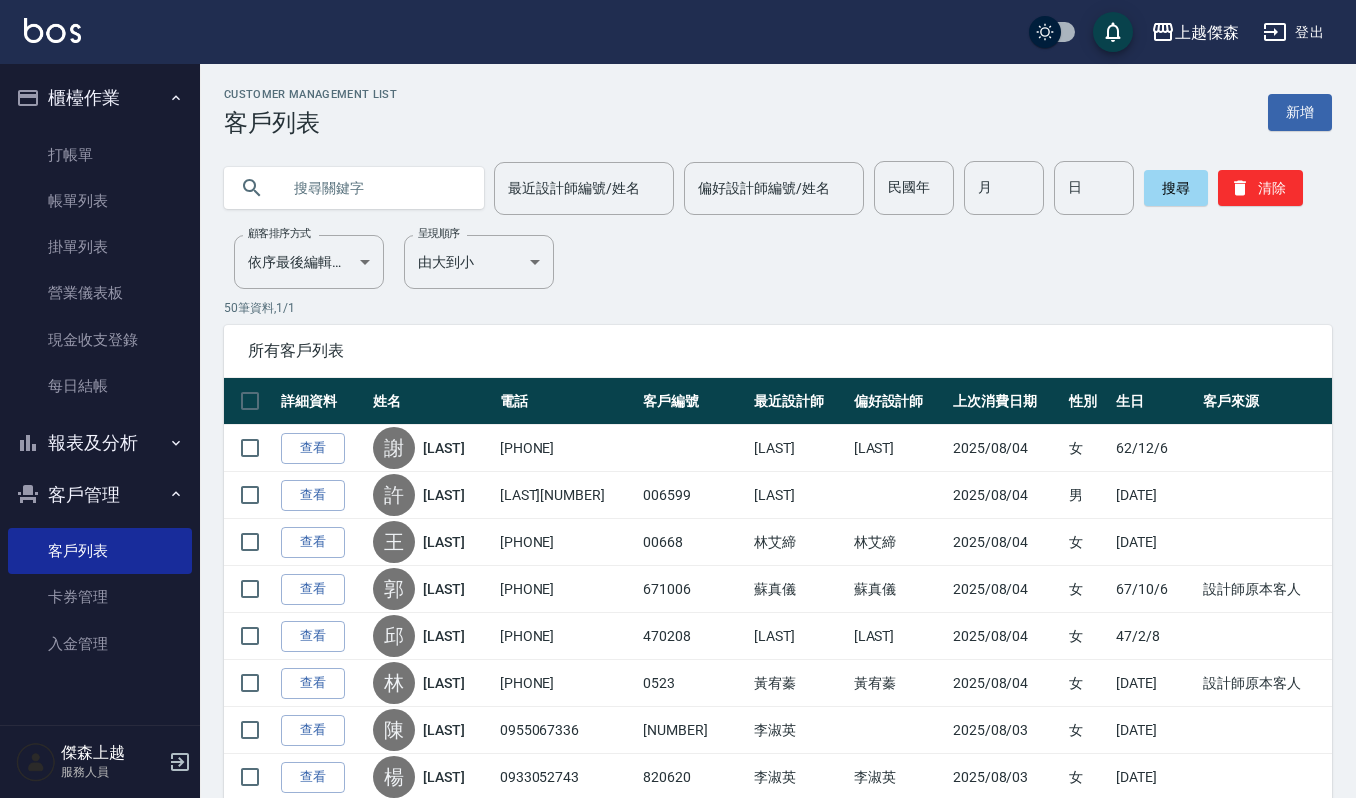 paste on "0451010" 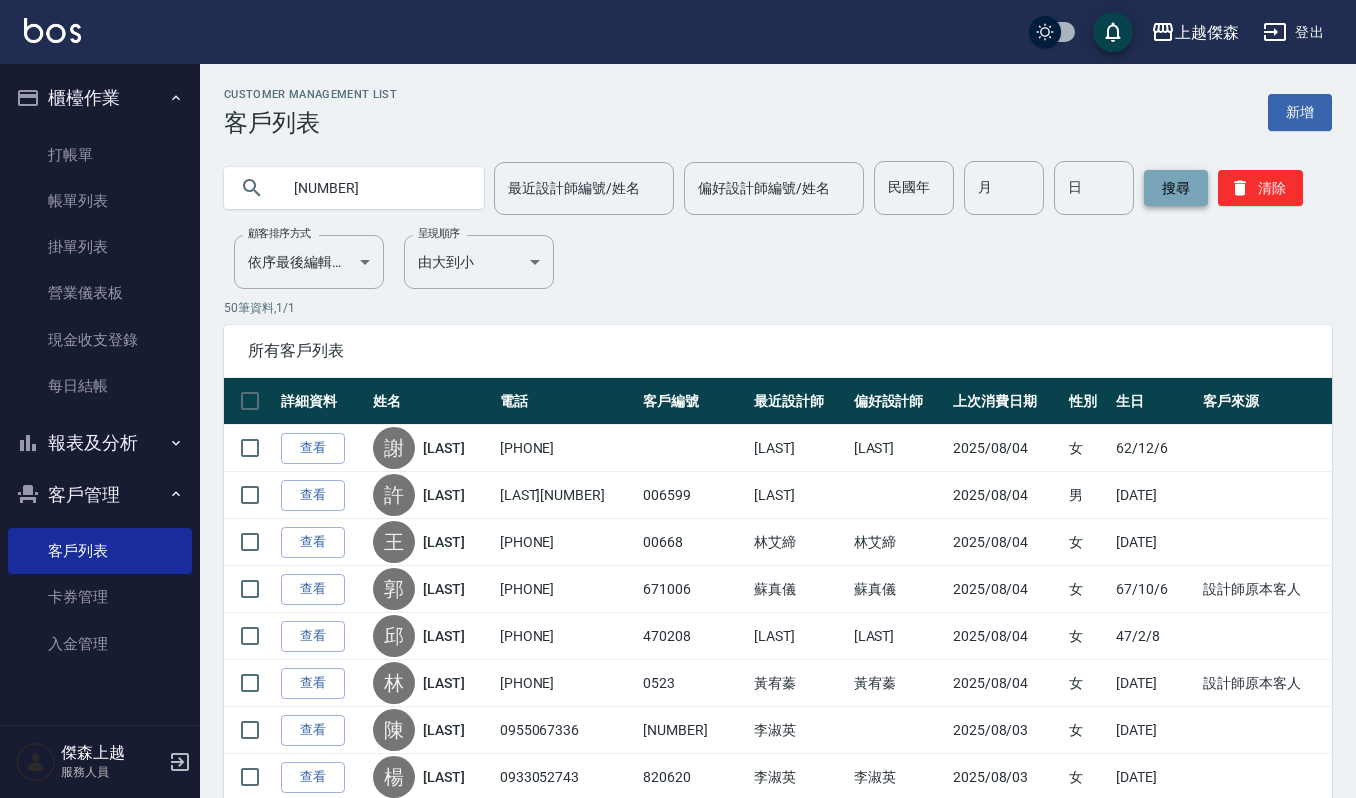 type on "0451010" 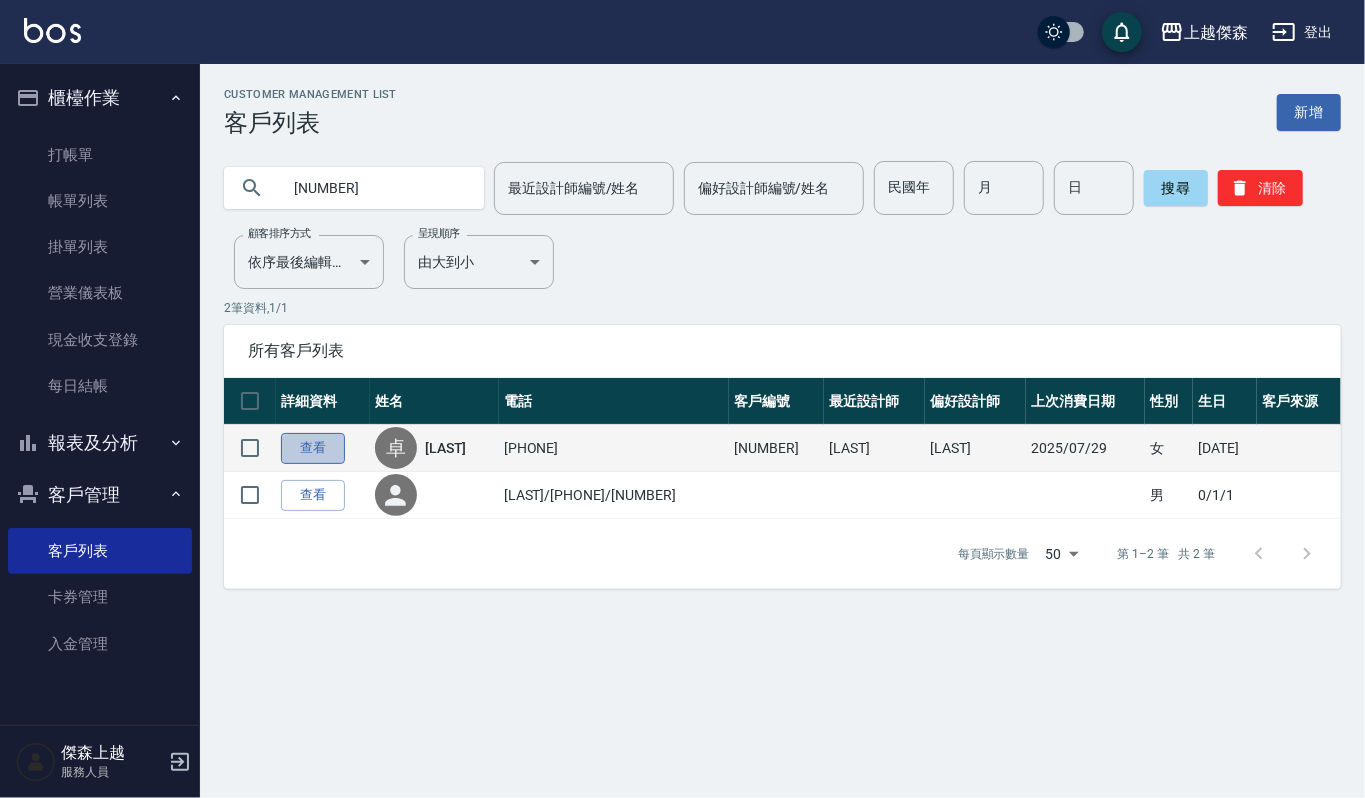 click on "查看" at bounding box center (313, 448) 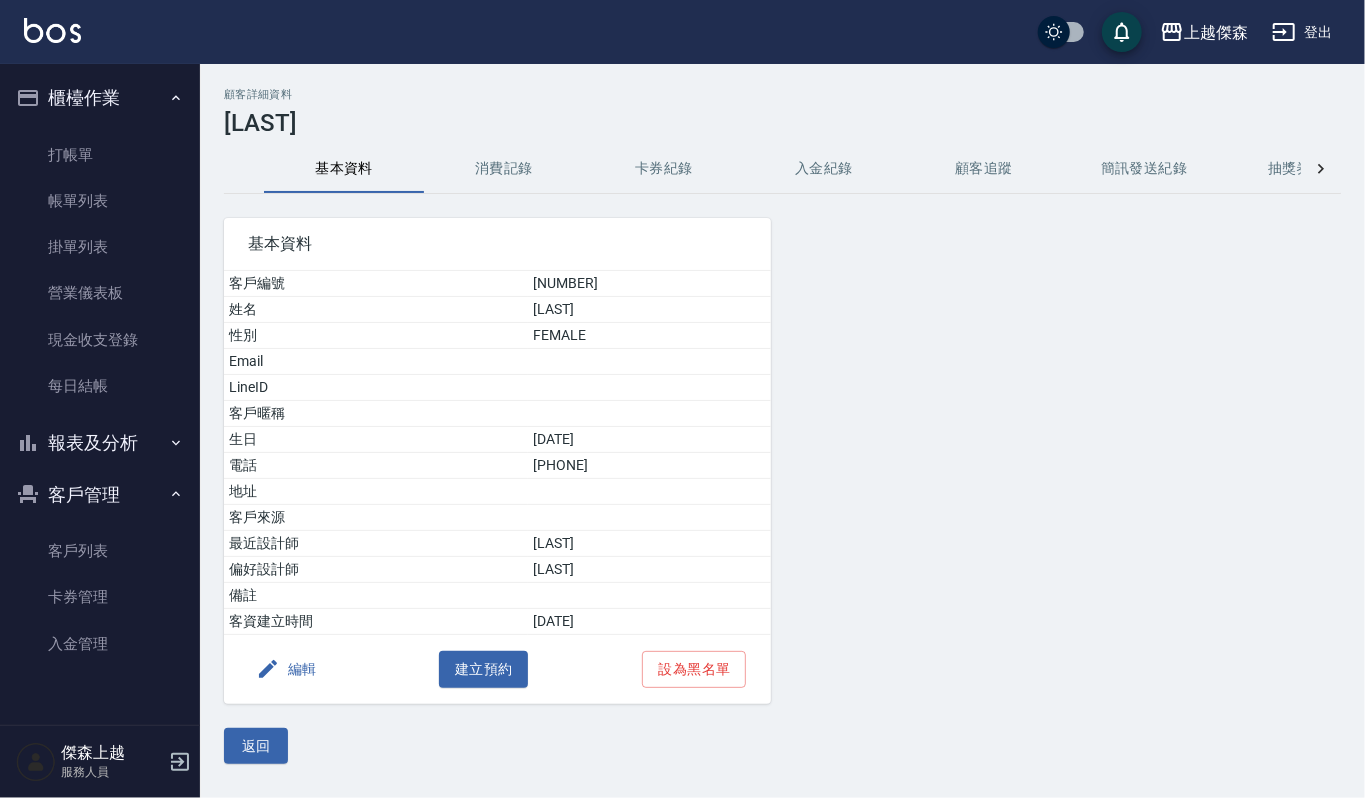 click on "消費記錄" at bounding box center [504, 169] 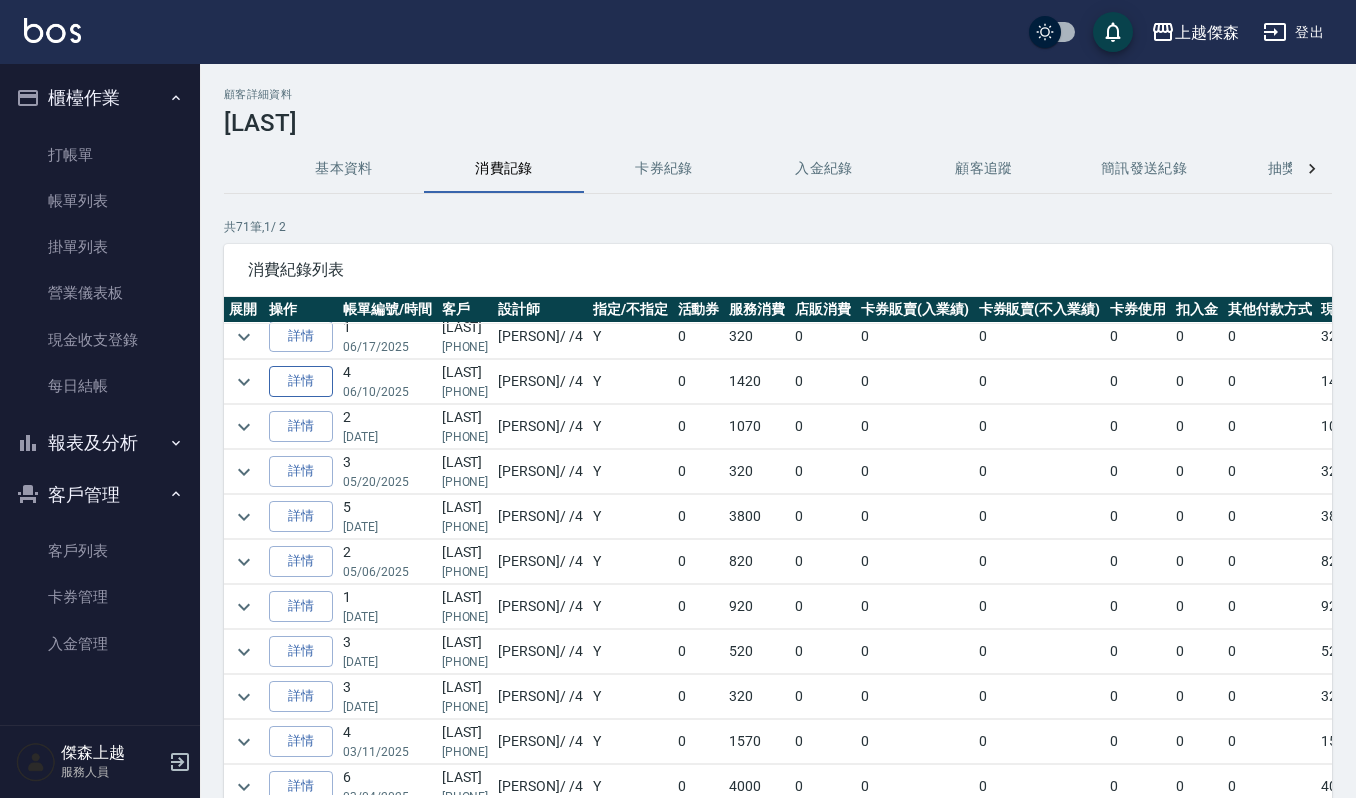 scroll, scrollTop: 266, scrollLeft: 0, axis: vertical 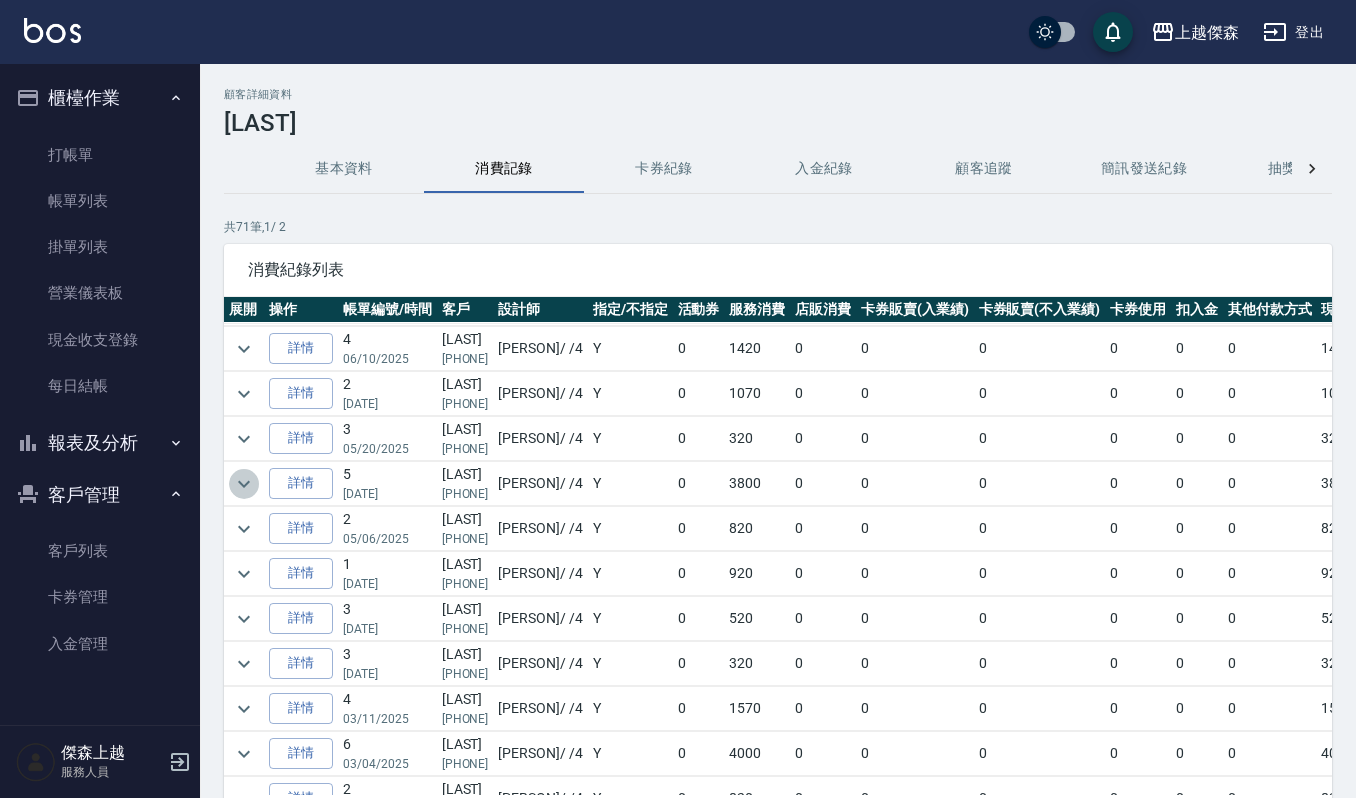 click 